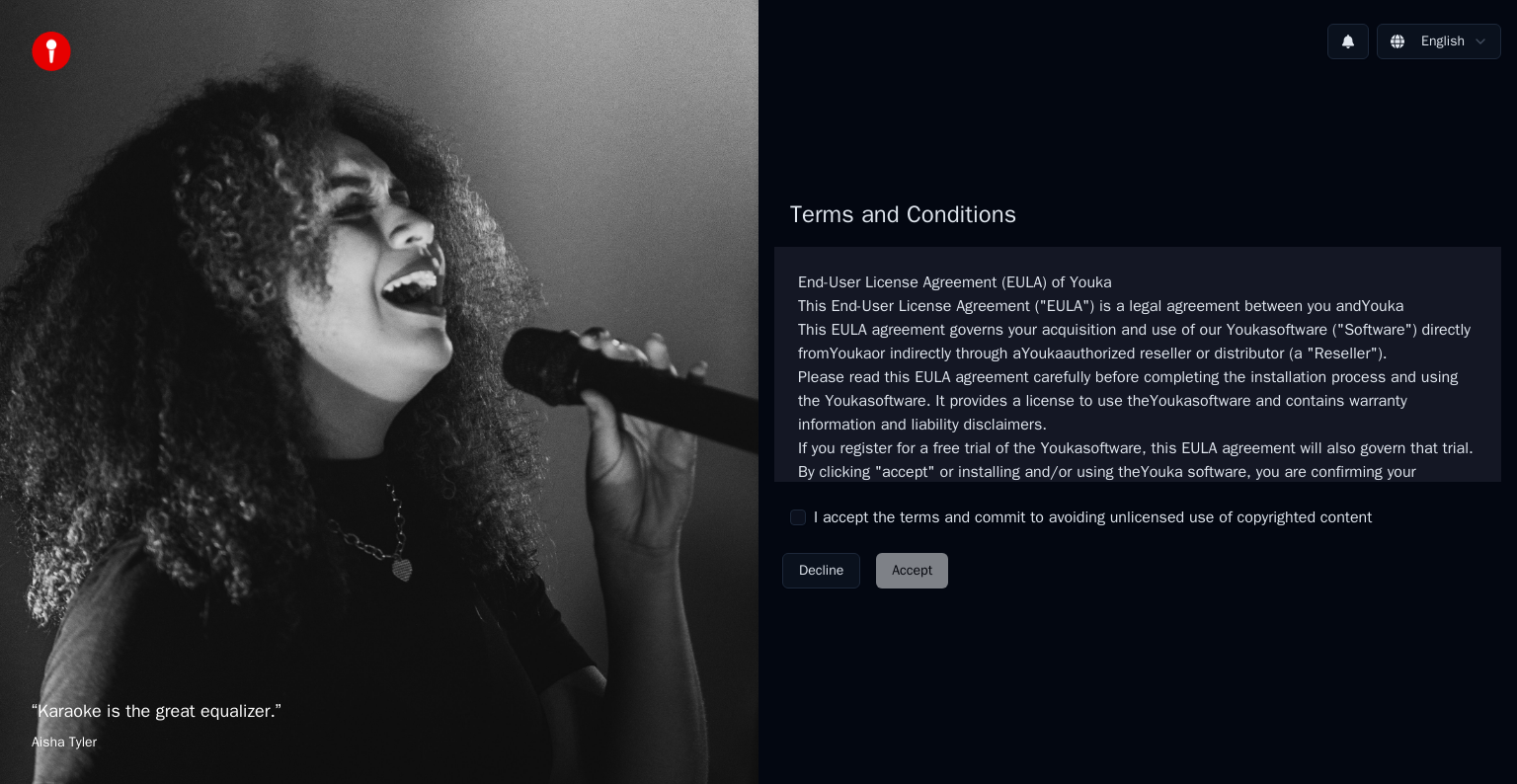 scroll, scrollTop: 0, scrollLeft: 0, axis: both 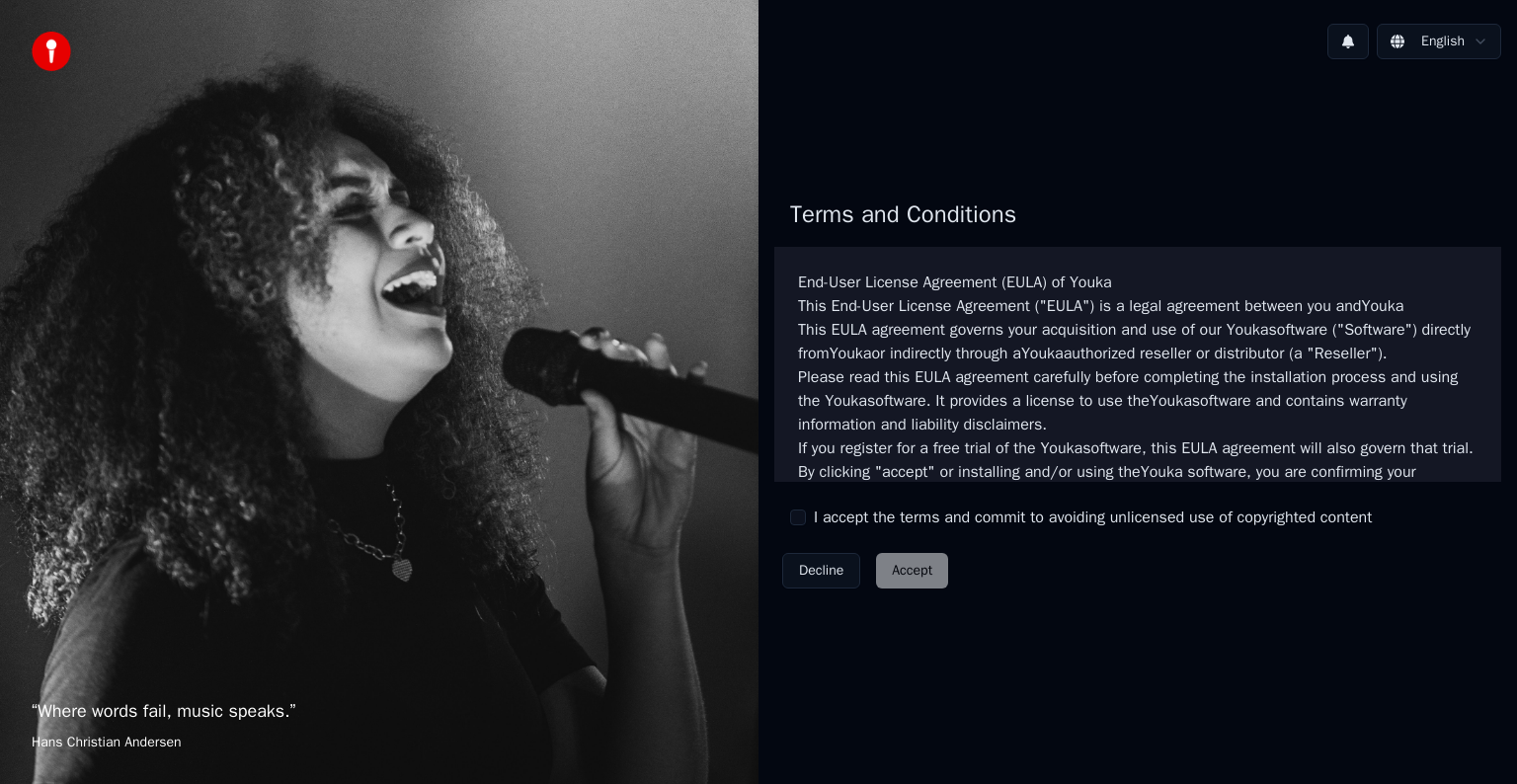 click on "Terms and Conditions End-User License Agreement (EULA) of Youka This End-User License Agreement ("EULA") is a legal agreement between you and Youka This EULA agreement governs your acquisition and use of our Youka software ("Software") directly from Youka or indirectly through a Youka authorized reseller or distributor (a "Reseller"). Please read this EULA agreement carefully before completing the installation process and using the Youka software. It provides a license to use the Youka software and contains warranty information and liability disclaimers. If you register for a free trial of the Youka software, this EULA agreement will also govern that trial. By clicking "accept" or installing and/or using the Youka software, you are confirming your acceptance of the Software and agreeing to become bound by the terms of this EULA agreement. This EULA agreement shall apply only to the Software supplied by Youka Youka EULA Template for Youka. License Grant Youka Youka Youka" at bounding box center [1138, 390] 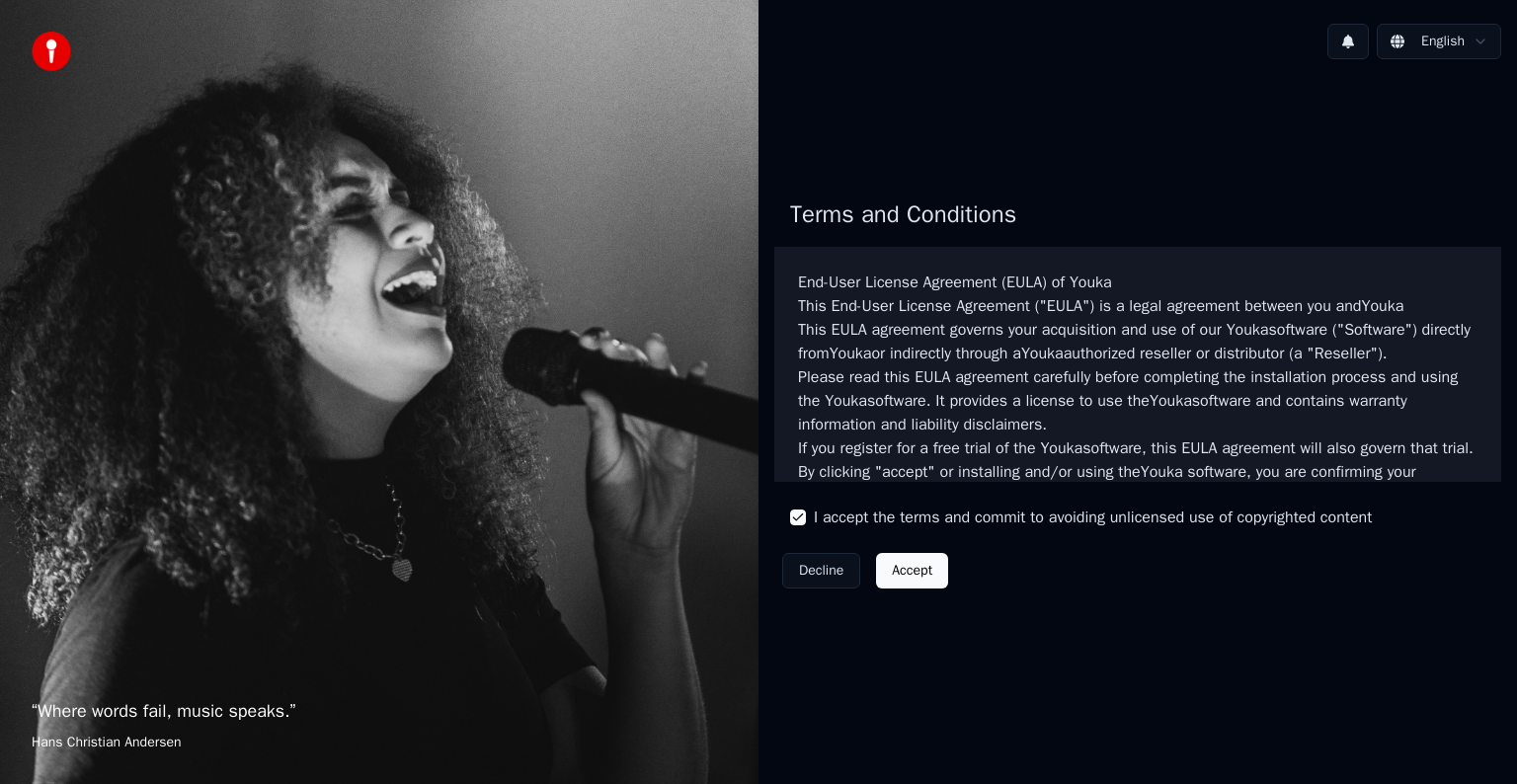 click on "Accept" at bounding box center [912, 571] 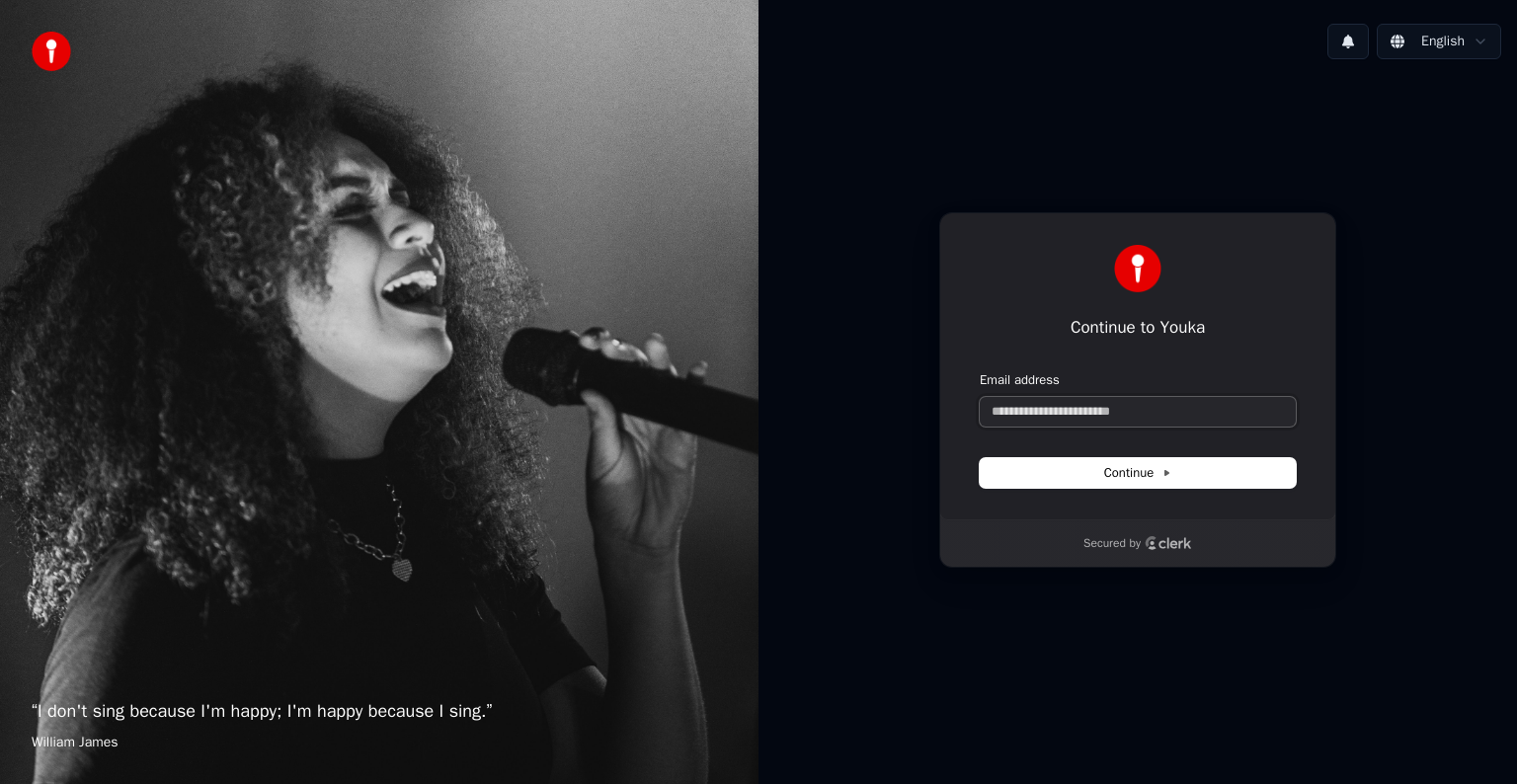 click on "Email address" at bounding box center (1138, 412) 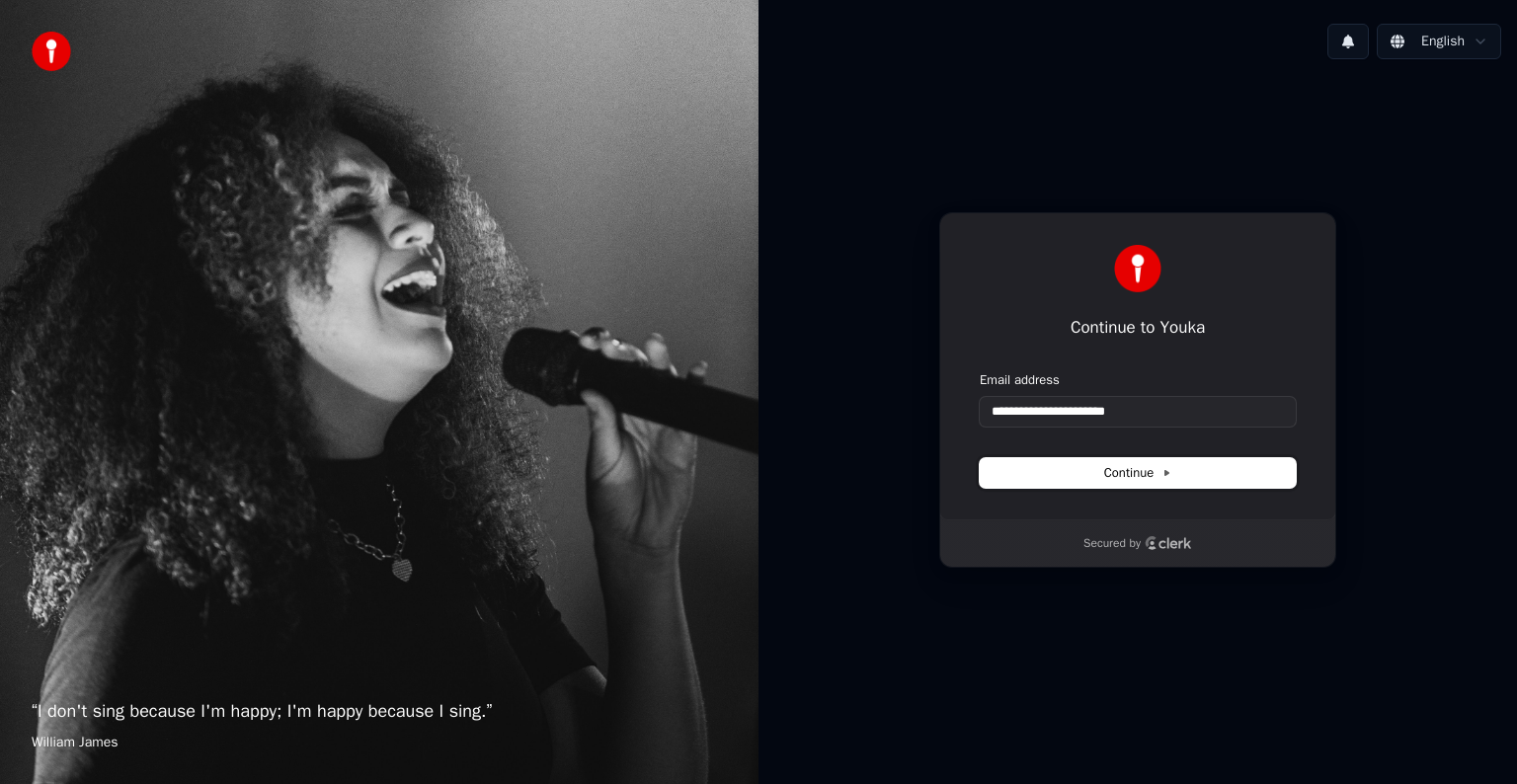 click on "Continue" at bounding box center (1138, 473) 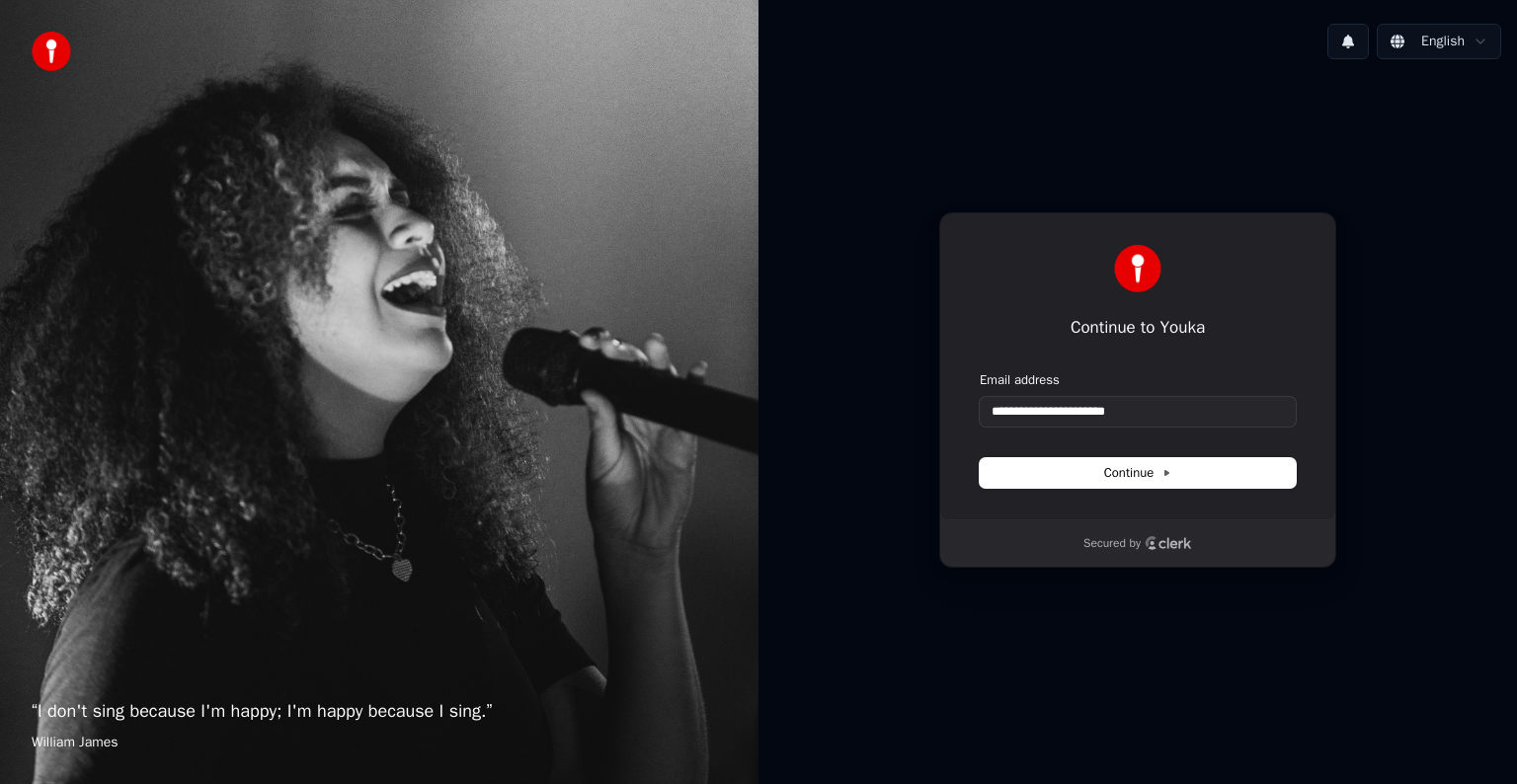 type on "**********" 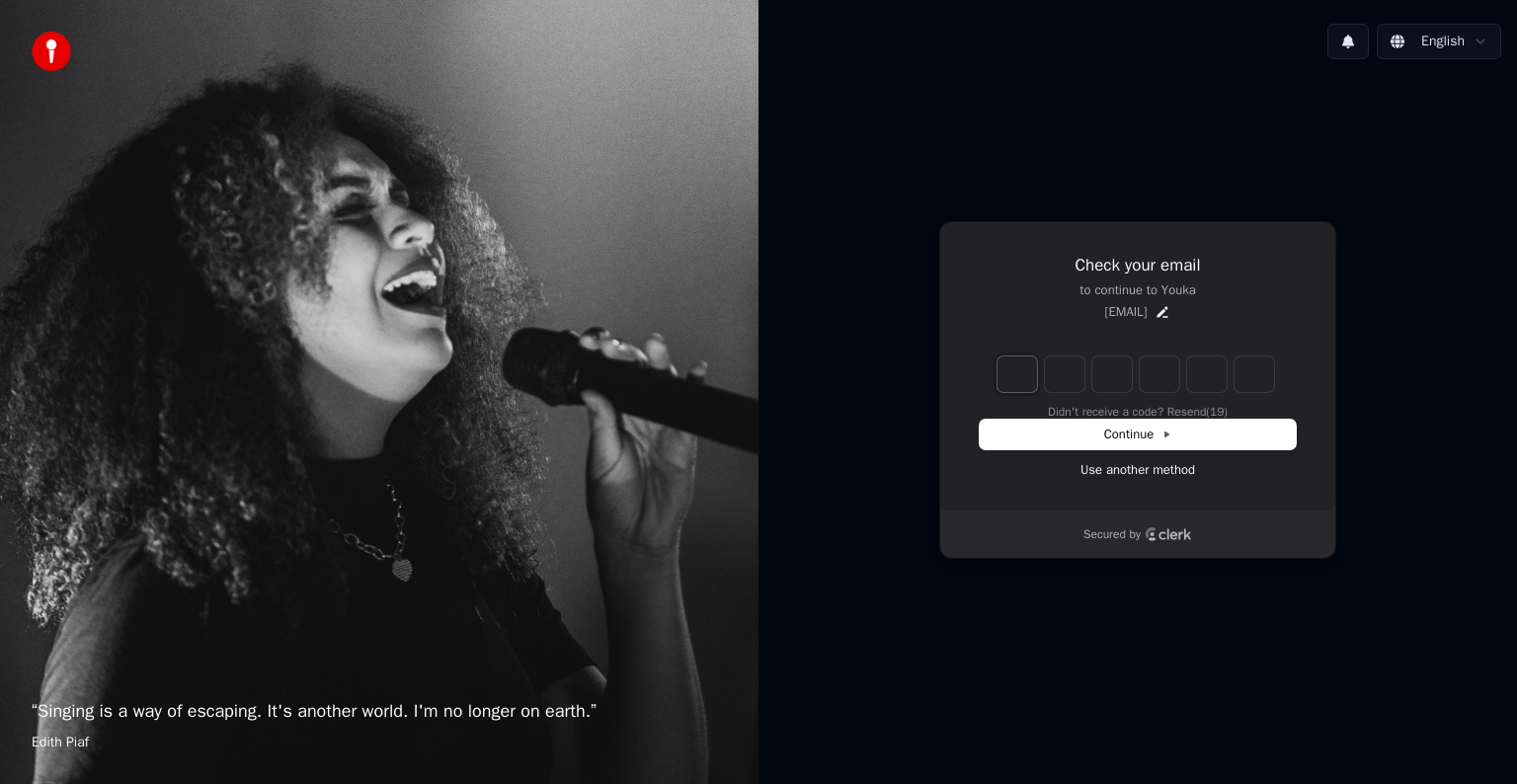 type on "*" 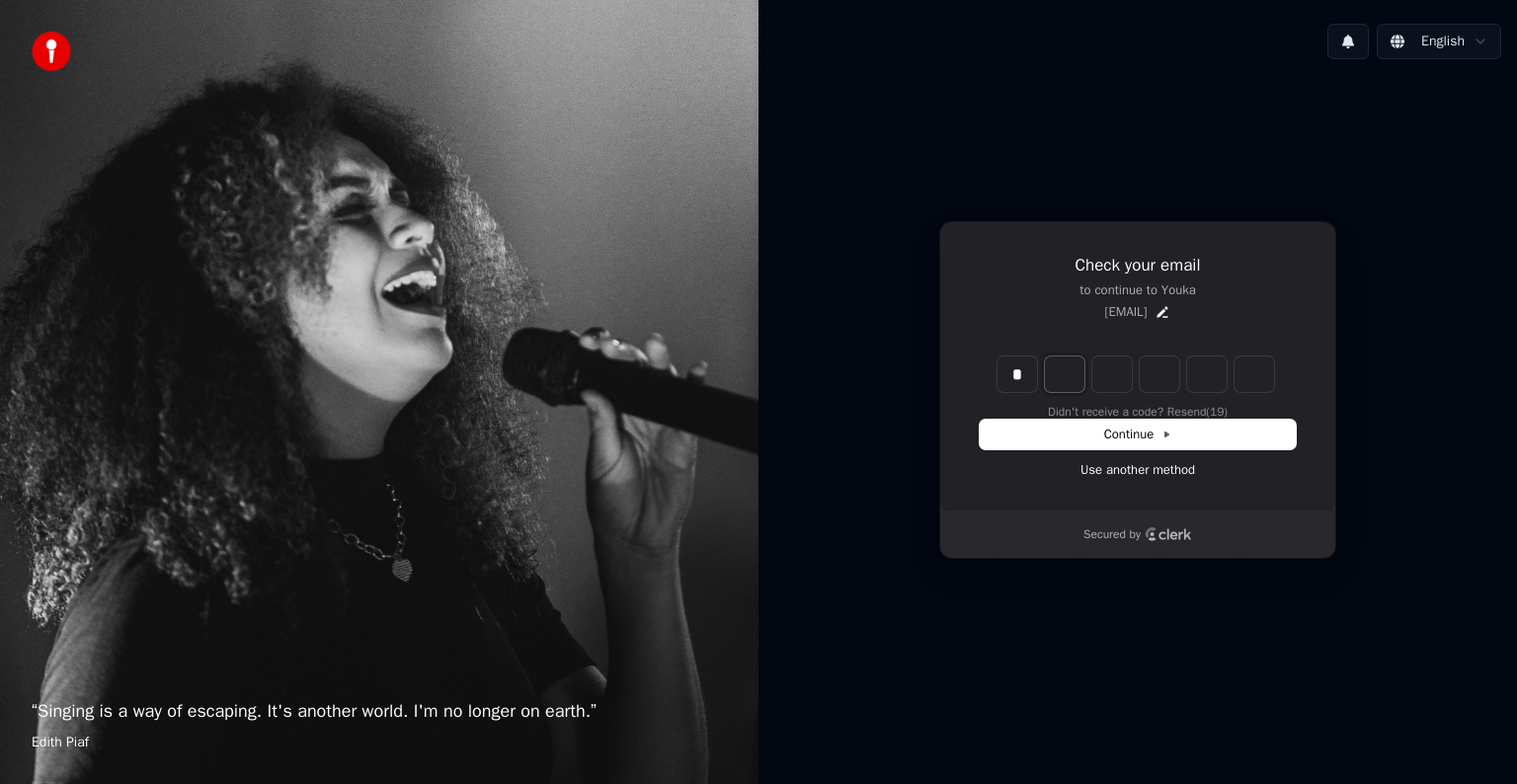 type on "*" 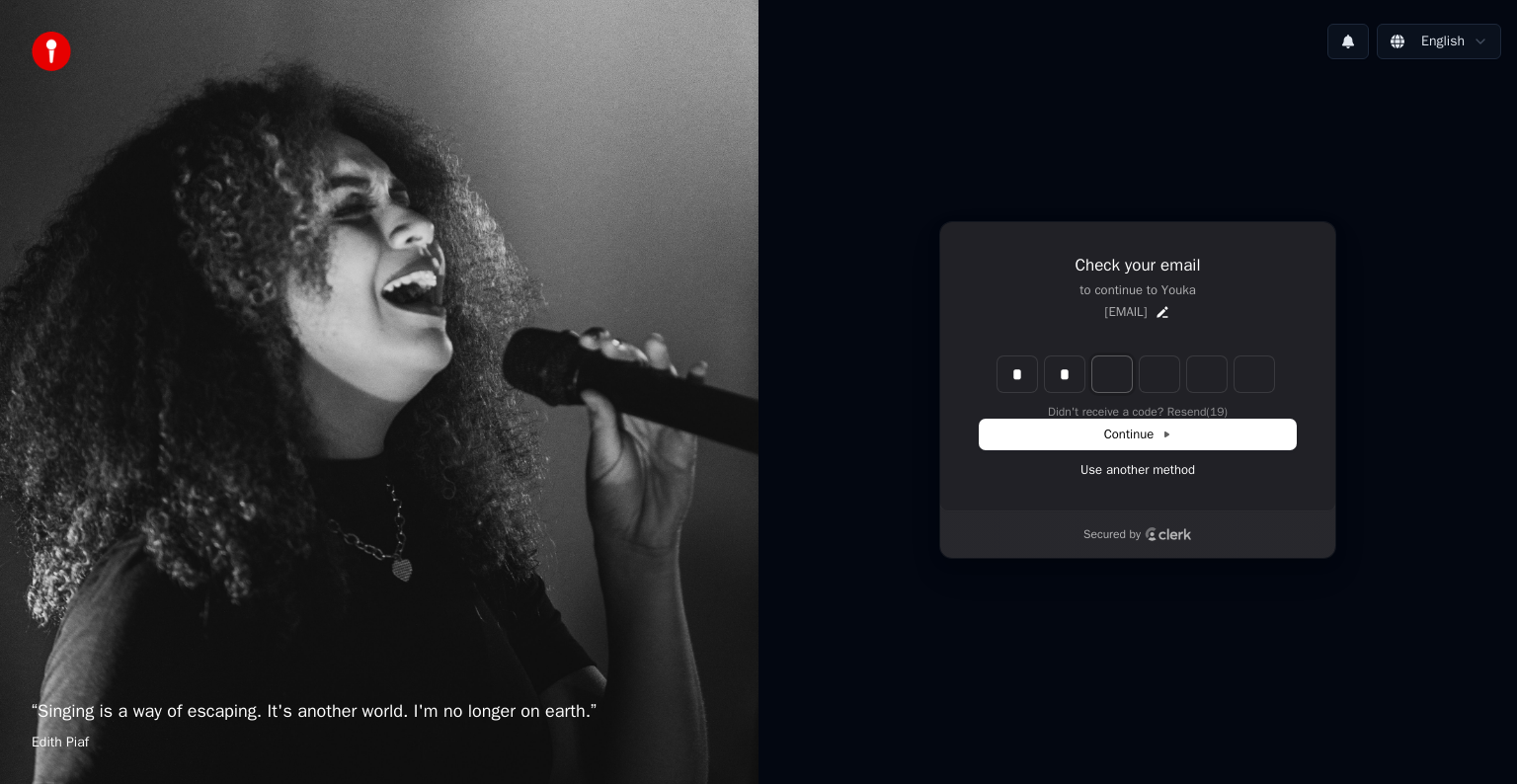 type on "**" 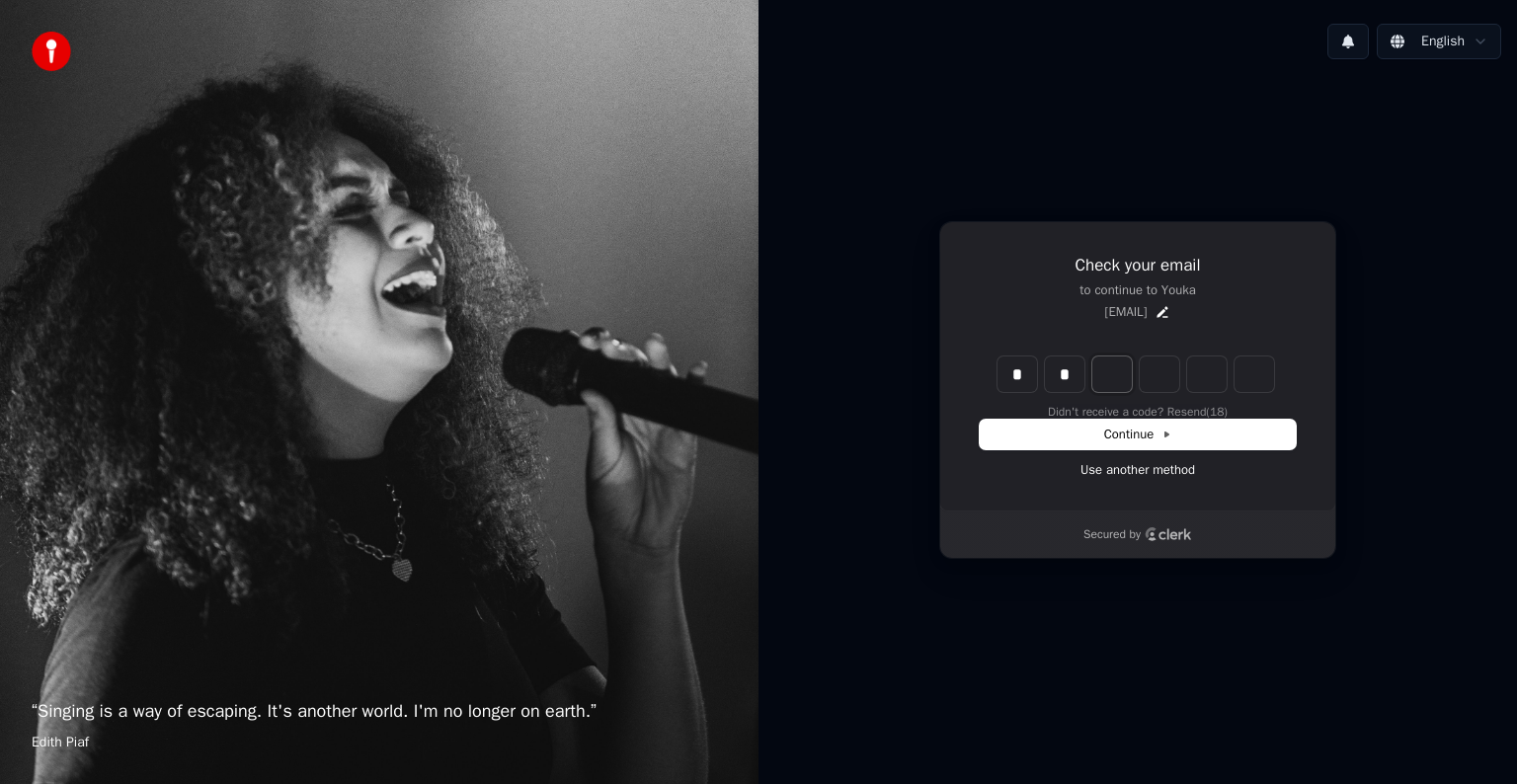 type on "*" 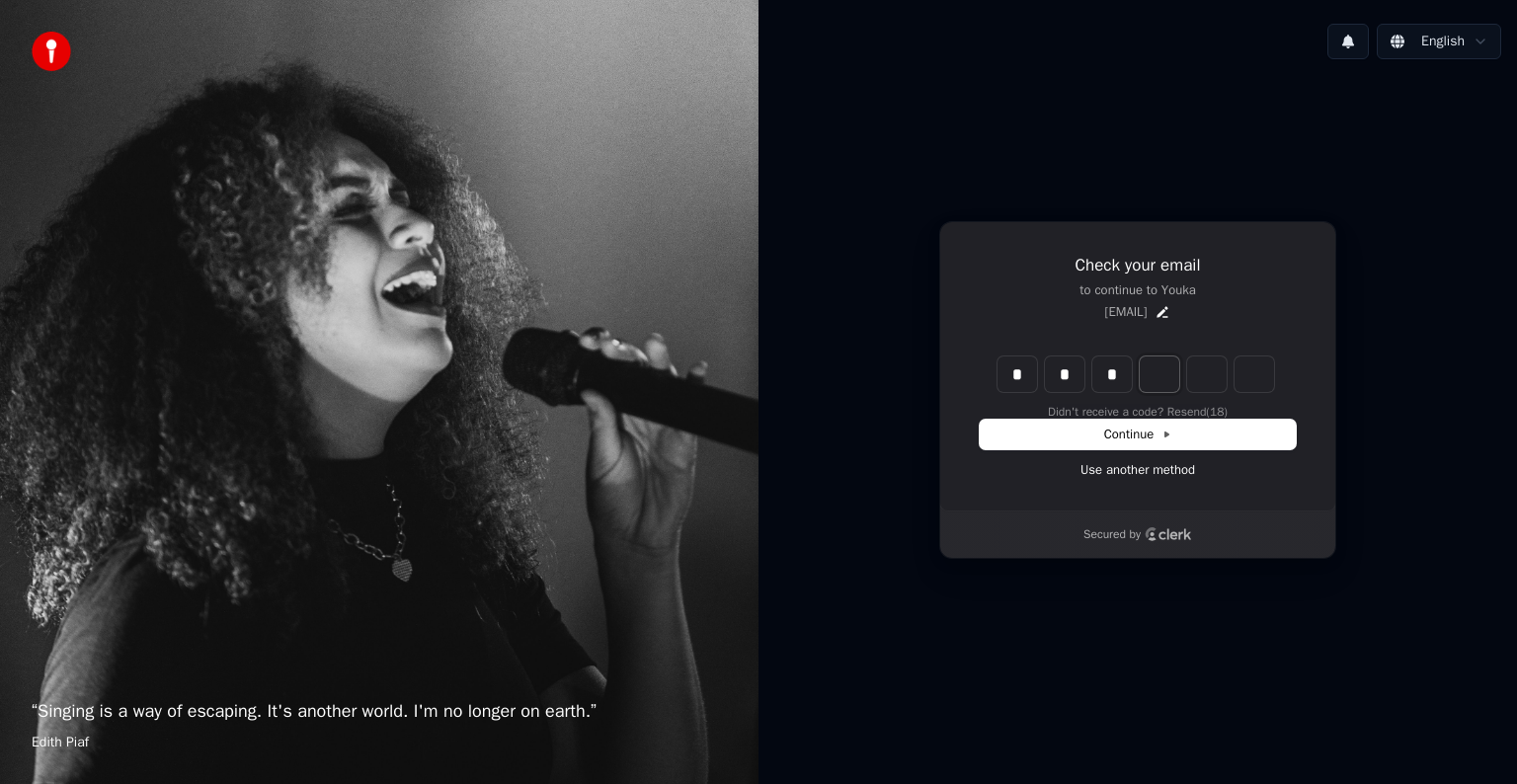 type on "***" 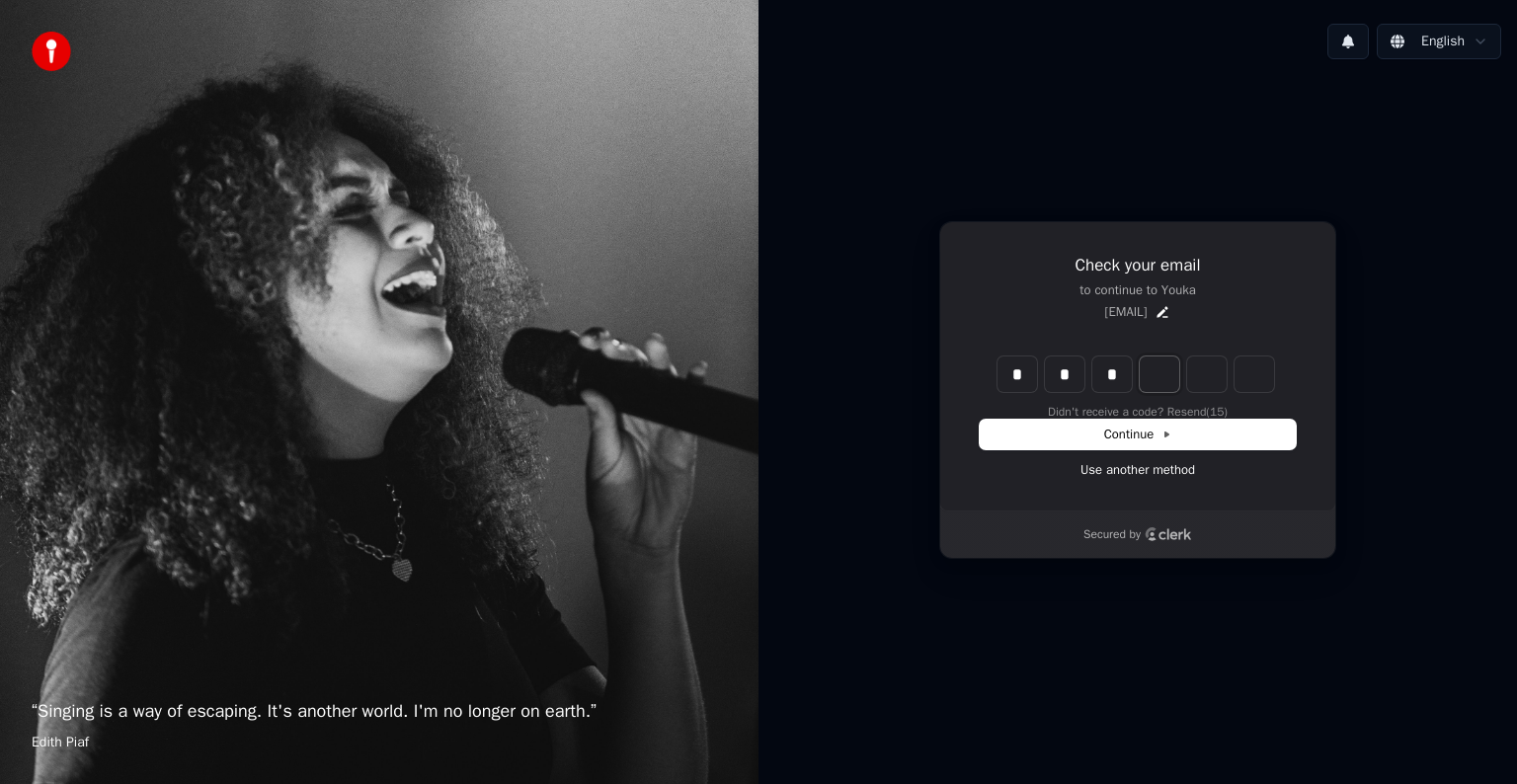 type on "*" 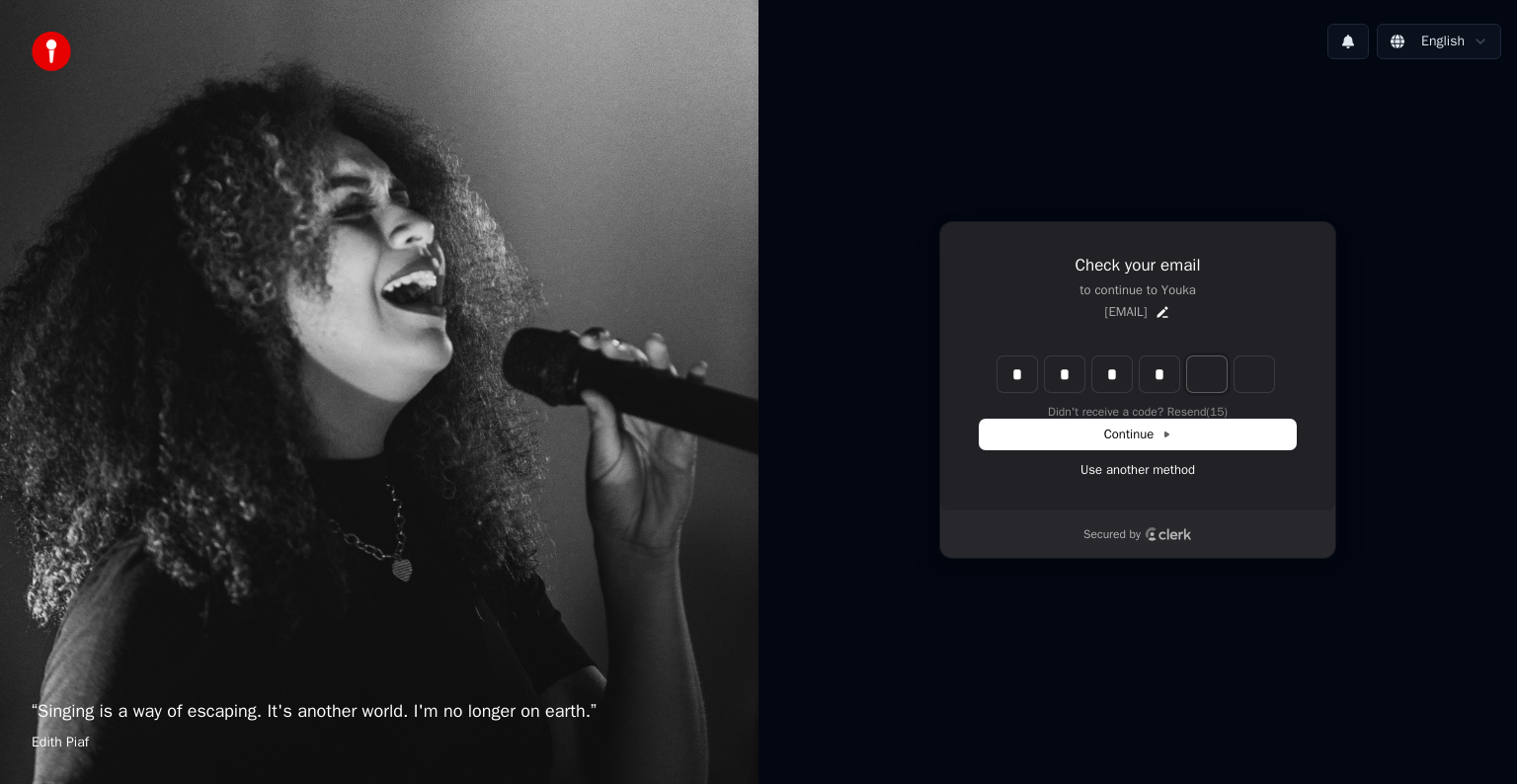 type on "****" 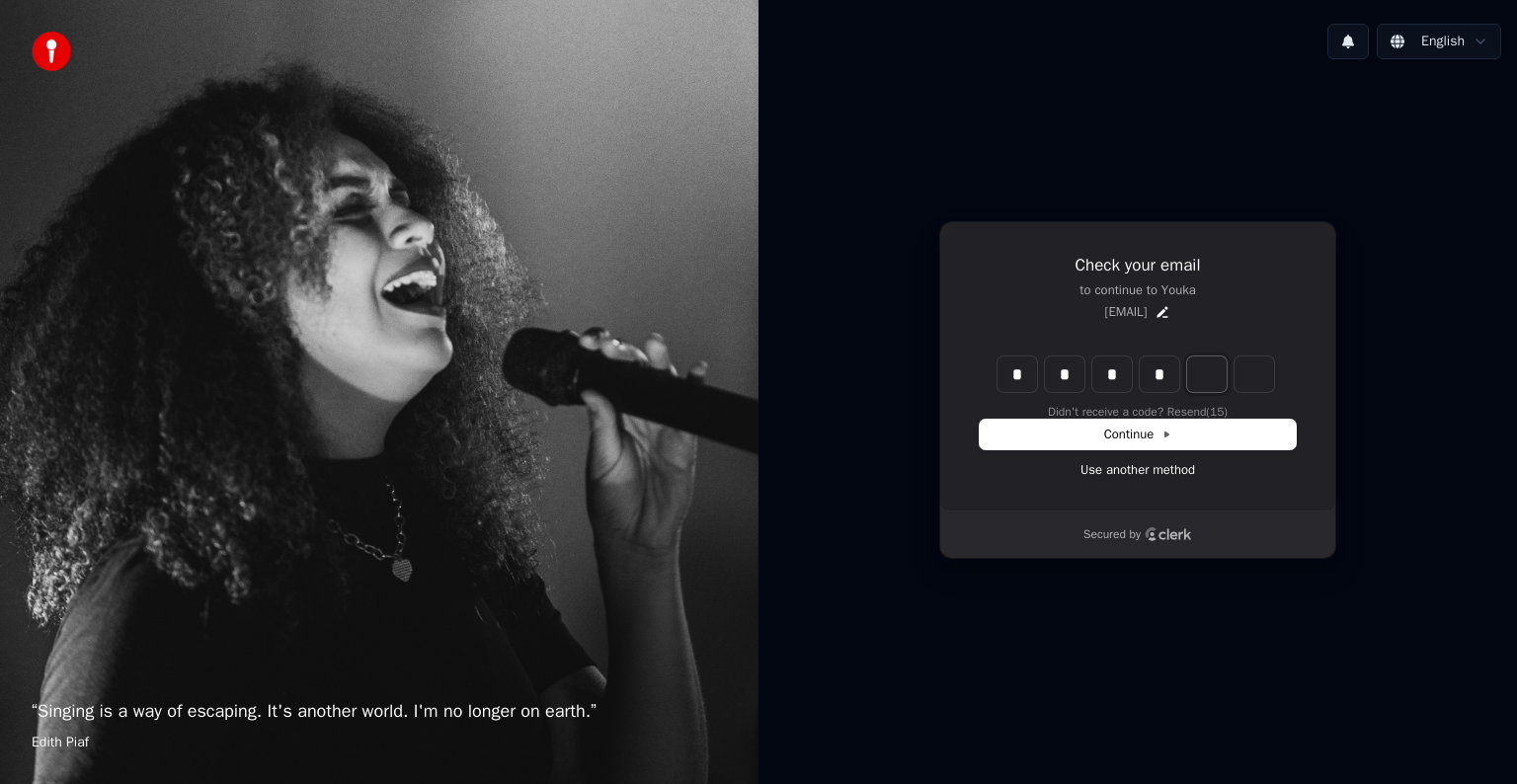 type on "*" 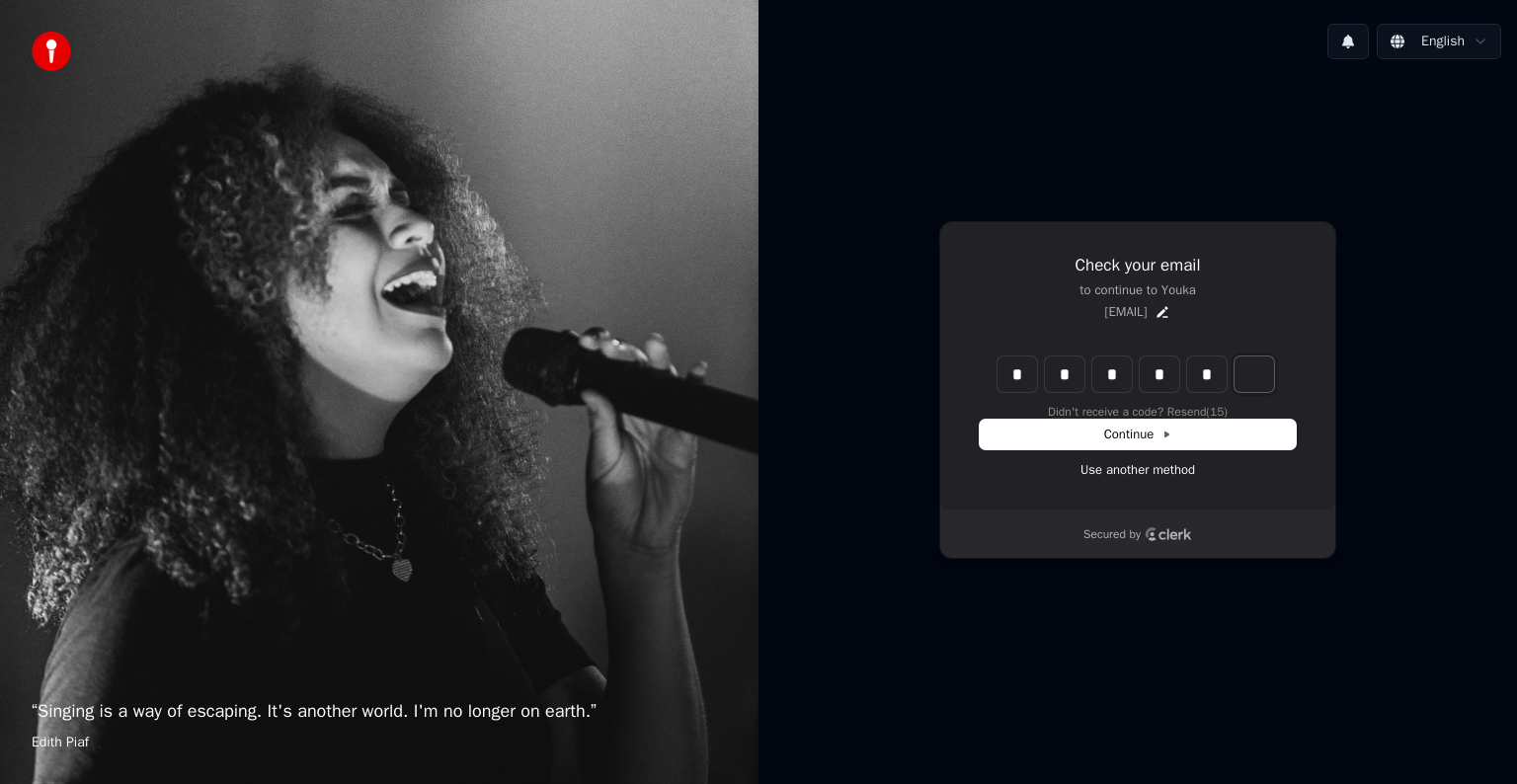 type on "******" 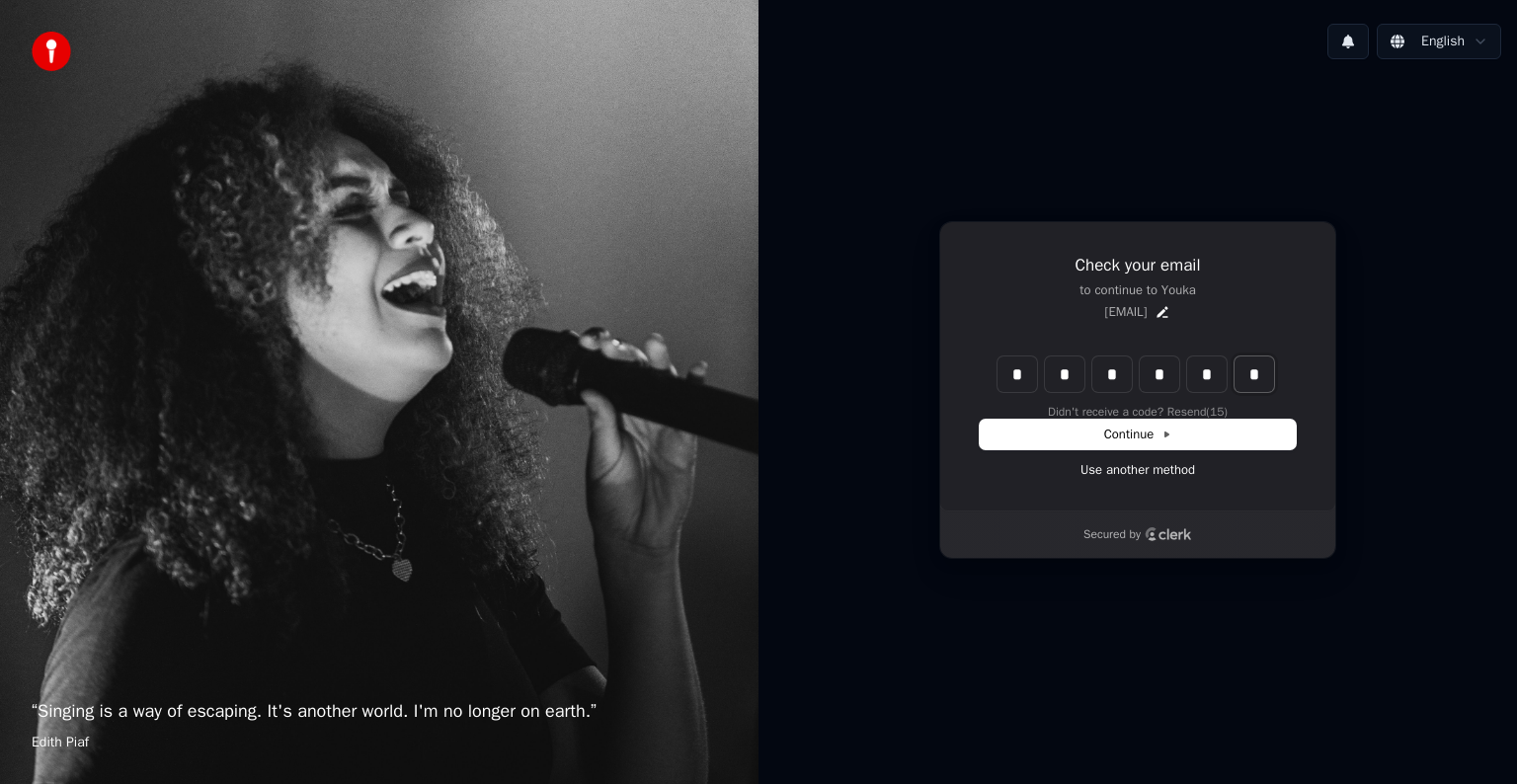 type on "*" 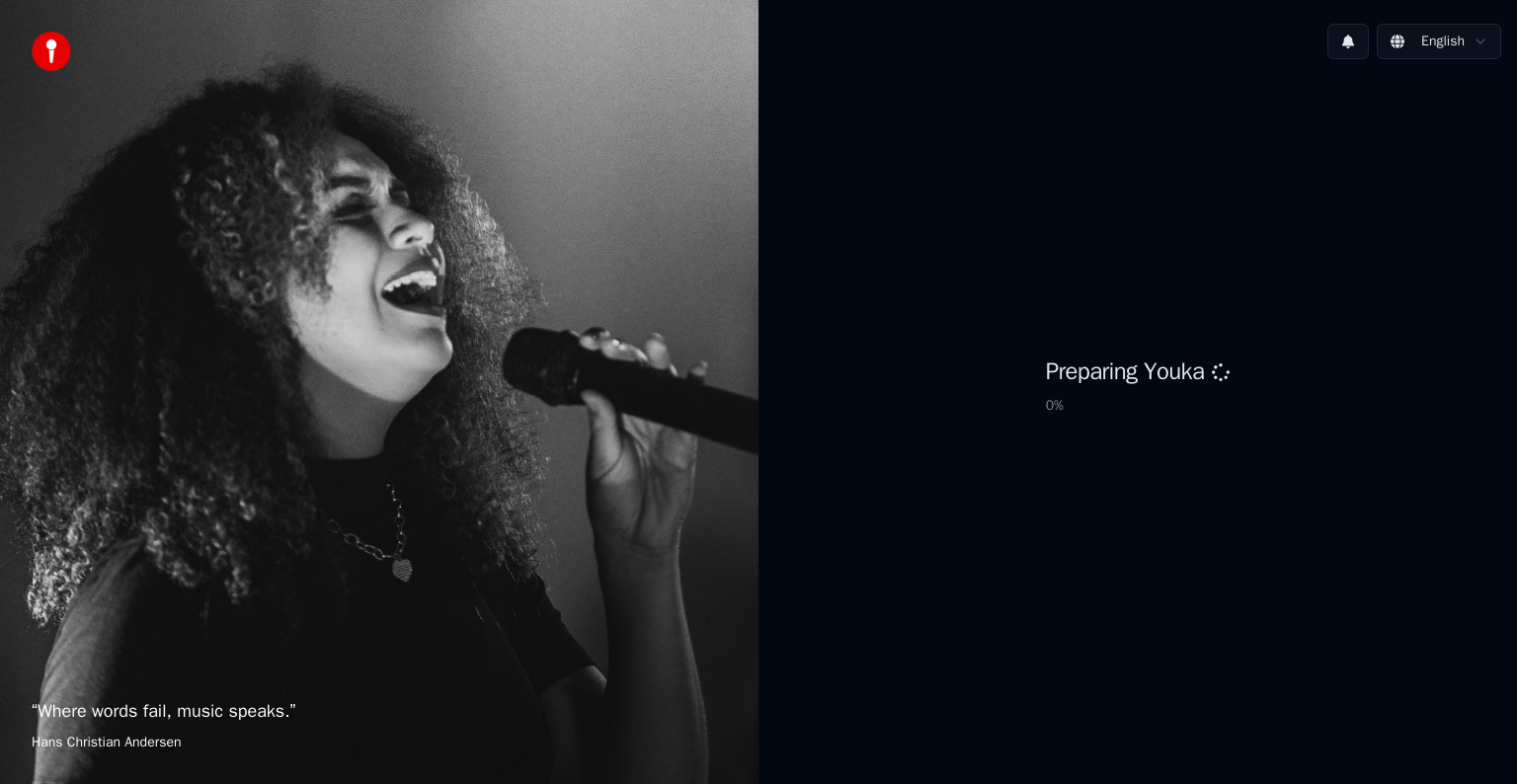 scroll, scrollTop: 0, scrollLeft: 0, axis: both 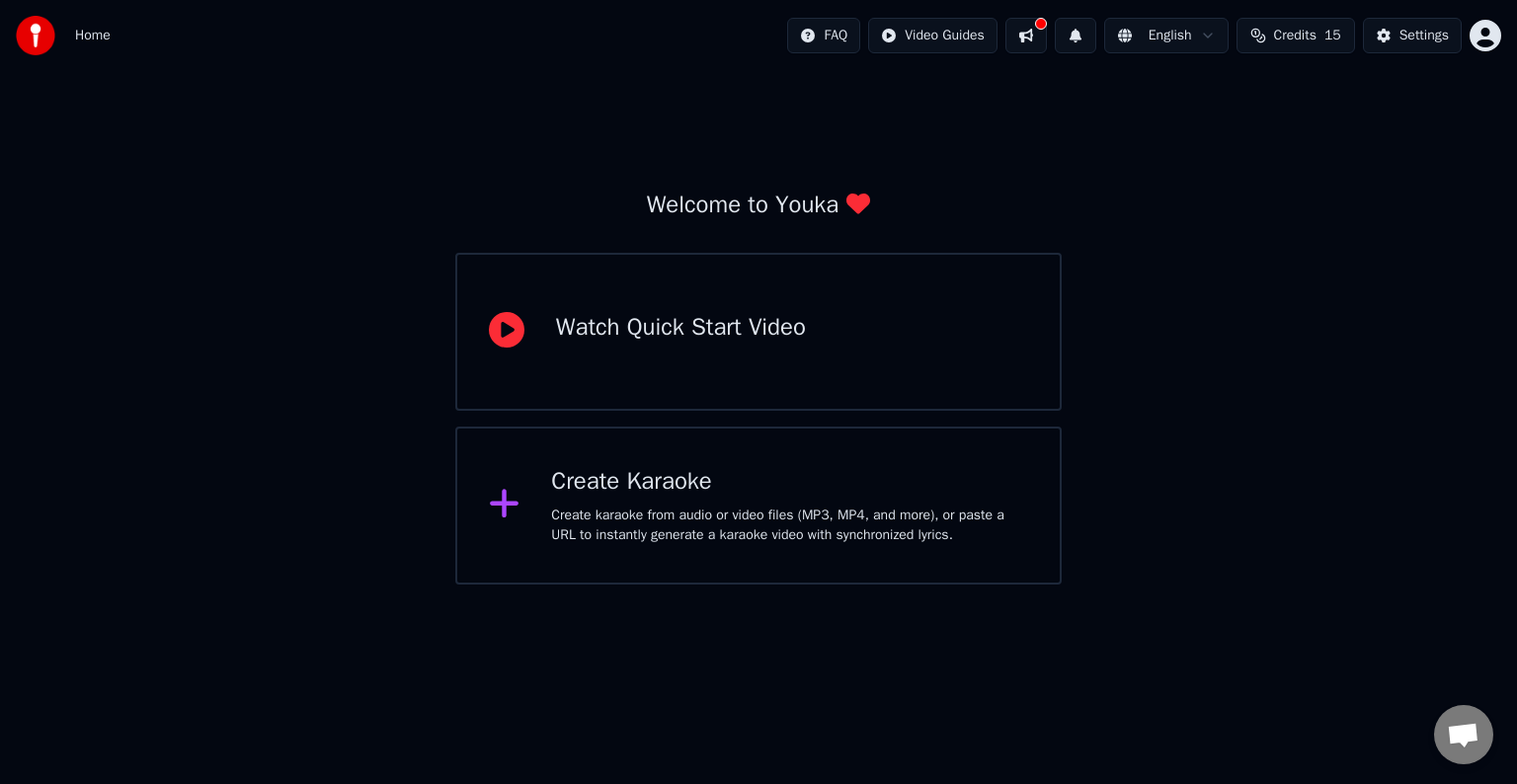 click 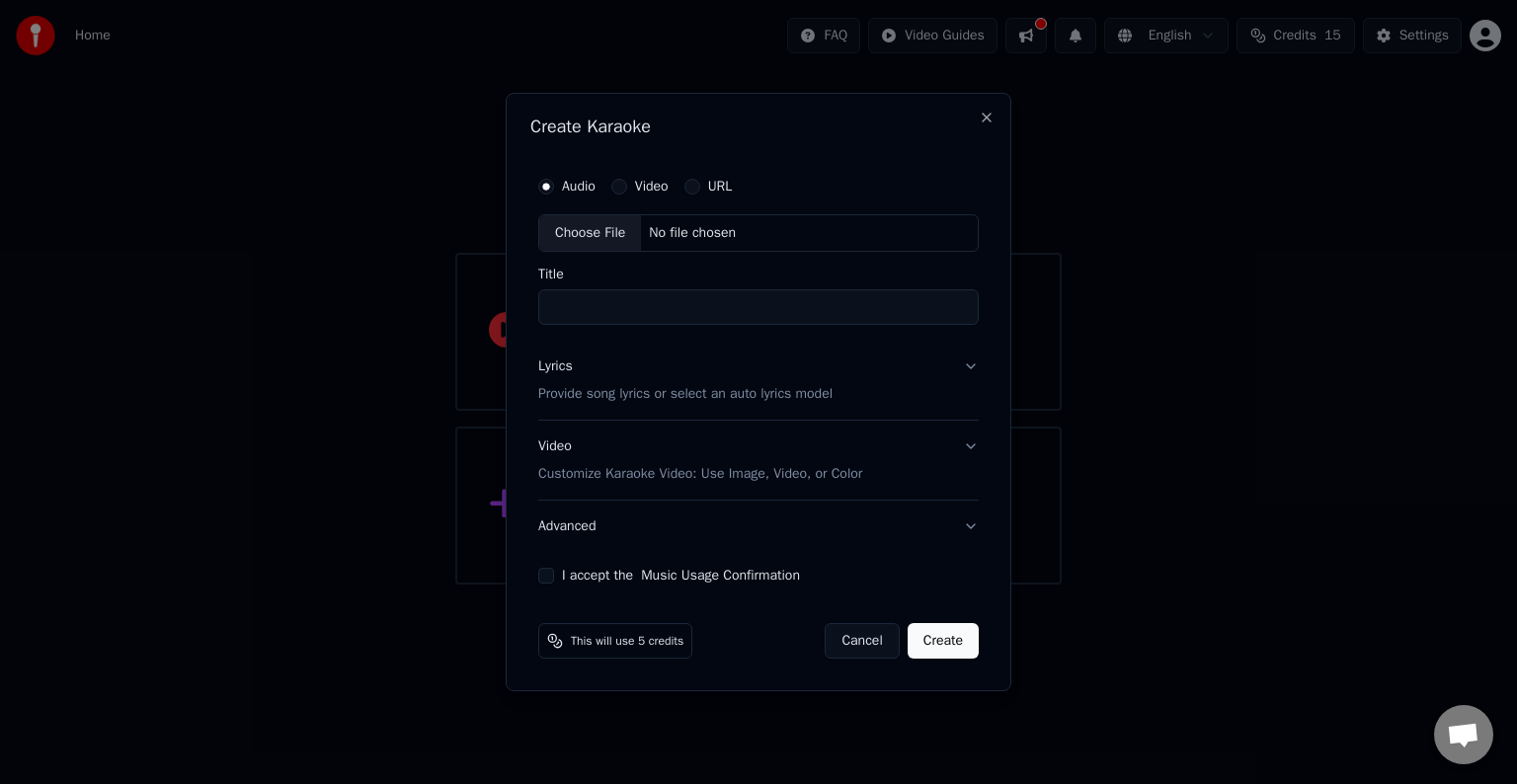 click on "Choose File" at bounding box center [590, 233] 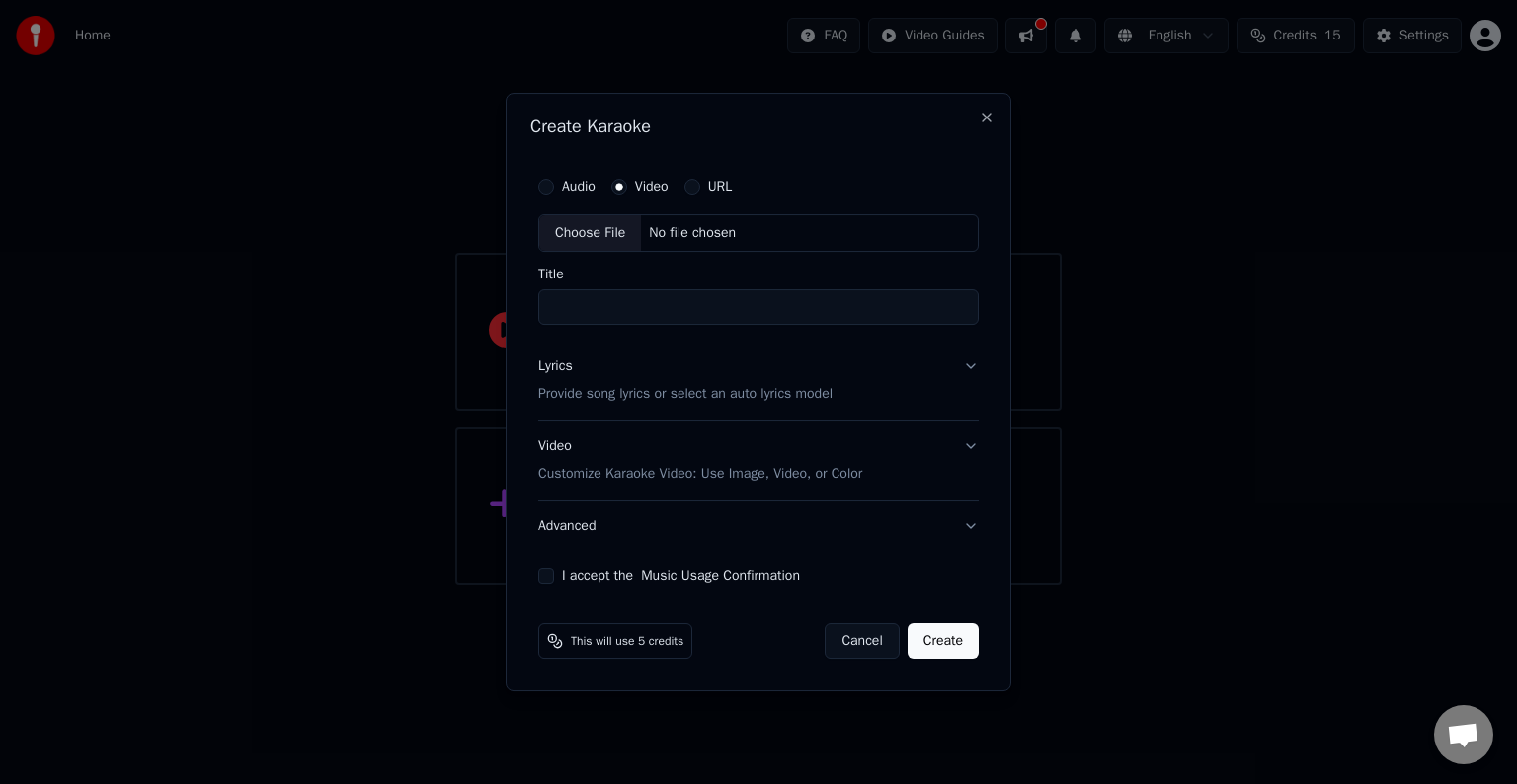 click on "Choose File" at bounding box center [590, 233] 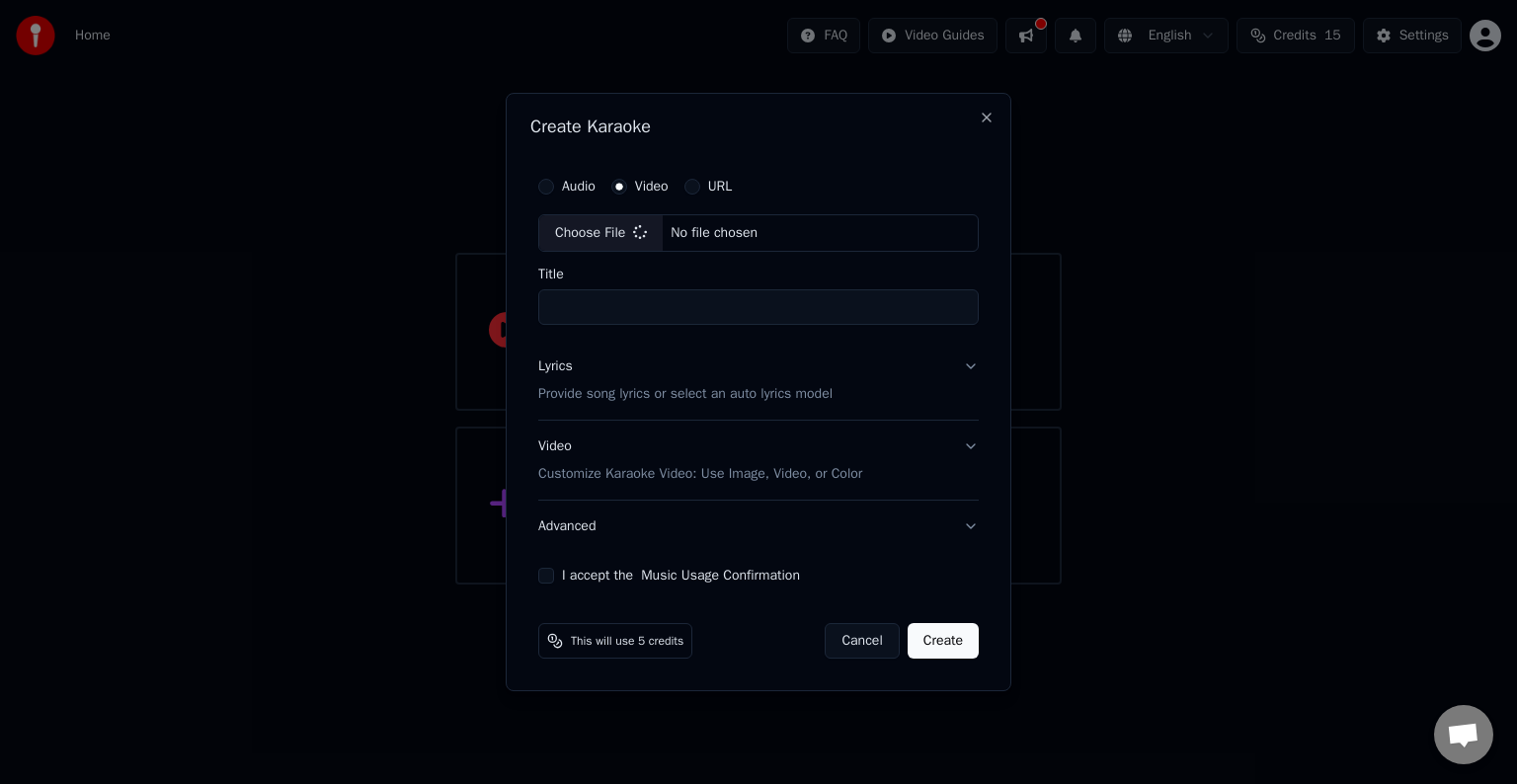 type on "**********" 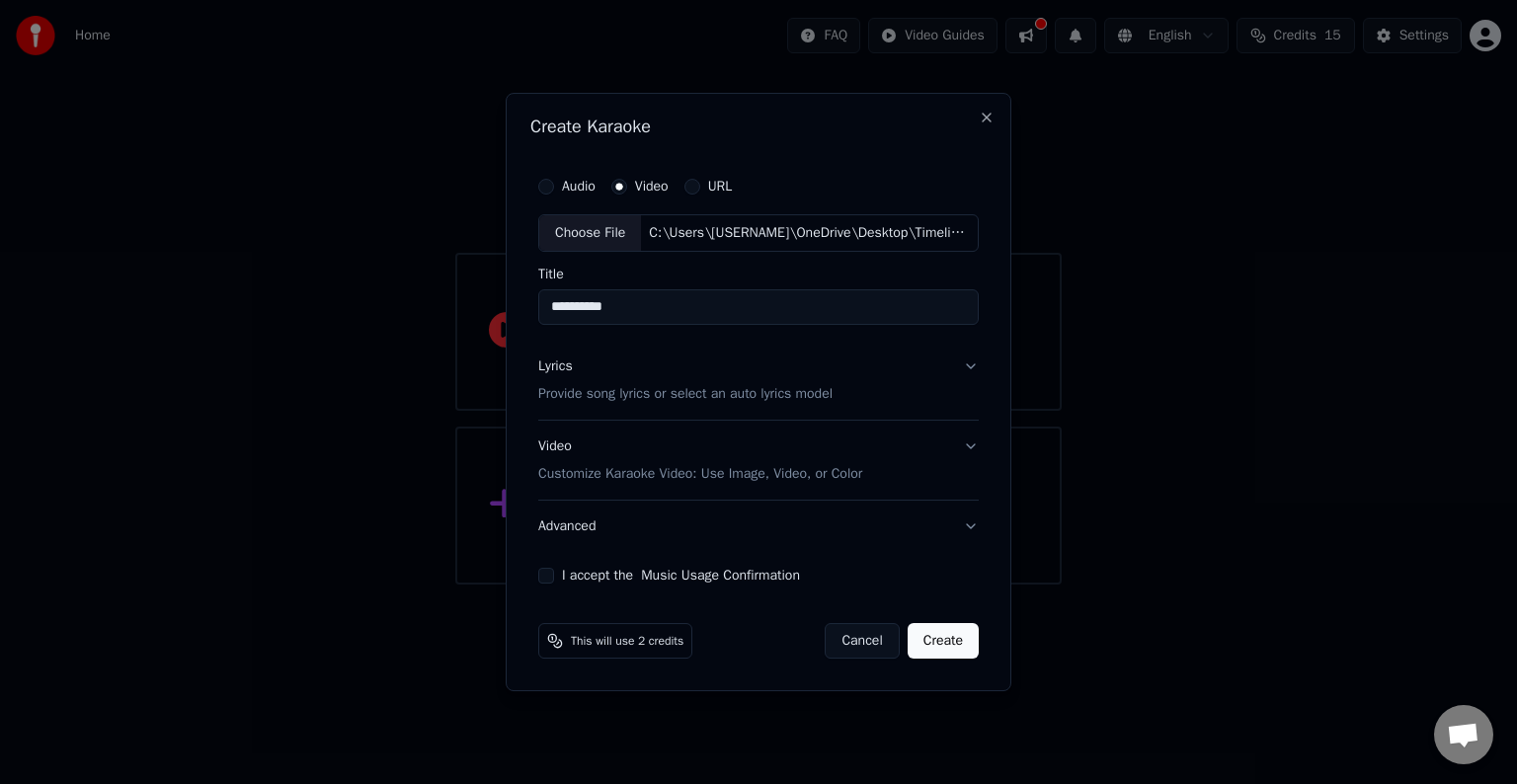 click on "Provide song lyrics or select an auto lyrics model" at bounding box center (685, 394) 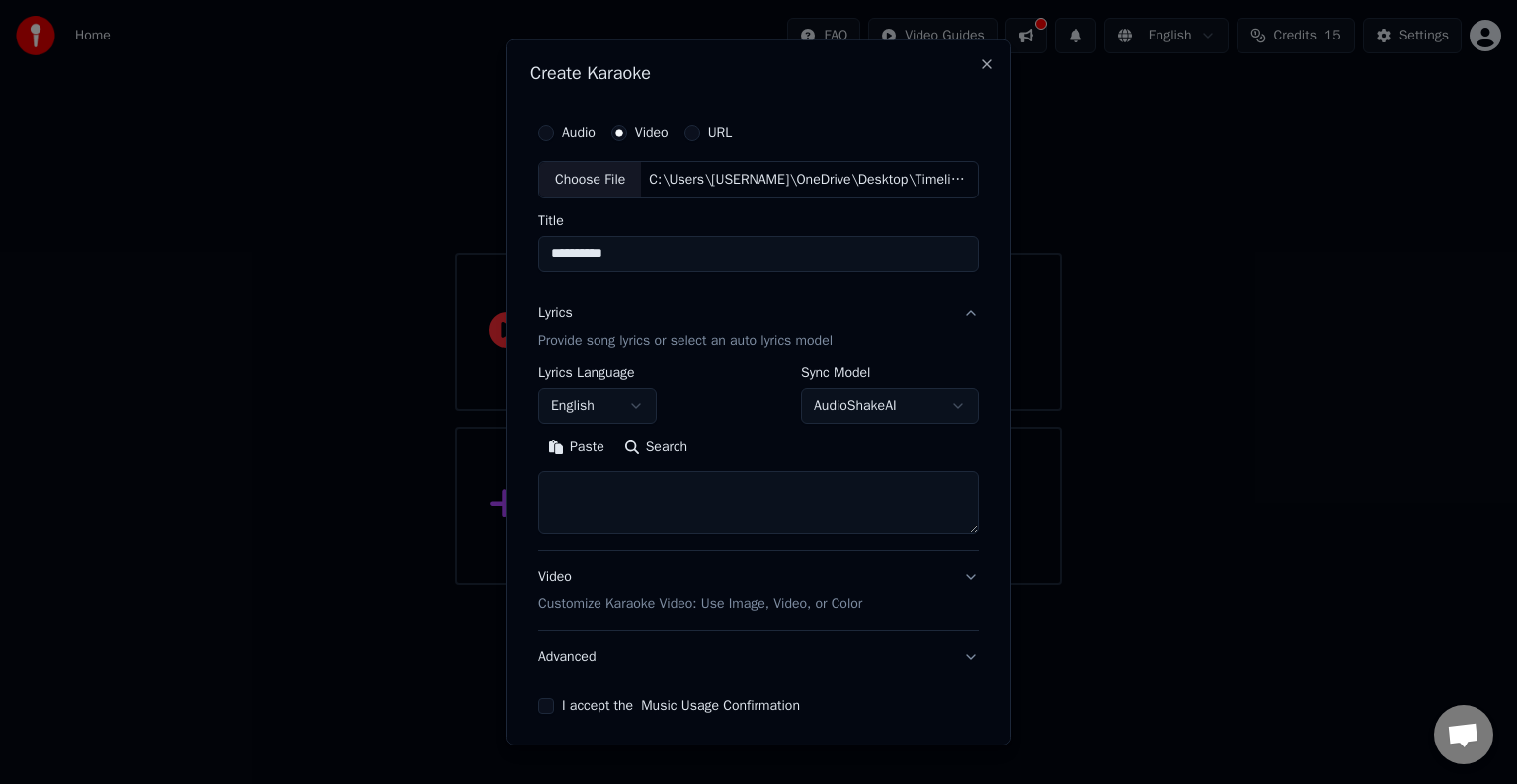 click at bounding box center (758, 503) 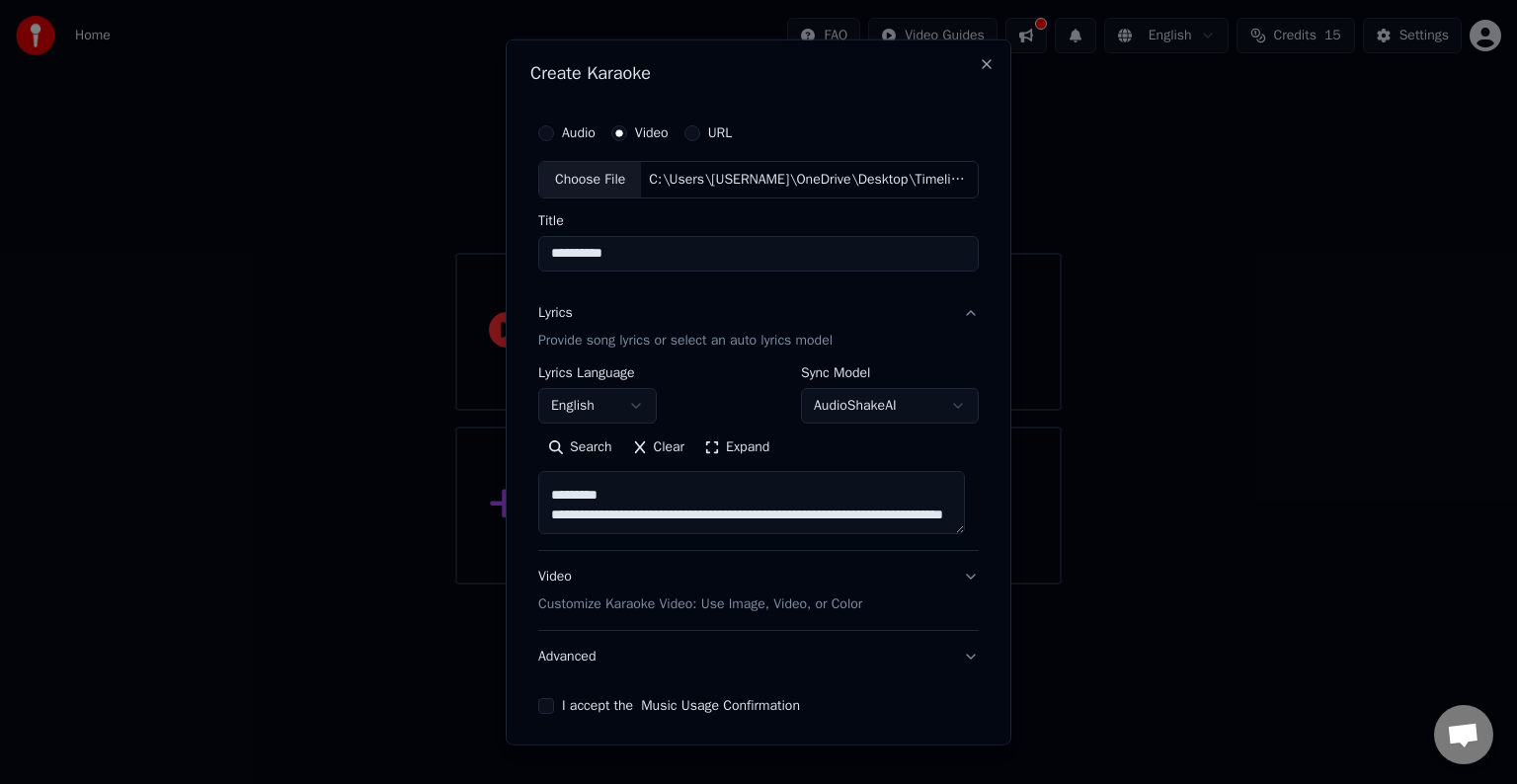 scroll, scrollTop: 0, scrollLeft: 0, axis: both 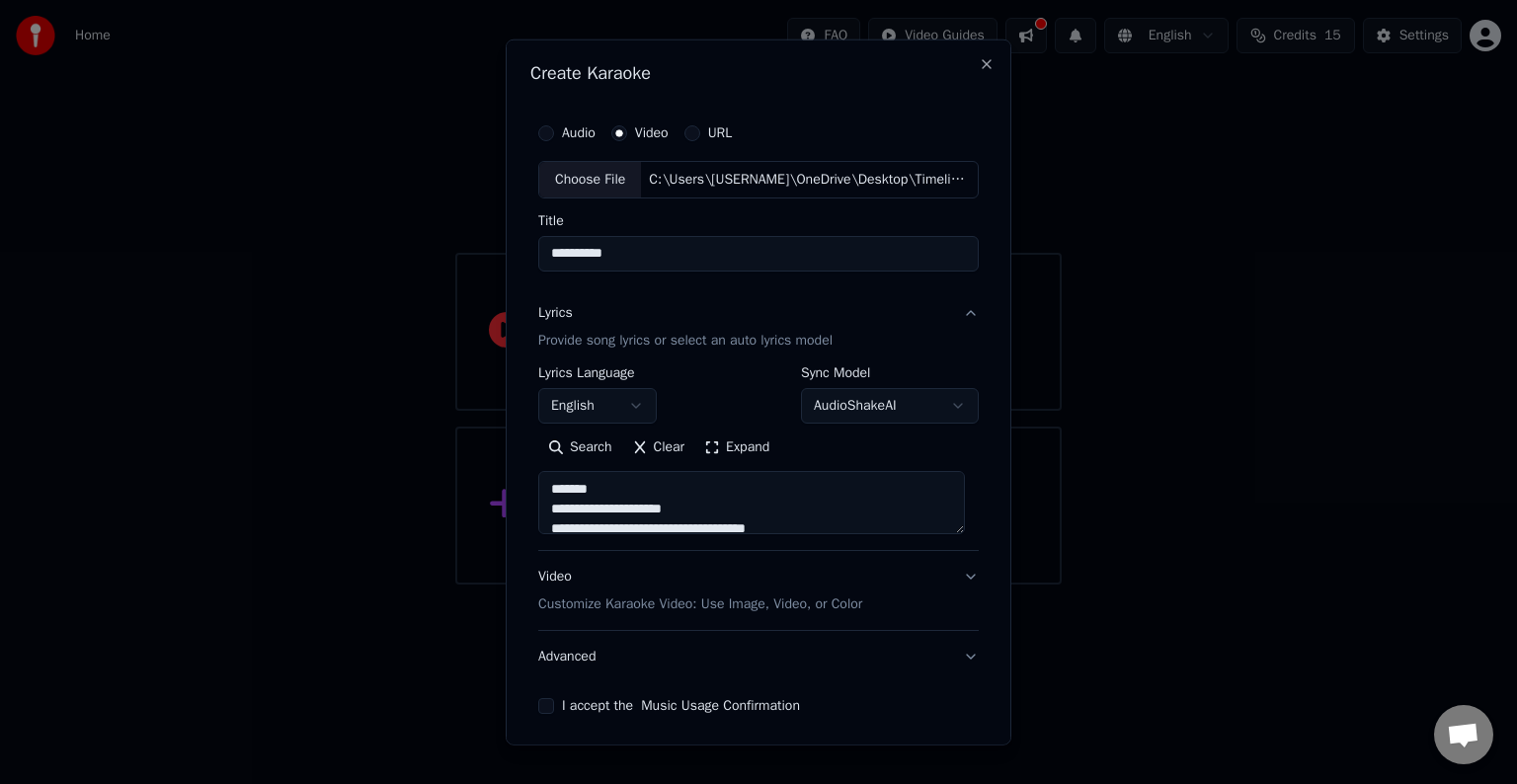 type on "**********" 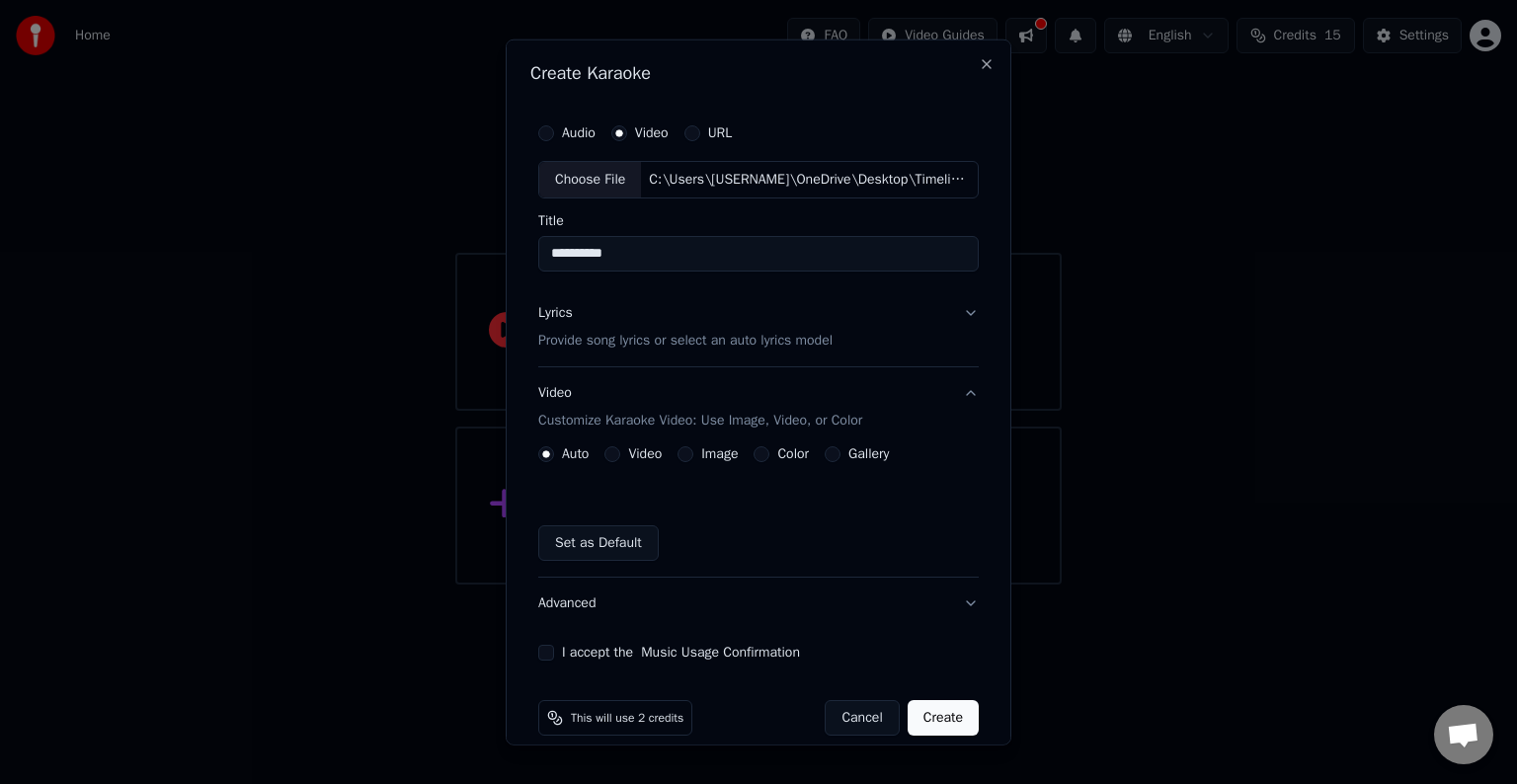 click on "Video" at bounding box center (633, 454) 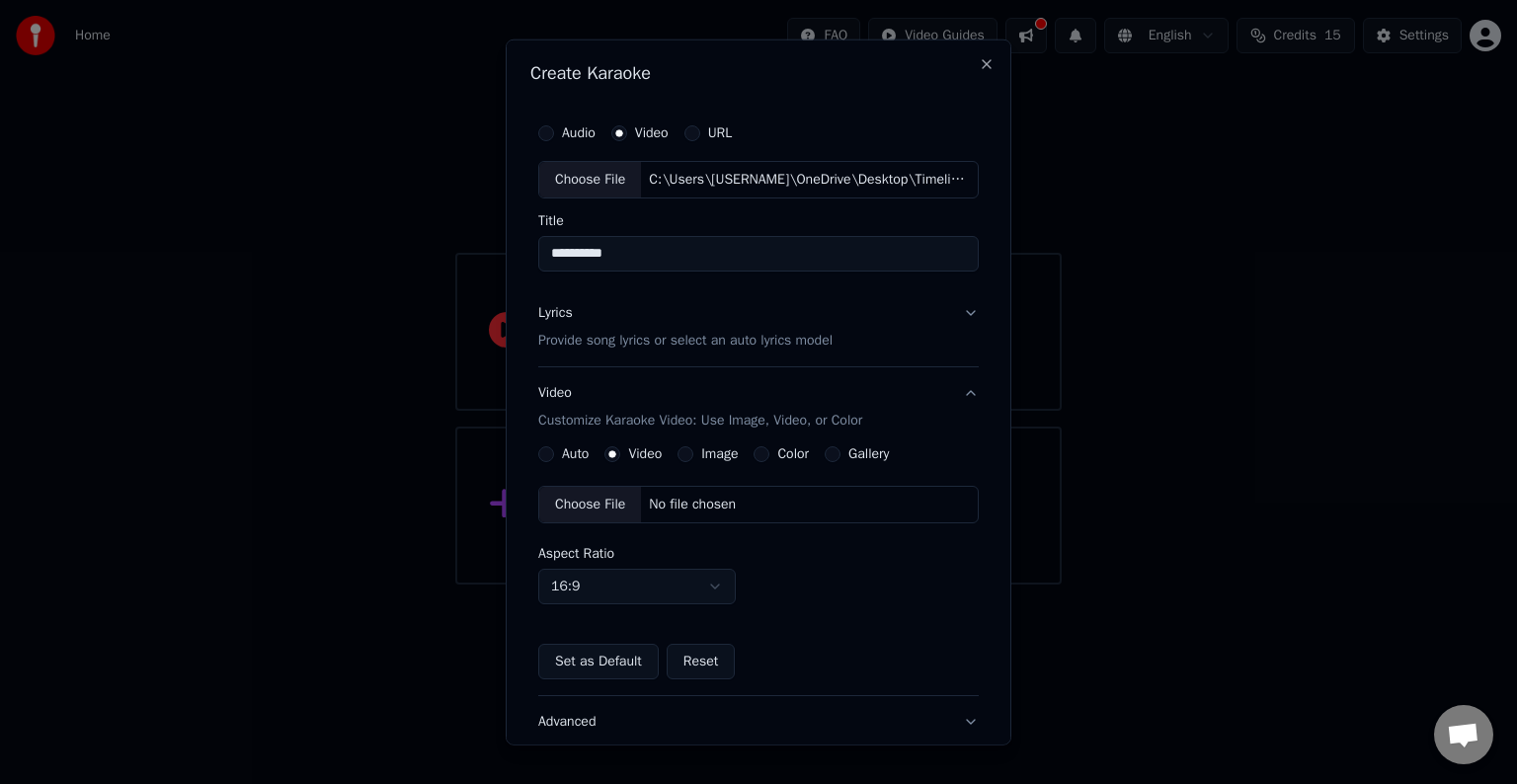 click on "Image" at bounding box center (685, 454) 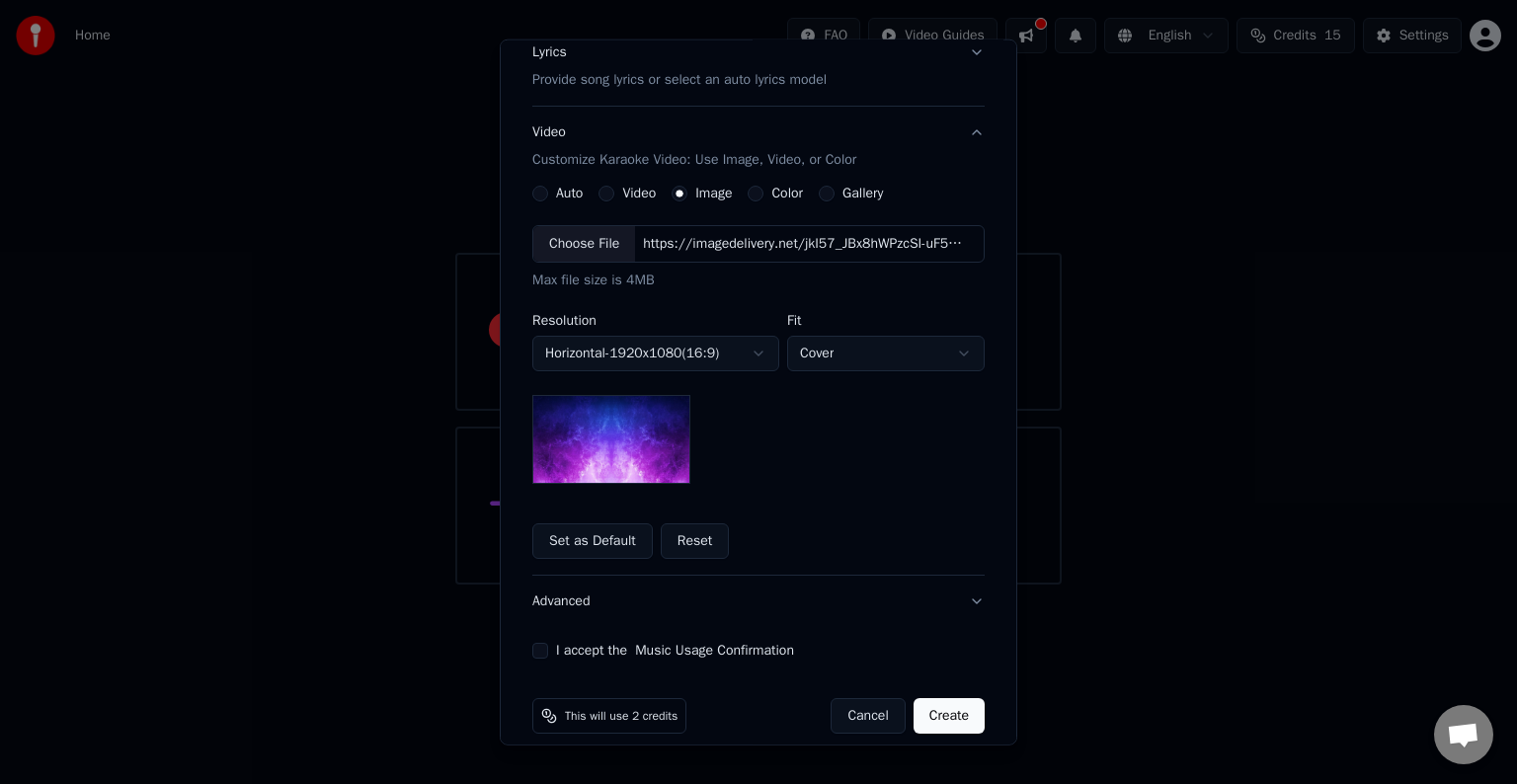 scroll, scrollTop: 201, scrollLeft: 0, axis: vertical 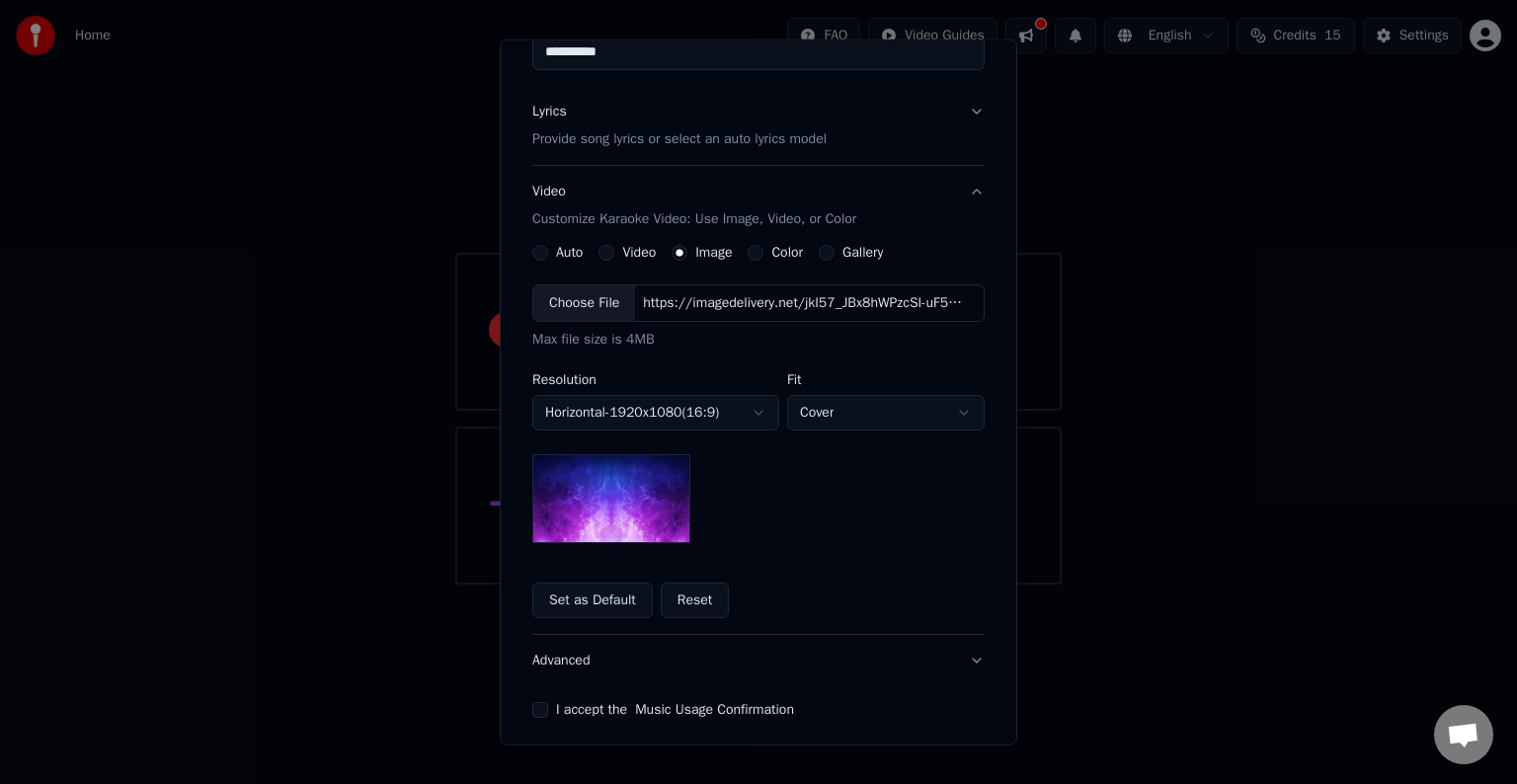 click on "Choose File" at bounding box center (584, 303) 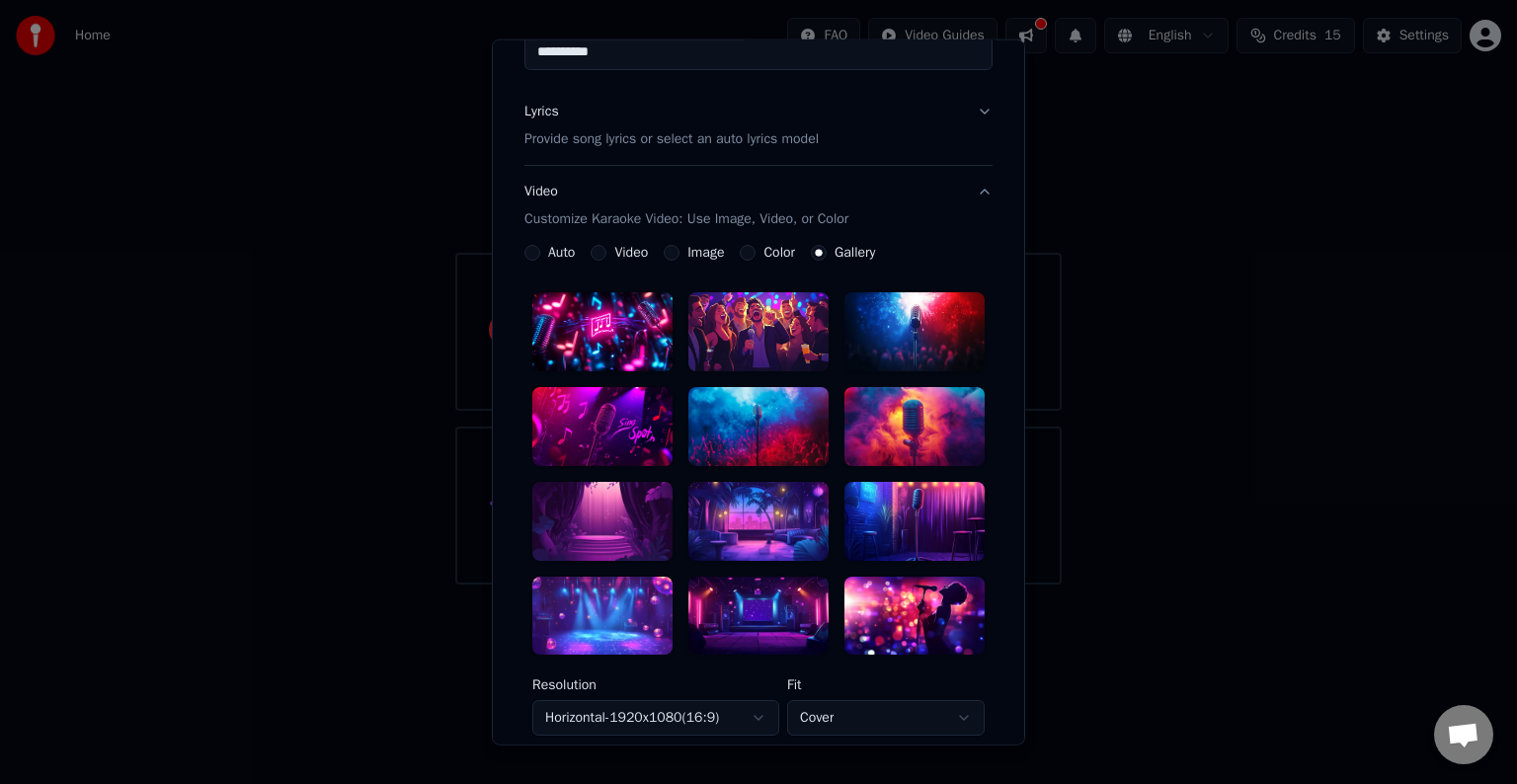click on "Color" at bounding box center [748, 253] 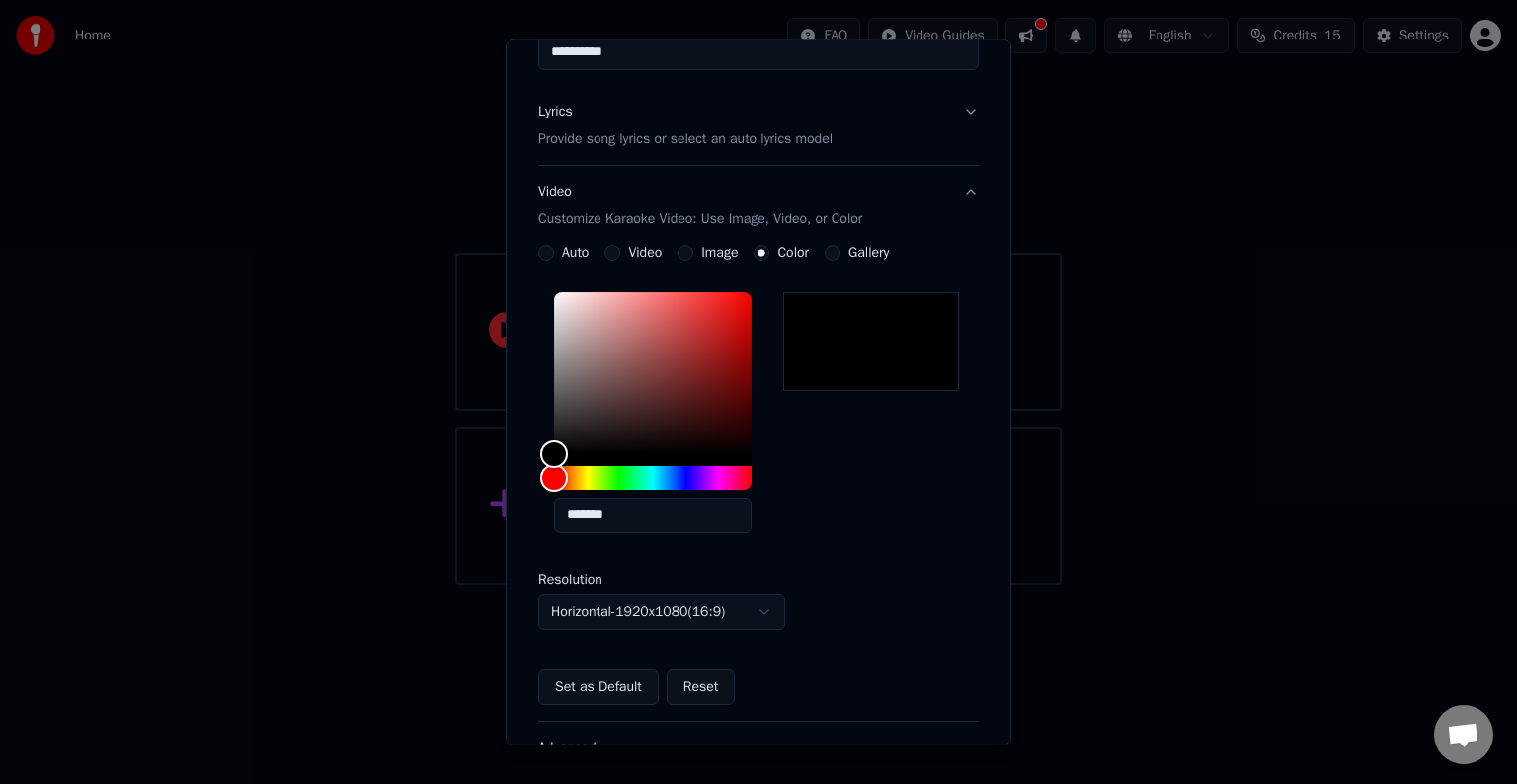 click on "Auto" at bounding box center (575, 253) 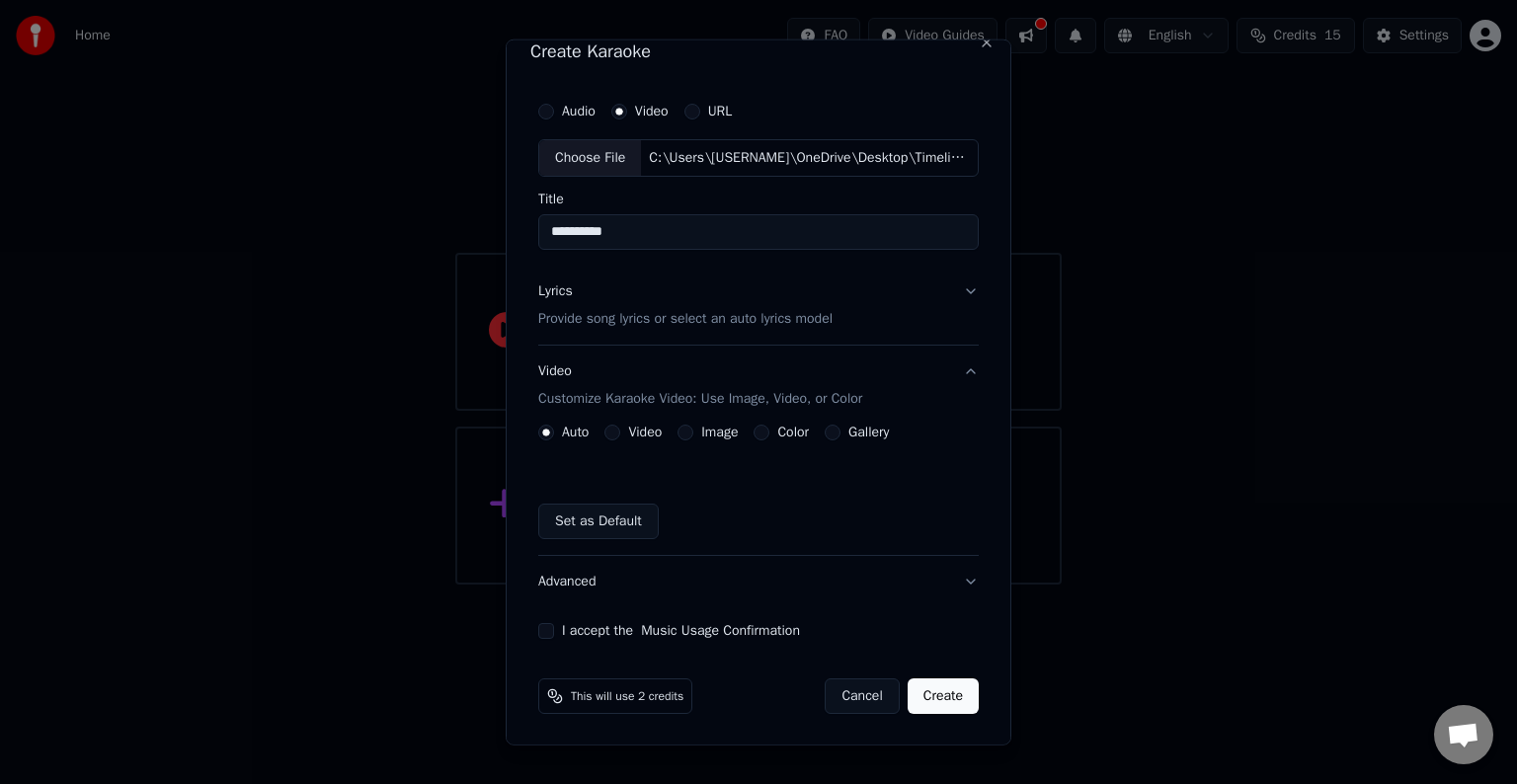 click on "Video" at bounding box center (612, 432) 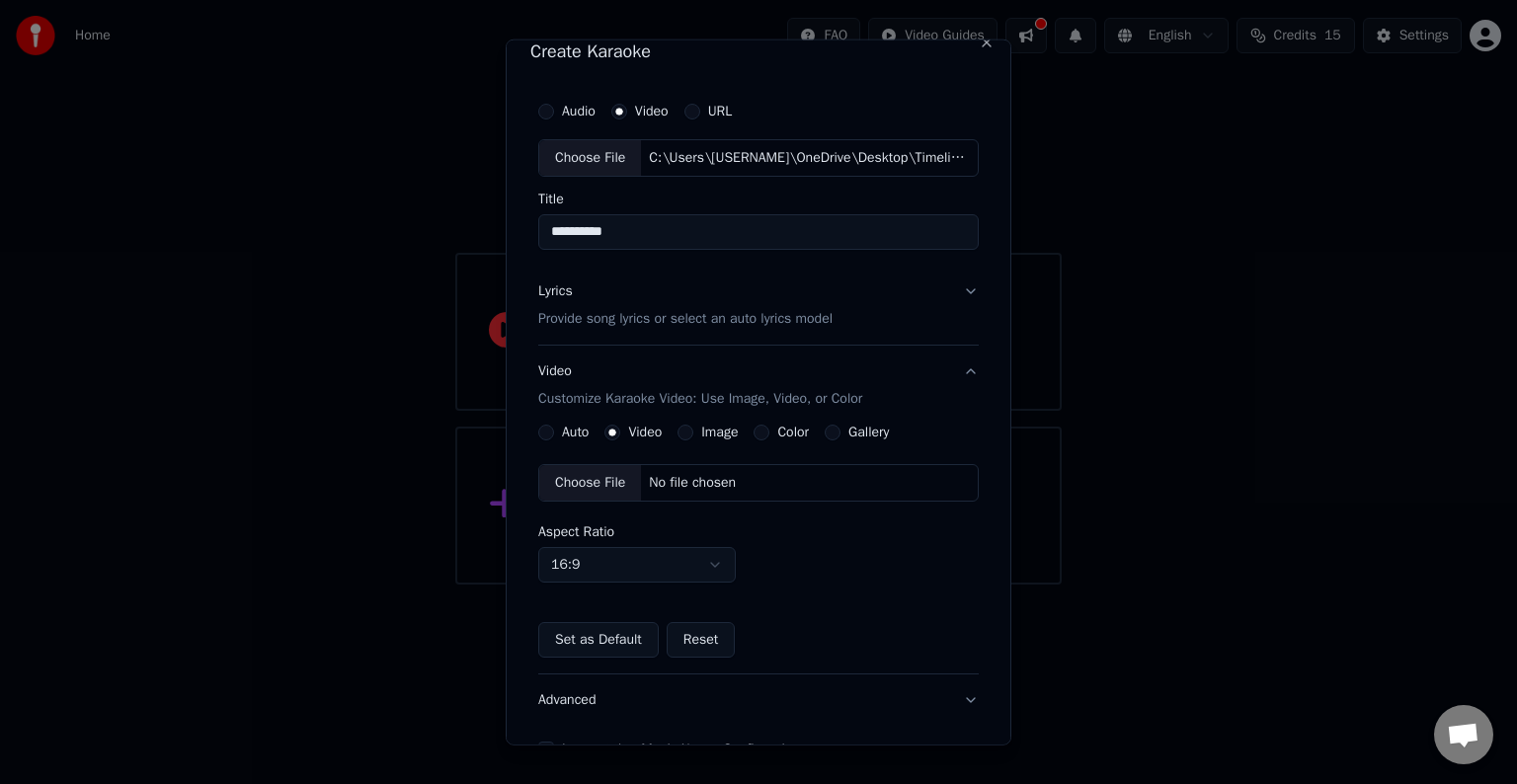 click on "Choose File" at bounding box center [590, 483] 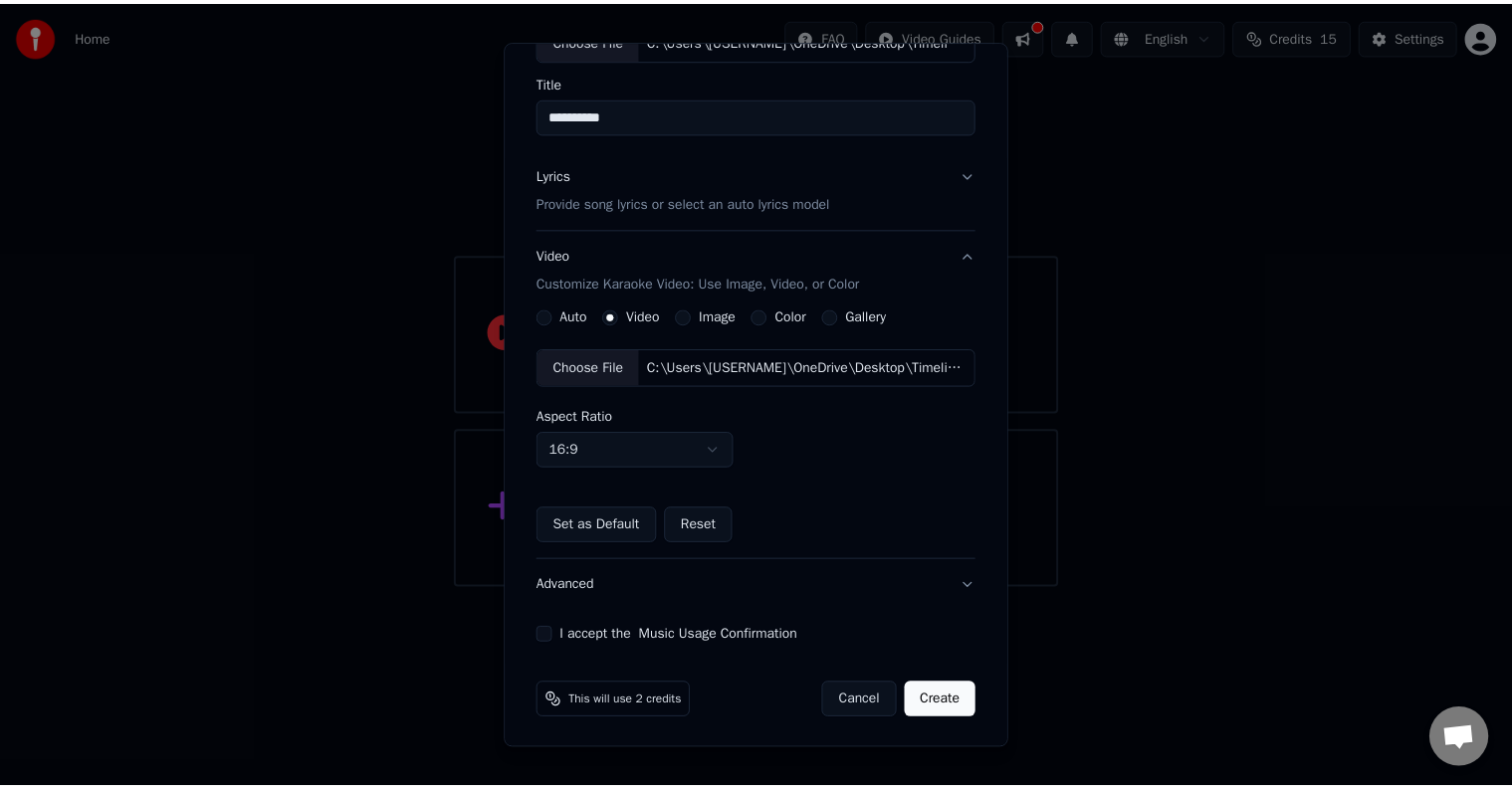 scroll, scrollTop: 140, scrollLeft: 0, axis: vertical 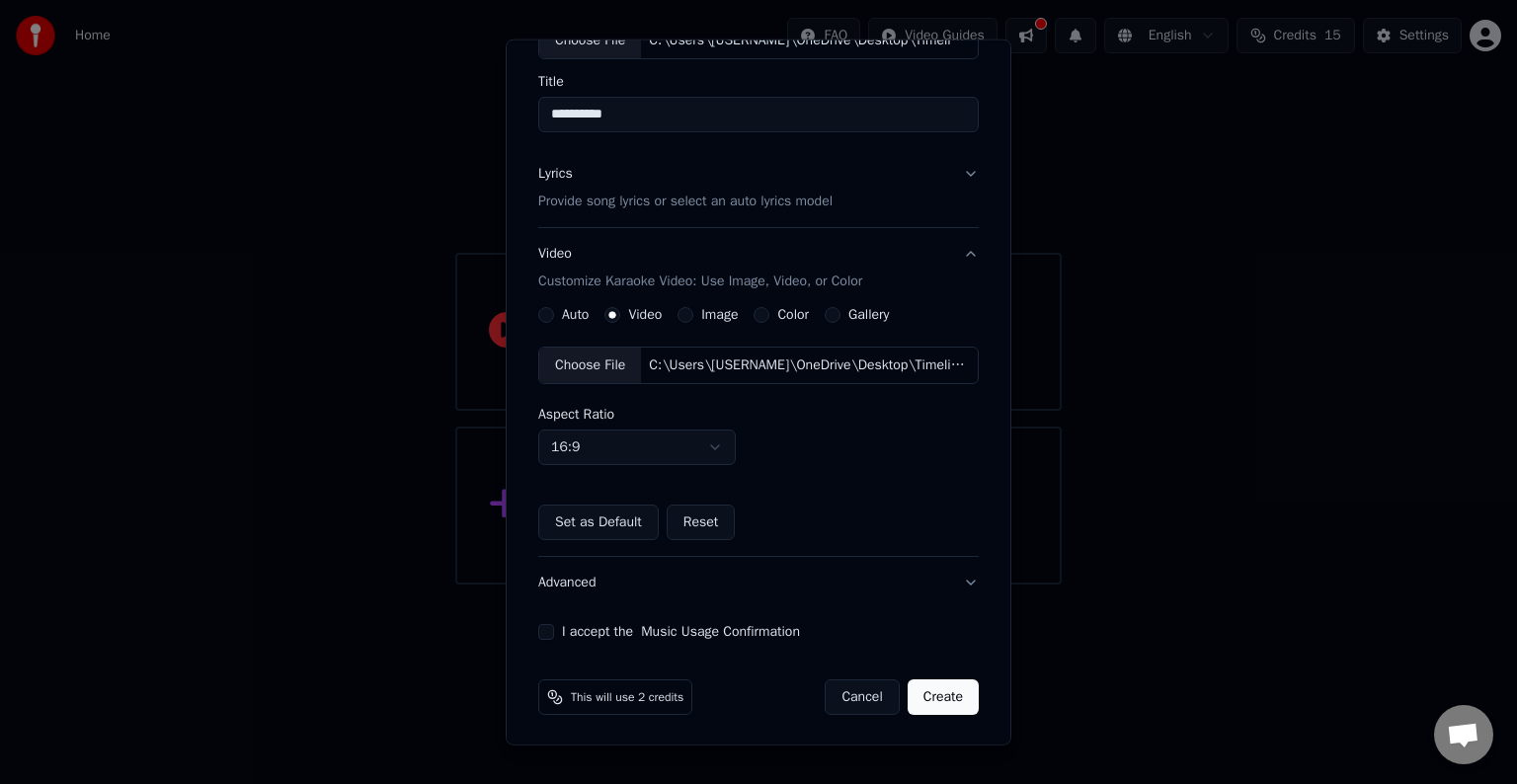 click on "I accept the   Music Usage Confirmation" at bounding box center (546, 632) 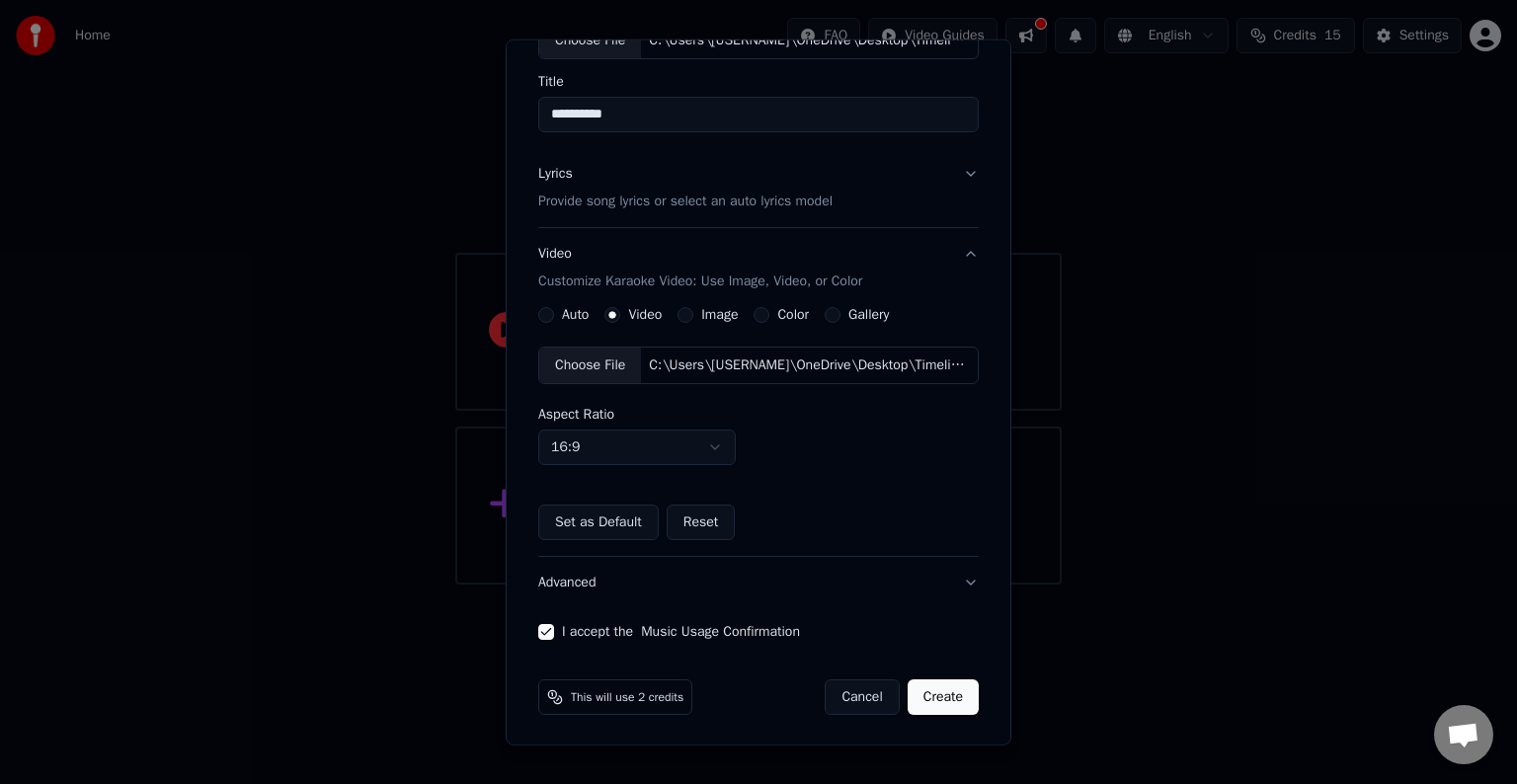 click on "Create" at bounding box center (943, 697) 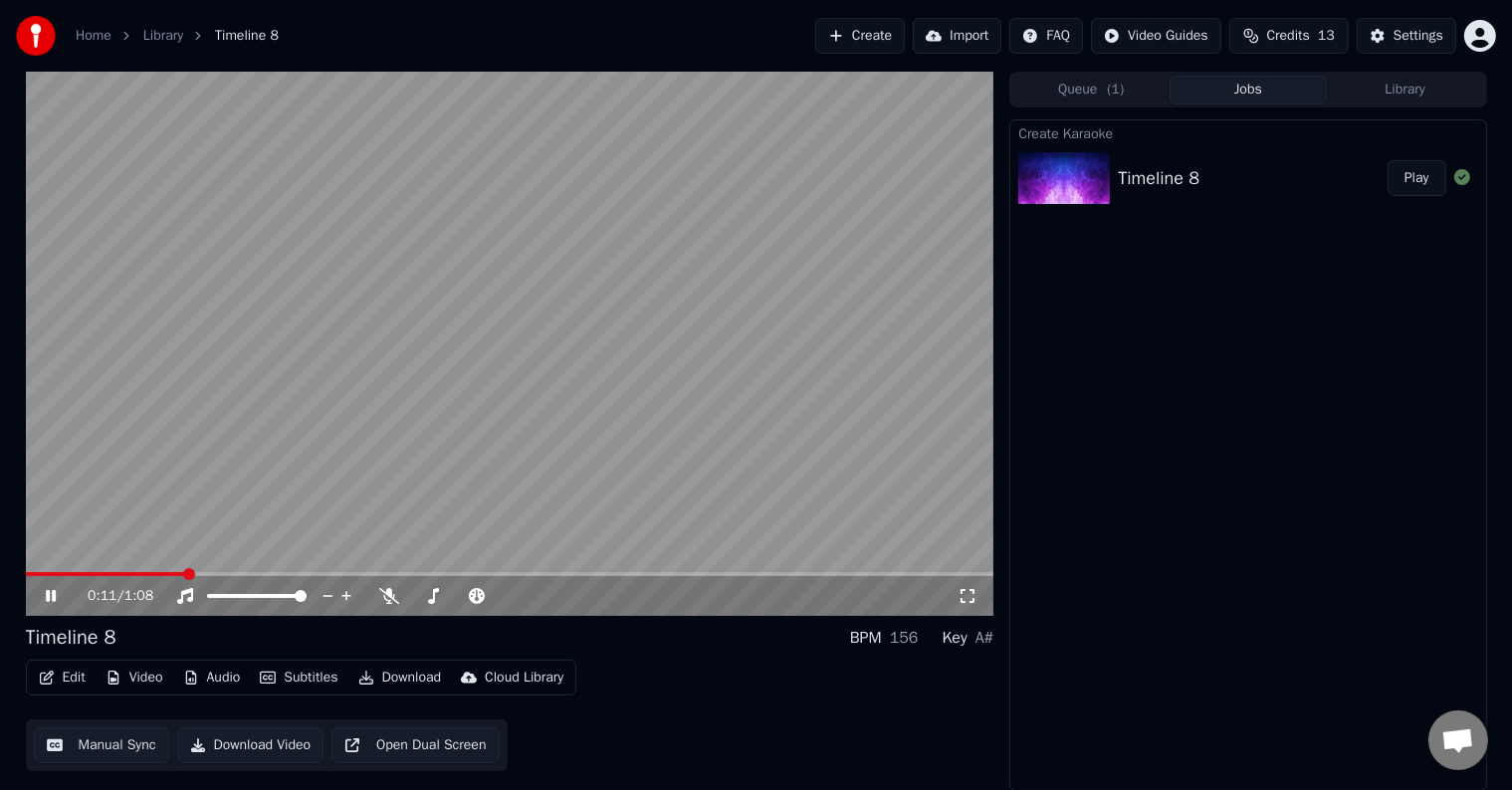 click 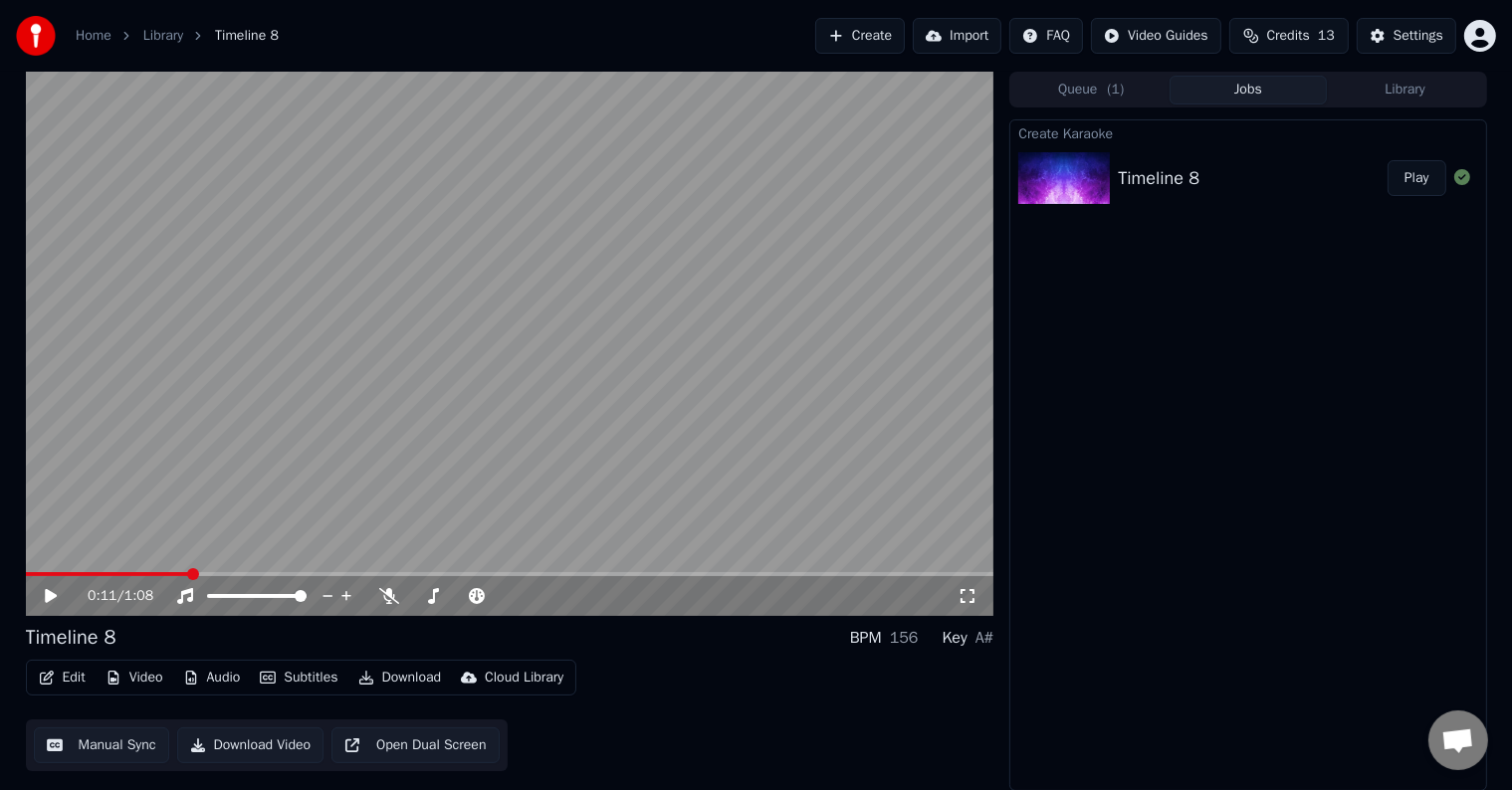 click 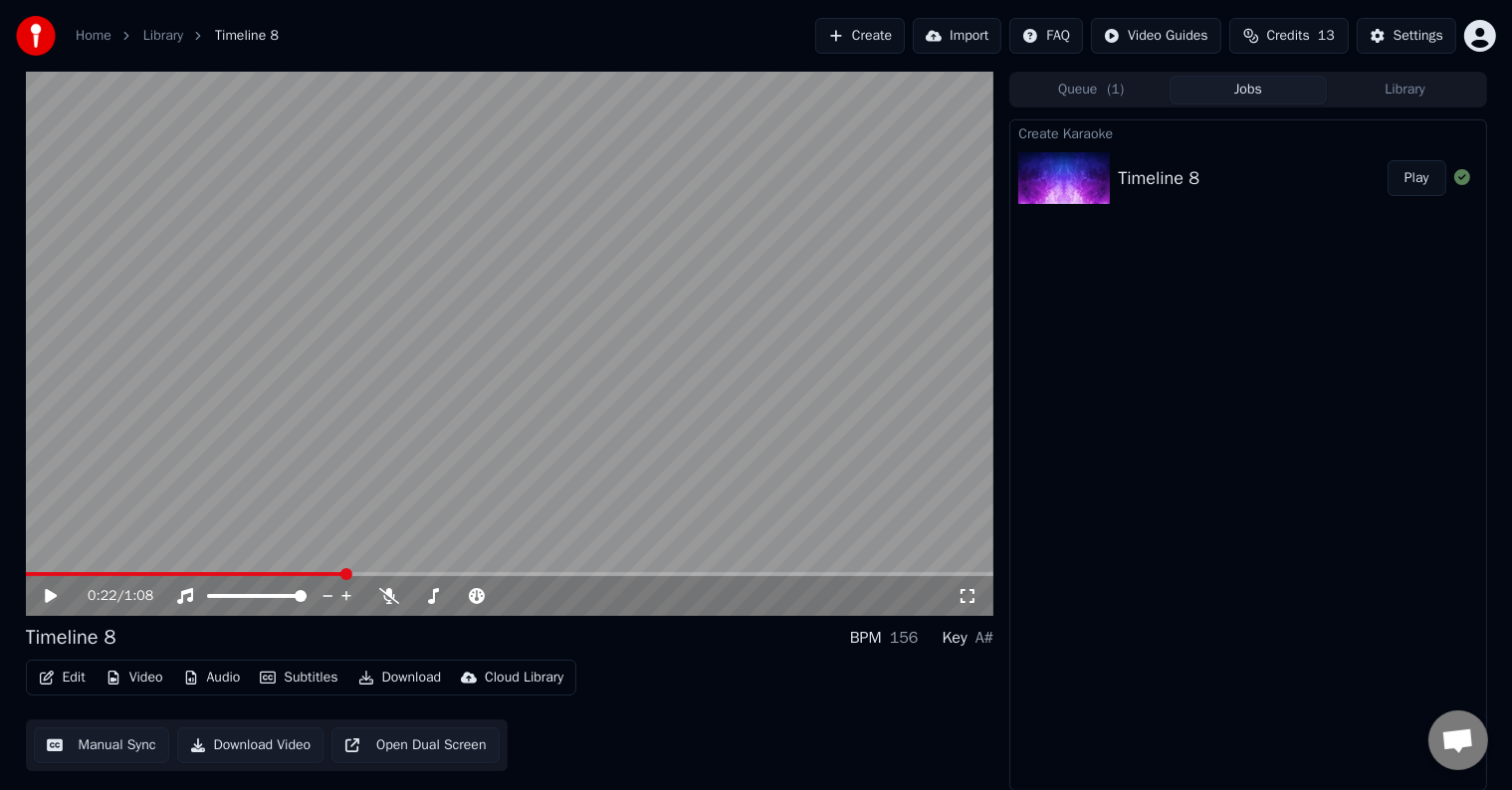 scroll, scrollTop: 0, scrollLeft: 0, axis: both 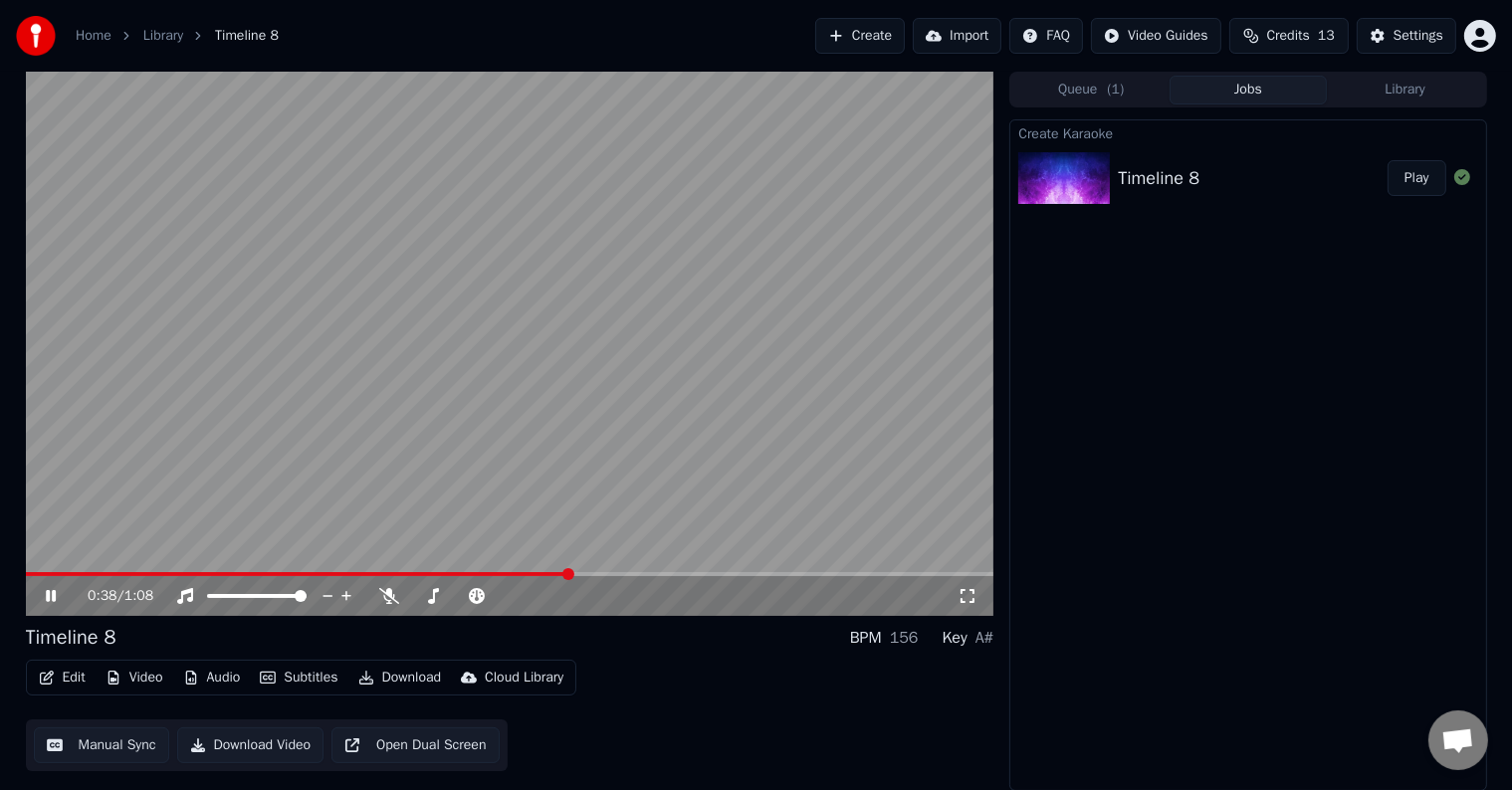 click at bounding box center [510, 343] 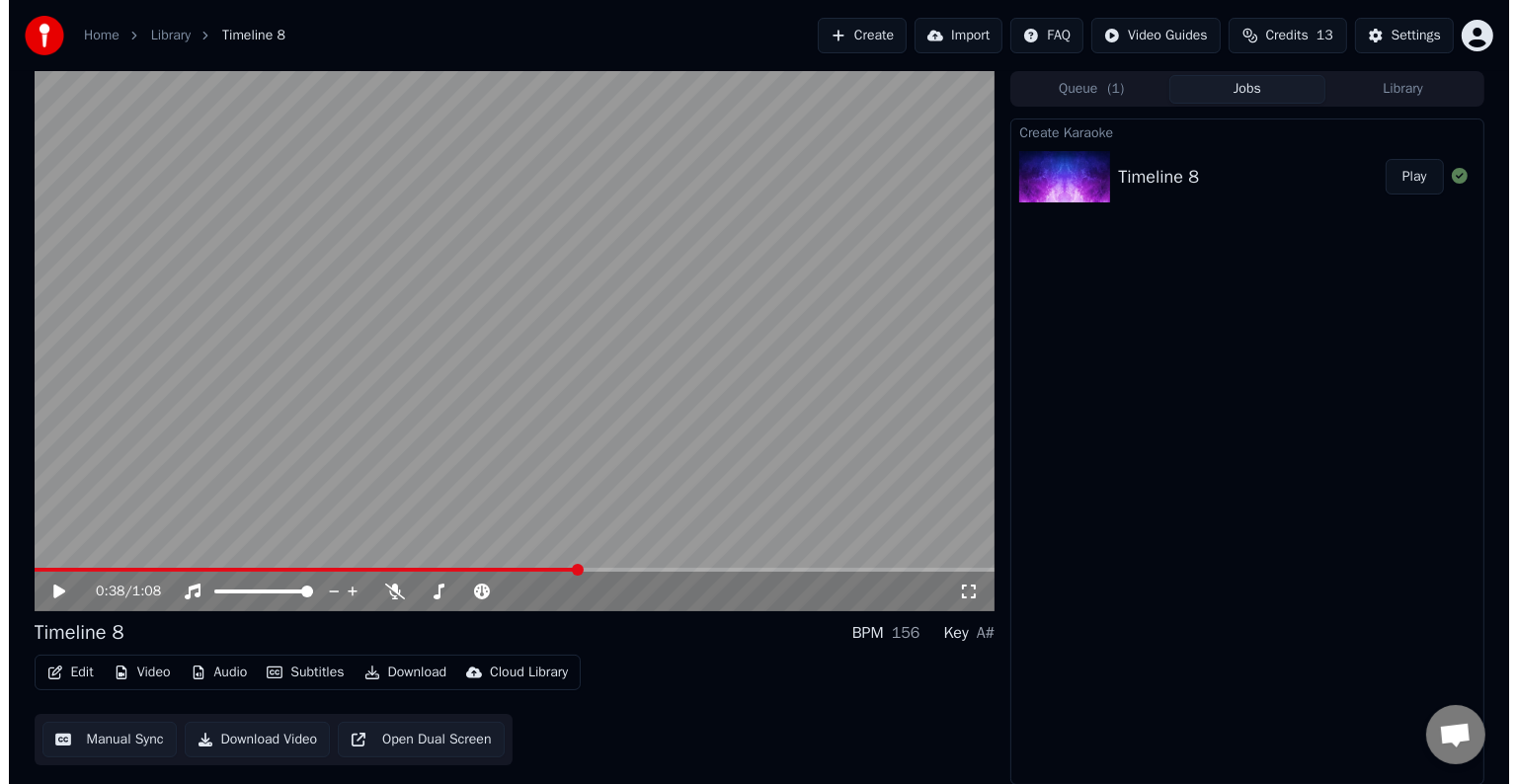 scroll, scrollTop: 0, scrollLeft: 0, axis: both 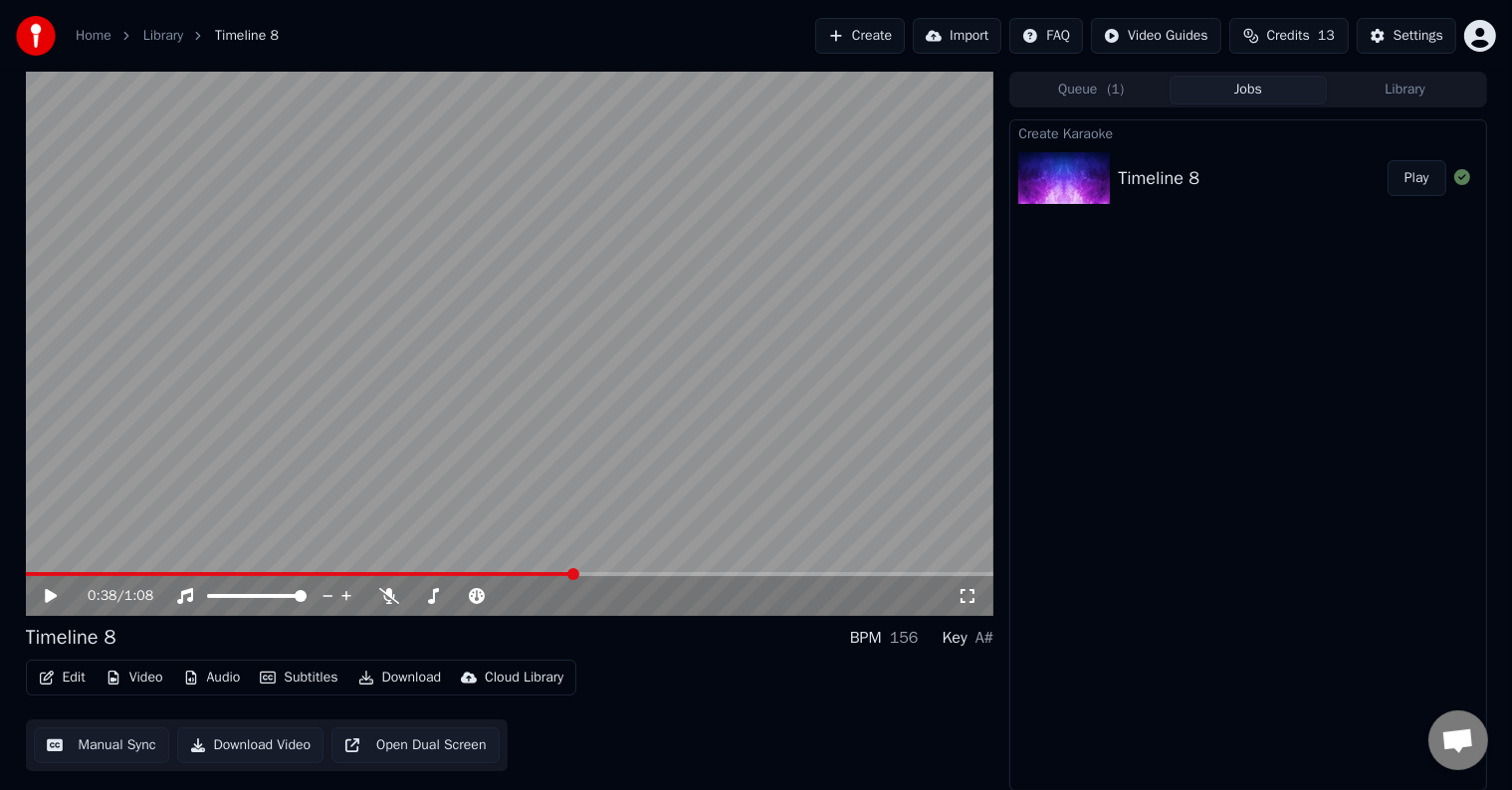 click at bounding box center [510, 343] 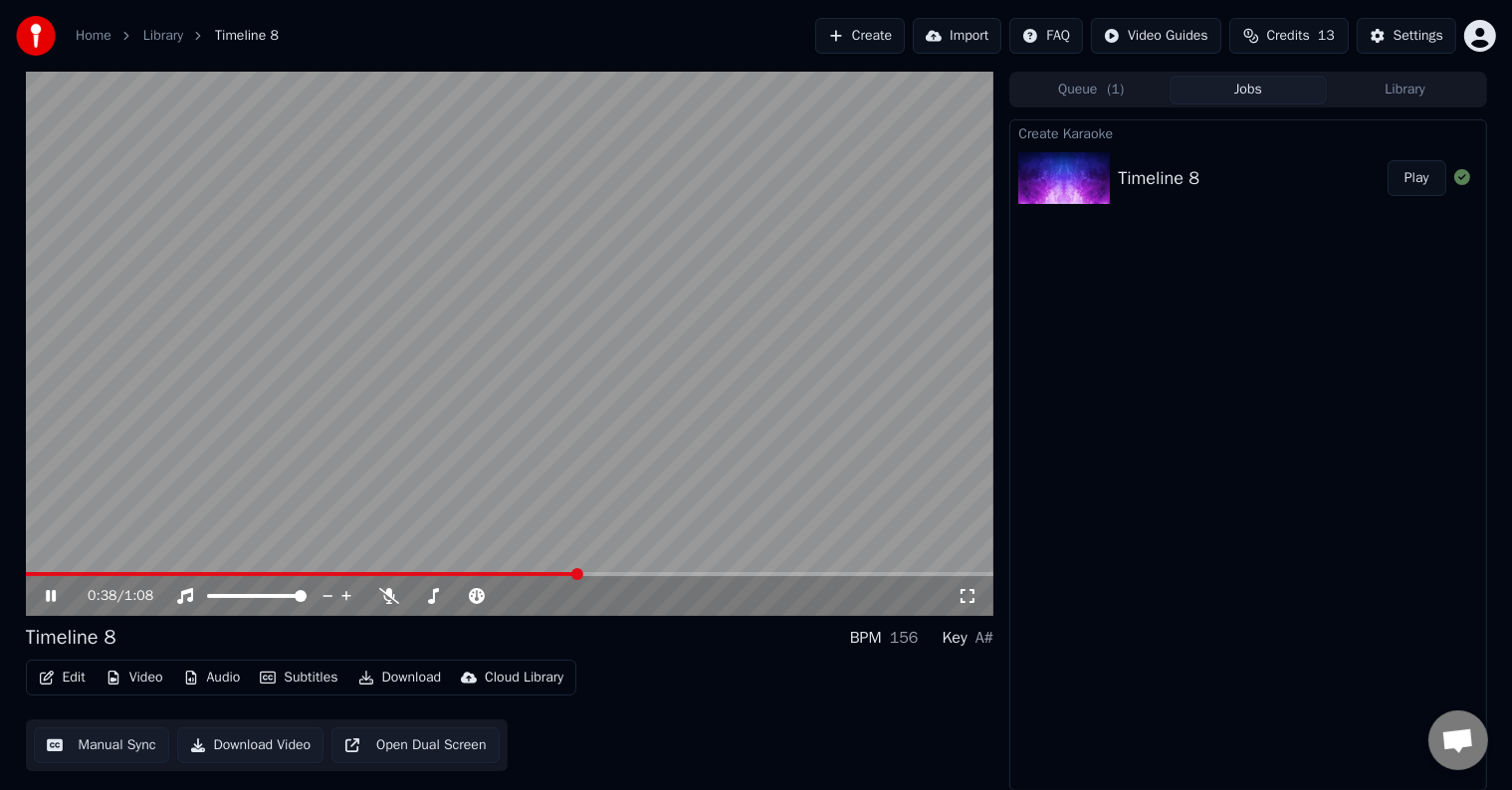 click at bounding box center (510, 343) 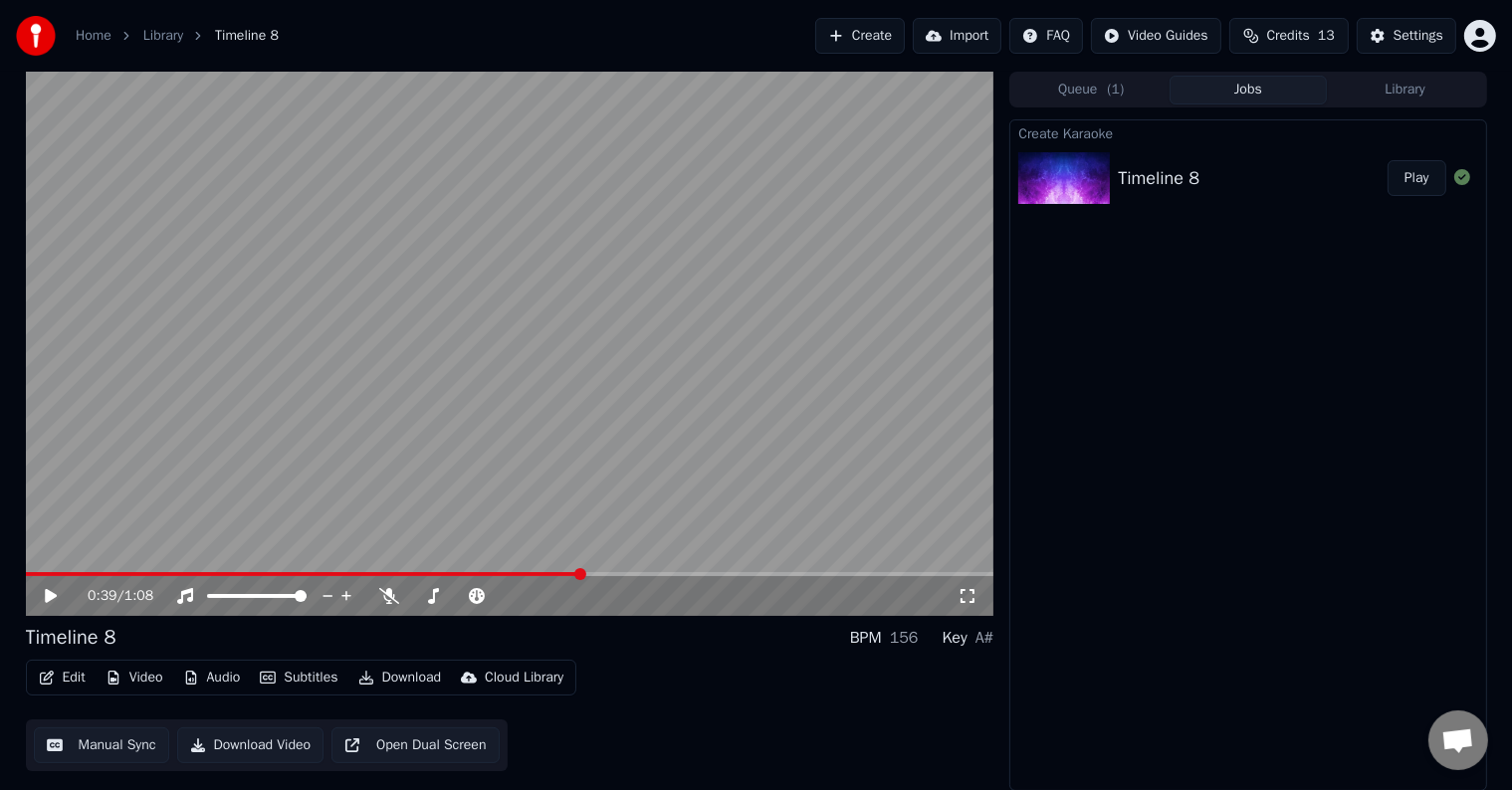 click at bounding box center (510, 343) 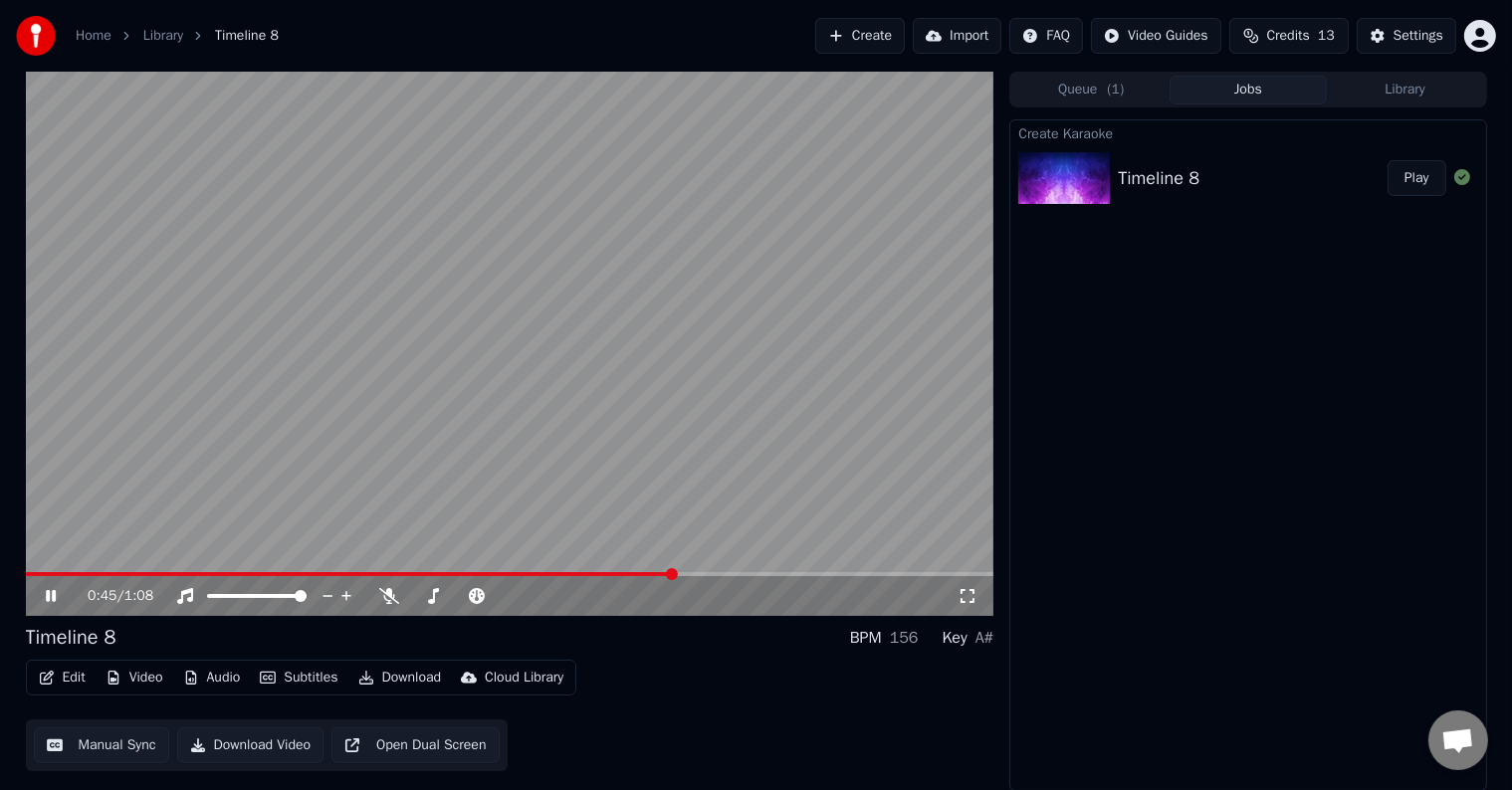 click at bounding box center [510, 343] 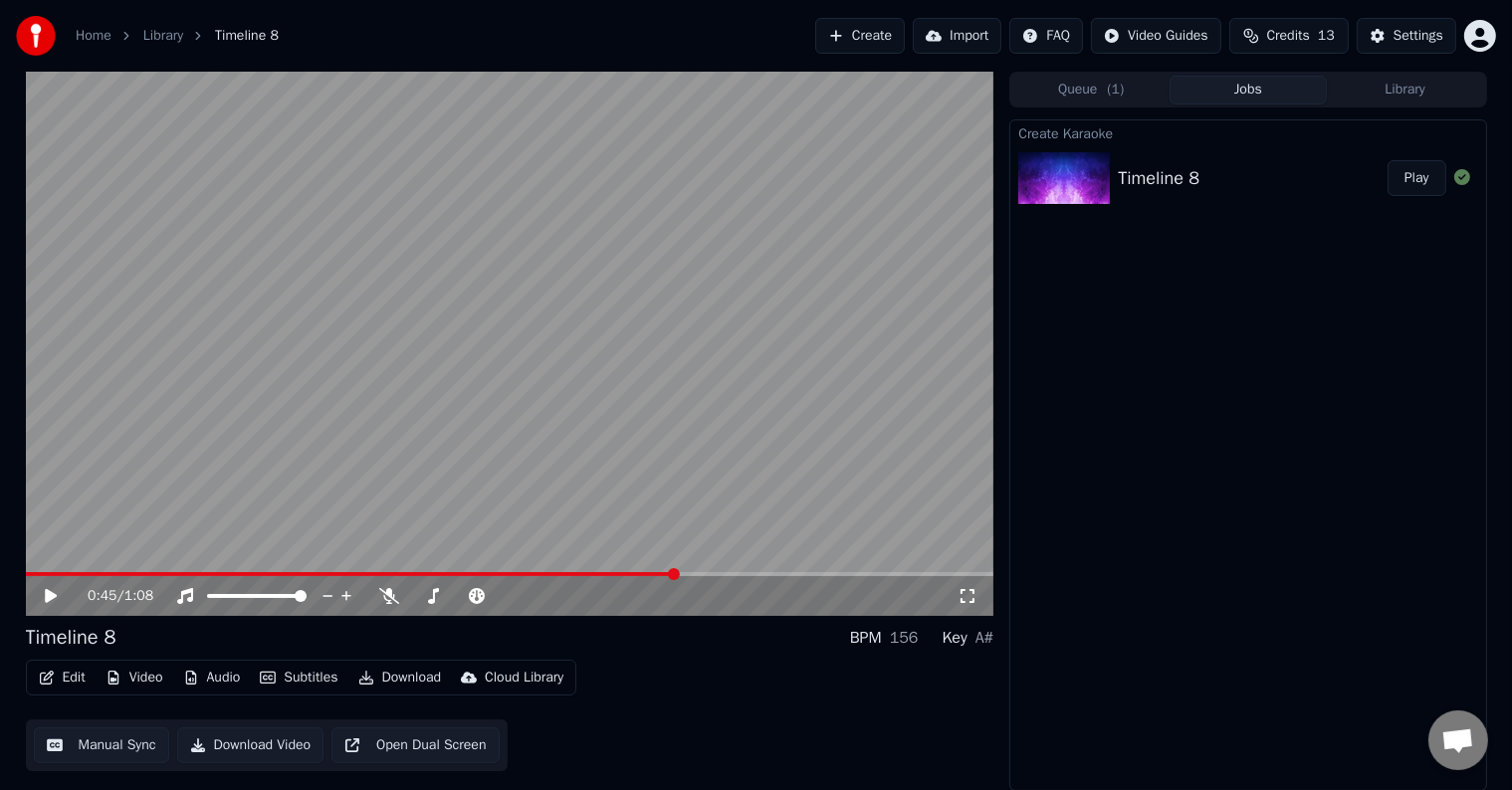 click on "Library" at bounding box center [163, 36] 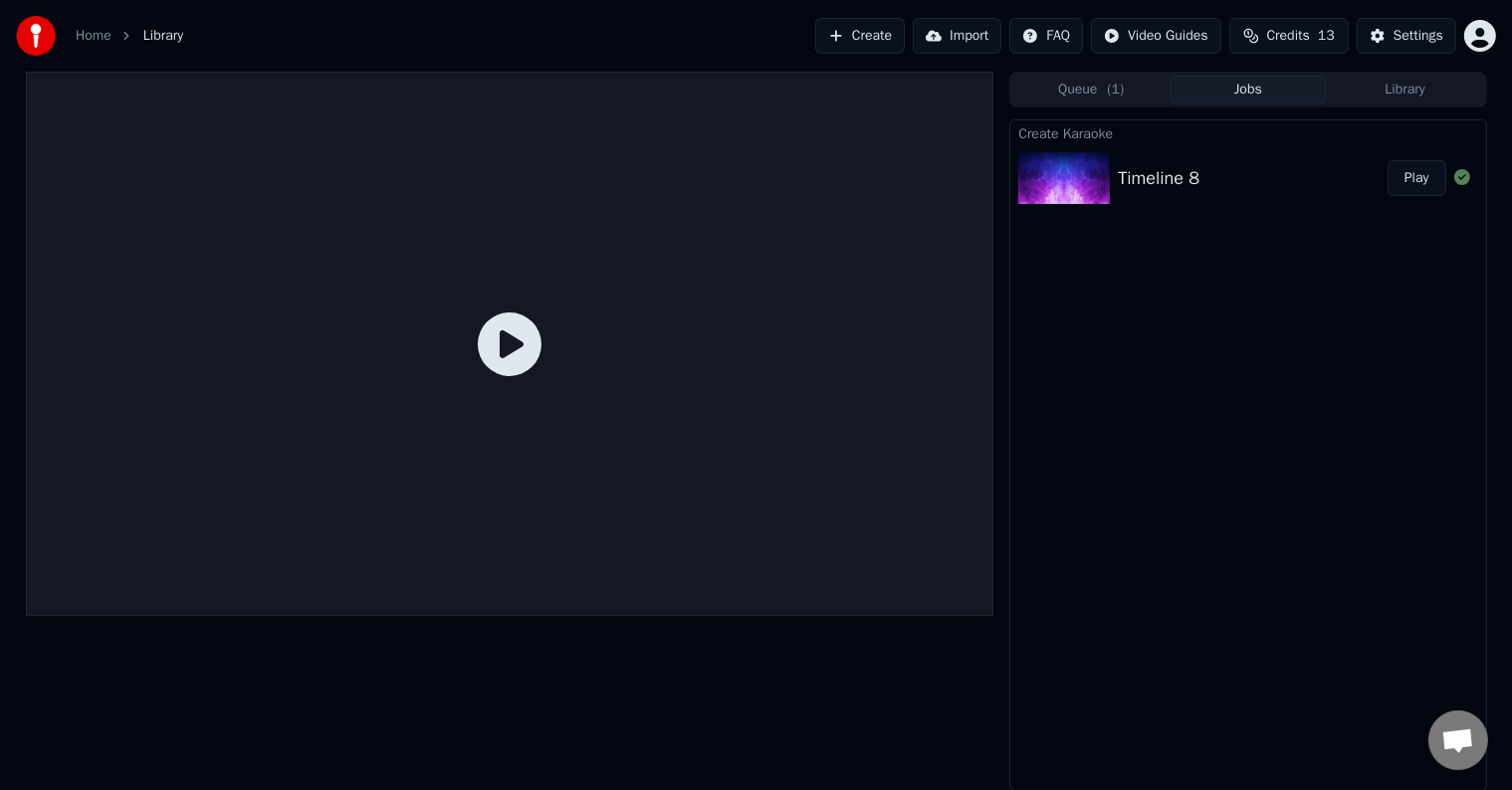 click on "Library" at bounding box center (163, 36) 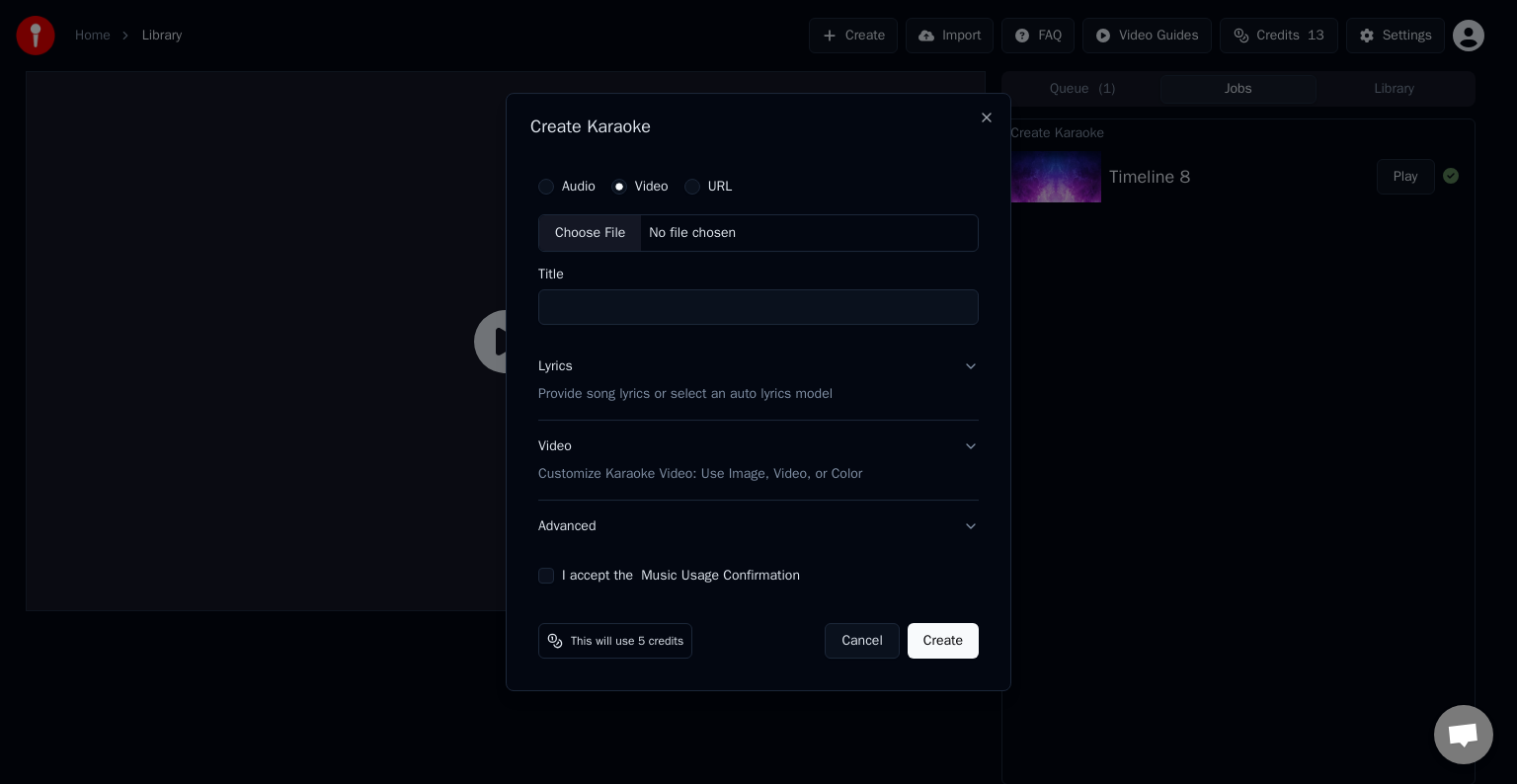 click on "Choose File" at bounding box center [590, 233] 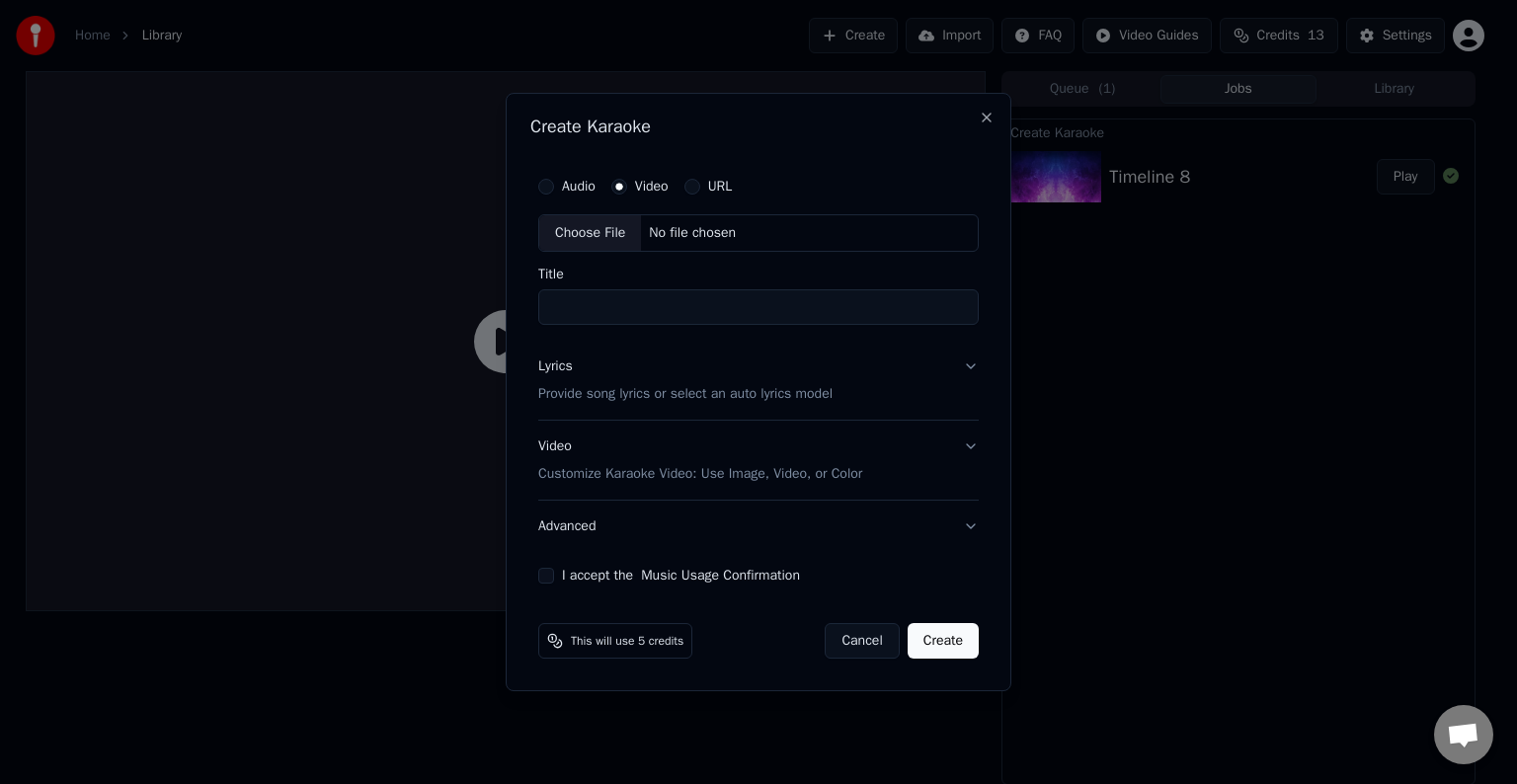 click on "Customize Karaoke Video: Use Image, Video, or Color" at bounding box center (700, 474) 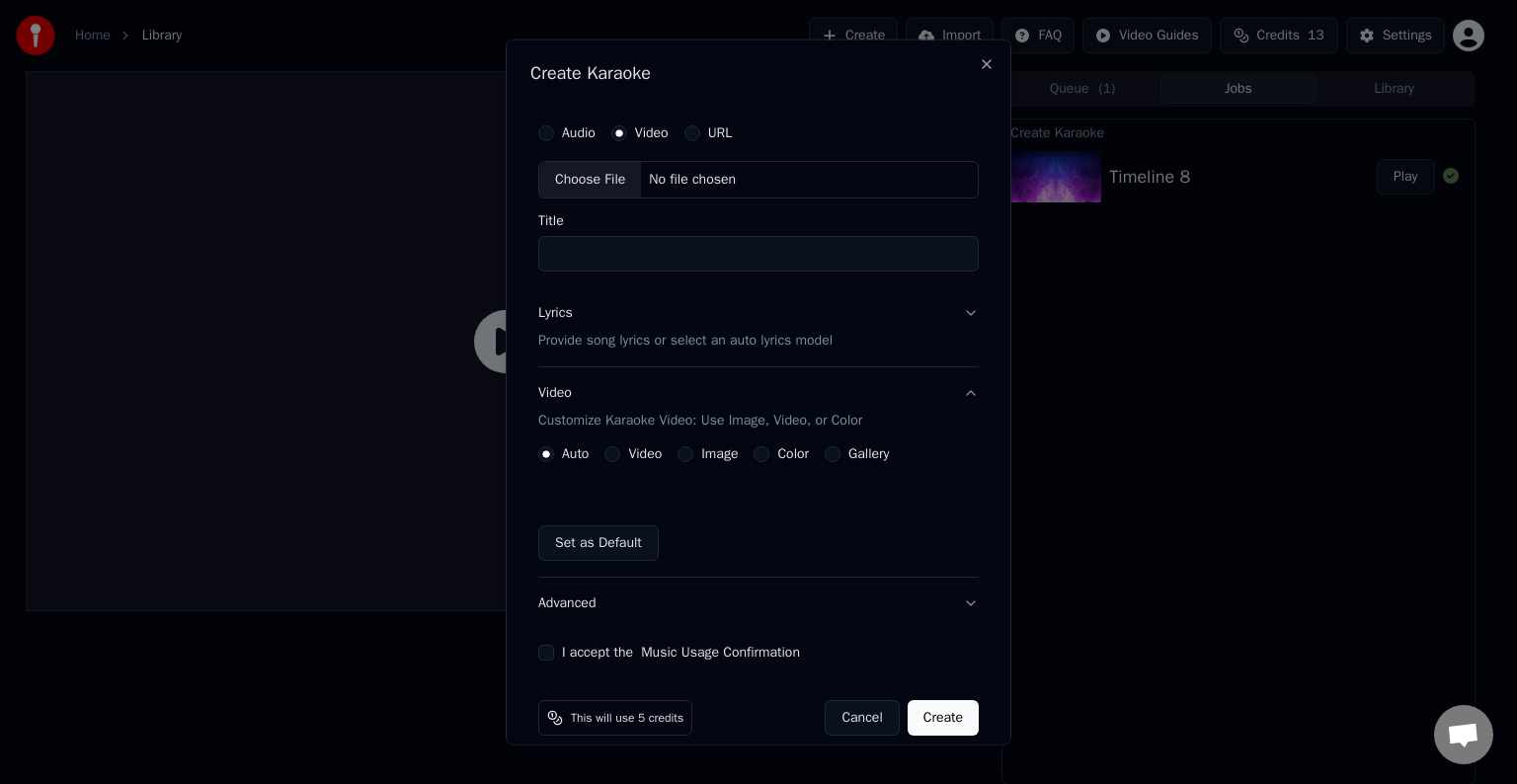 click on "Image" at bounding box center (685, 454) 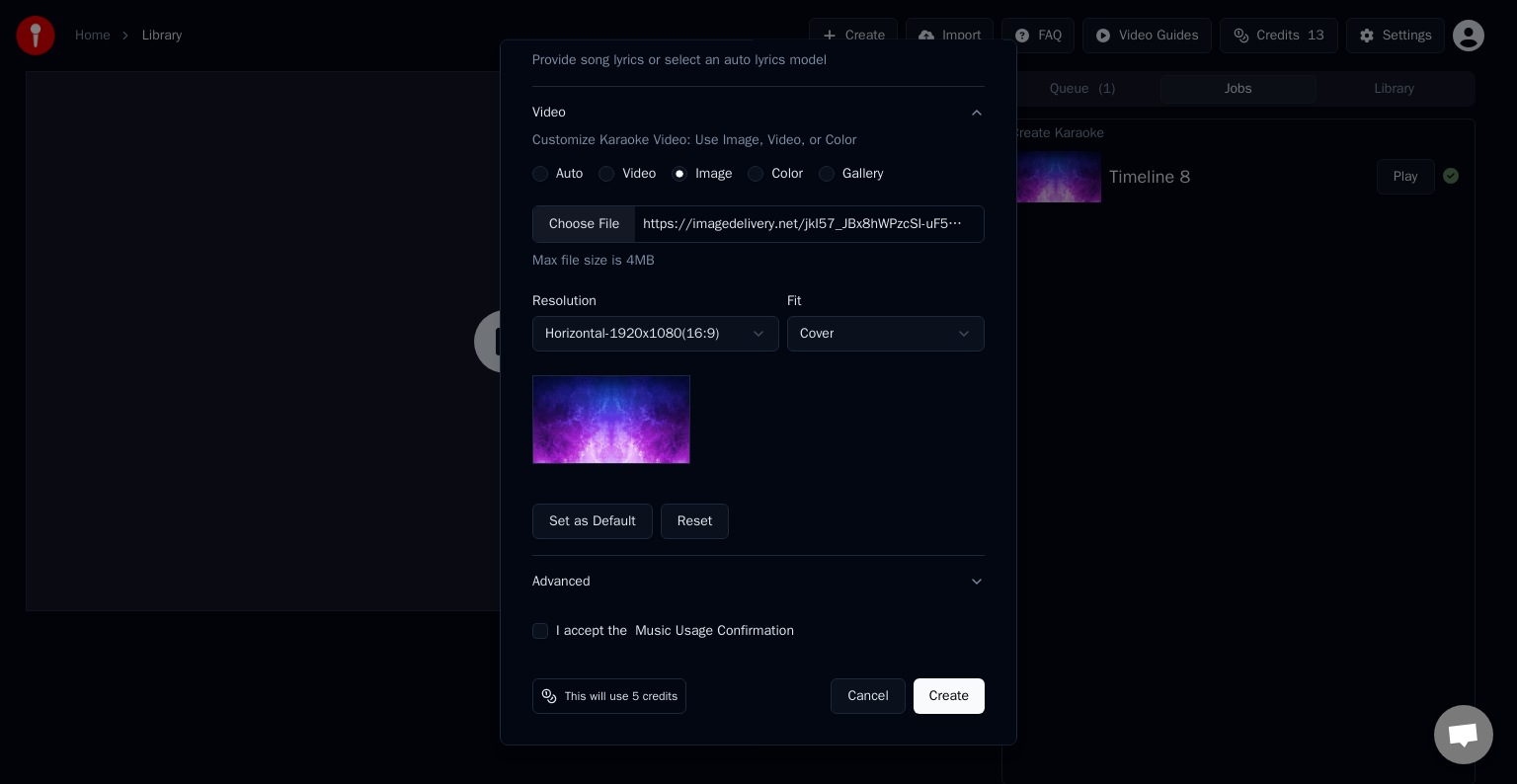 scroll, scrollTop: 279, scrollLeft: 0, axis: vertical 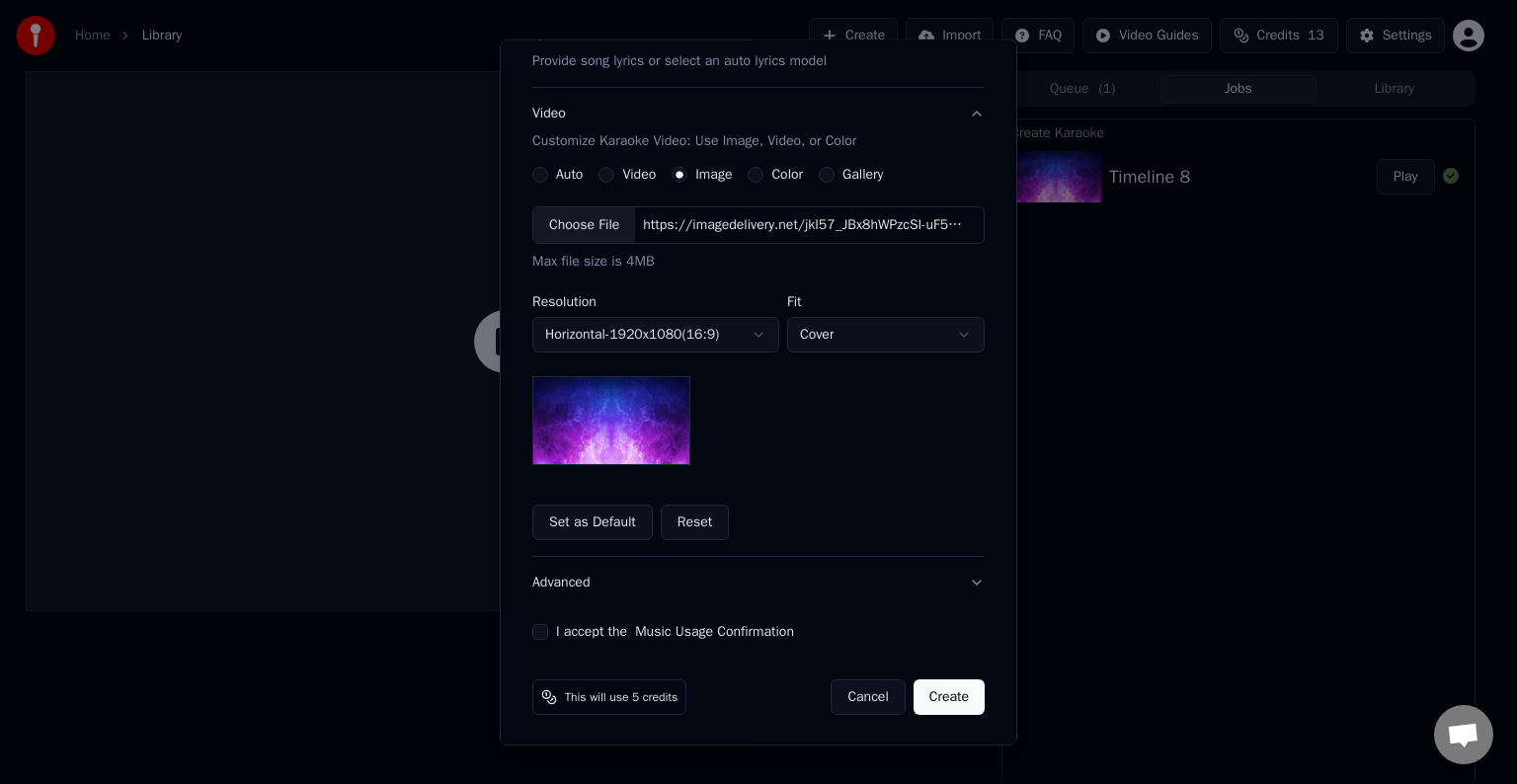 click on "Choose File" at bounding box center [584, 225] 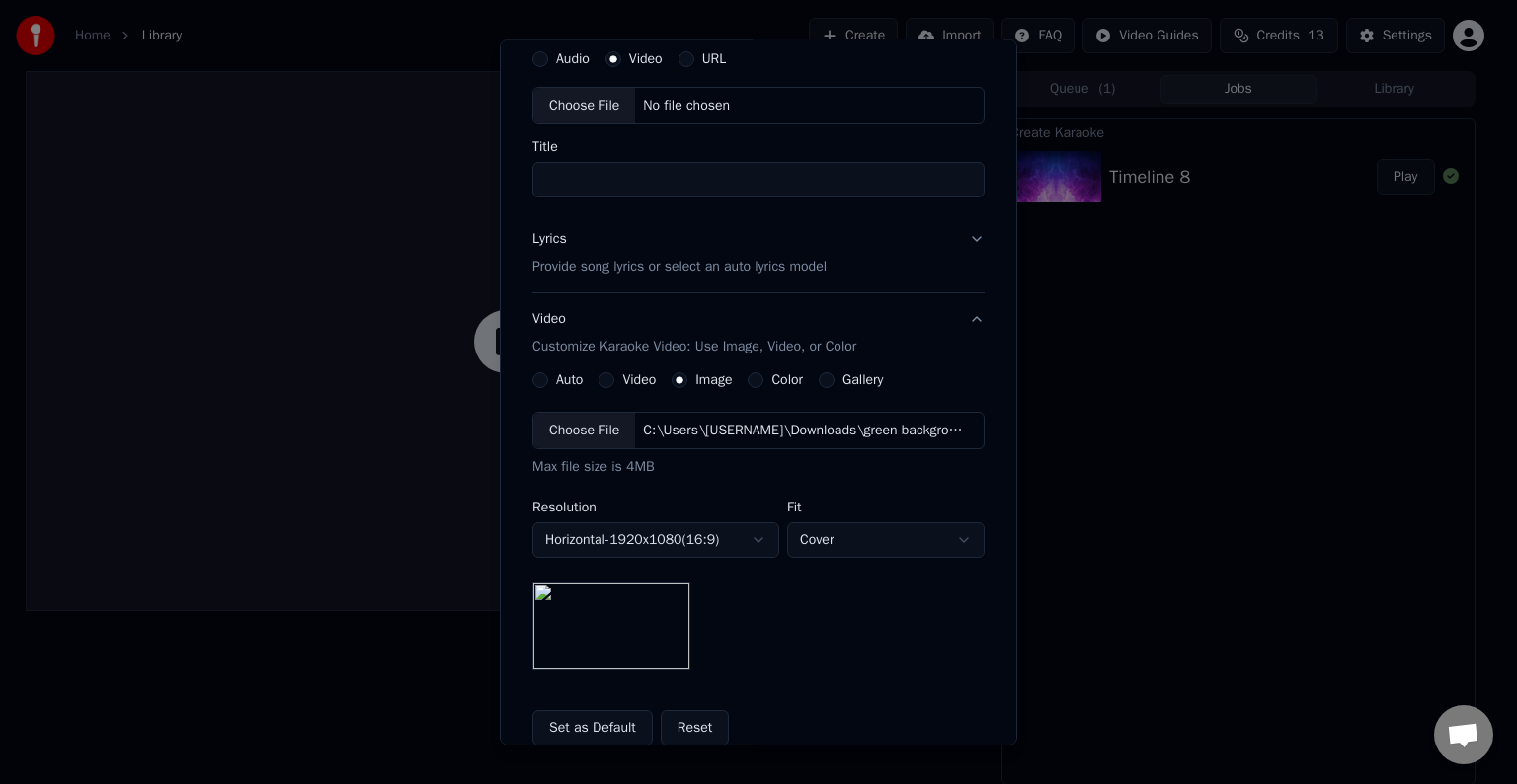 scroll, scrollTop: 0, scrollLeft: 0, axis: both 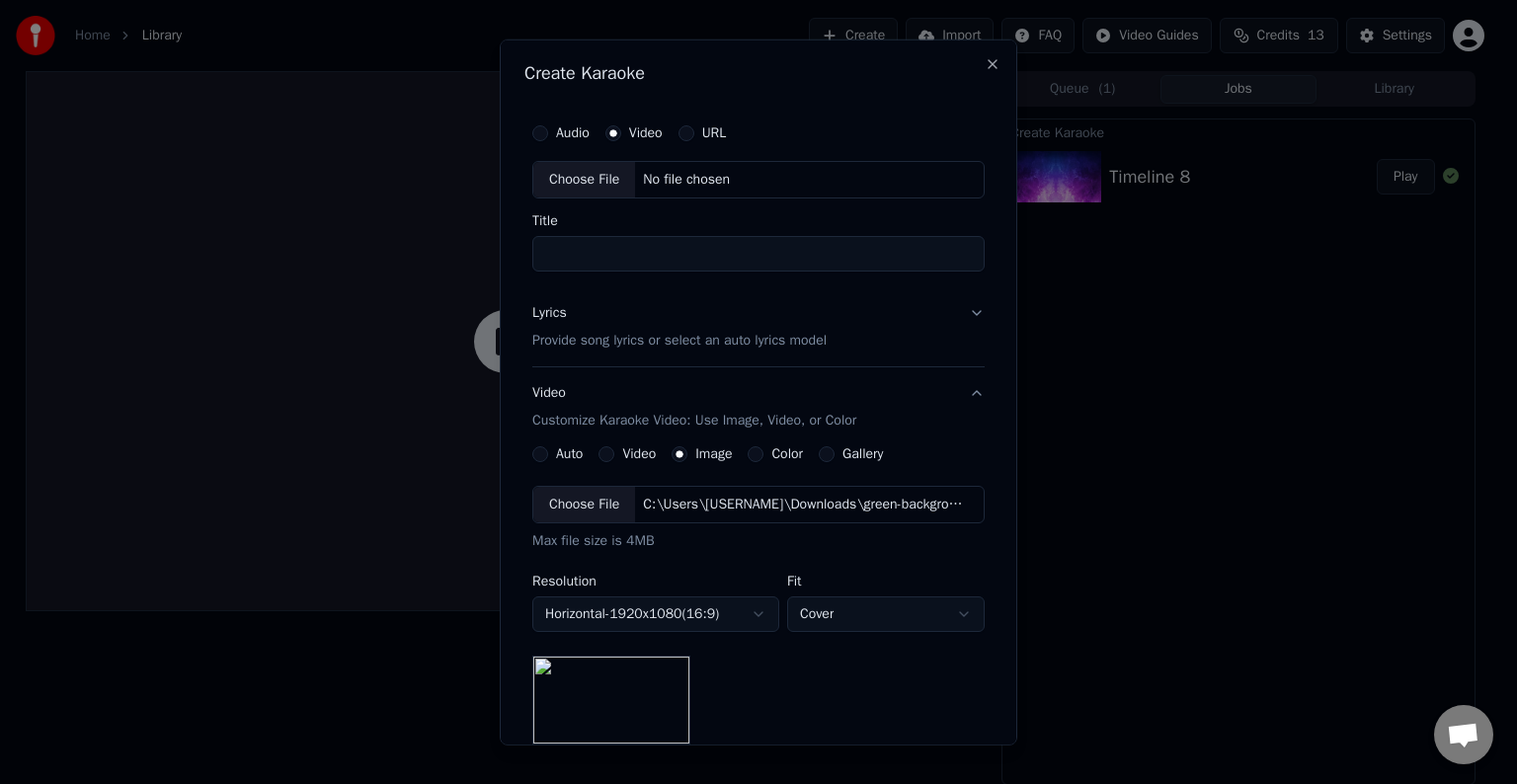 click on "Choose File" at bounding box center [584, 180] 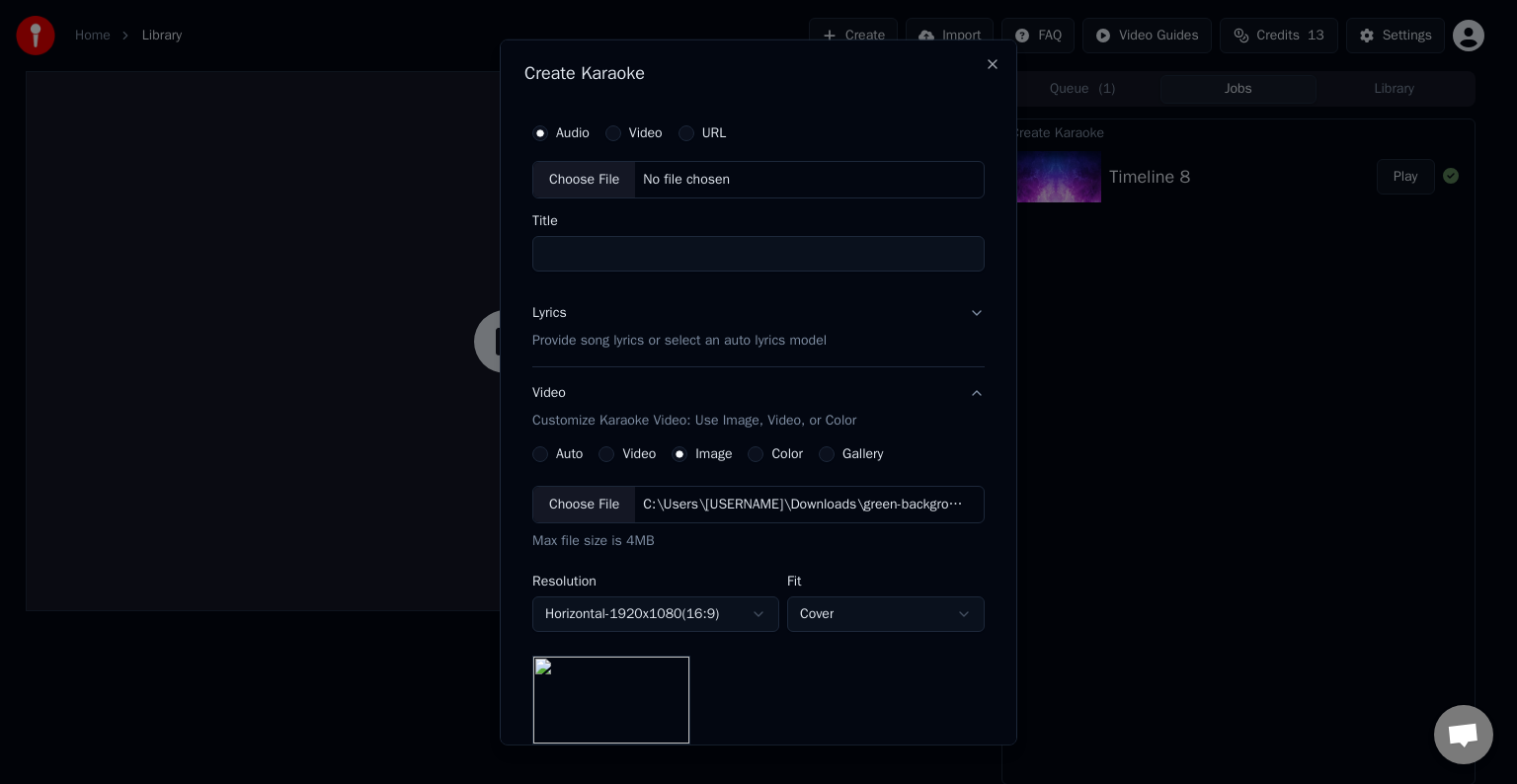 click on "Choose File" at bounding box center [584, 180] 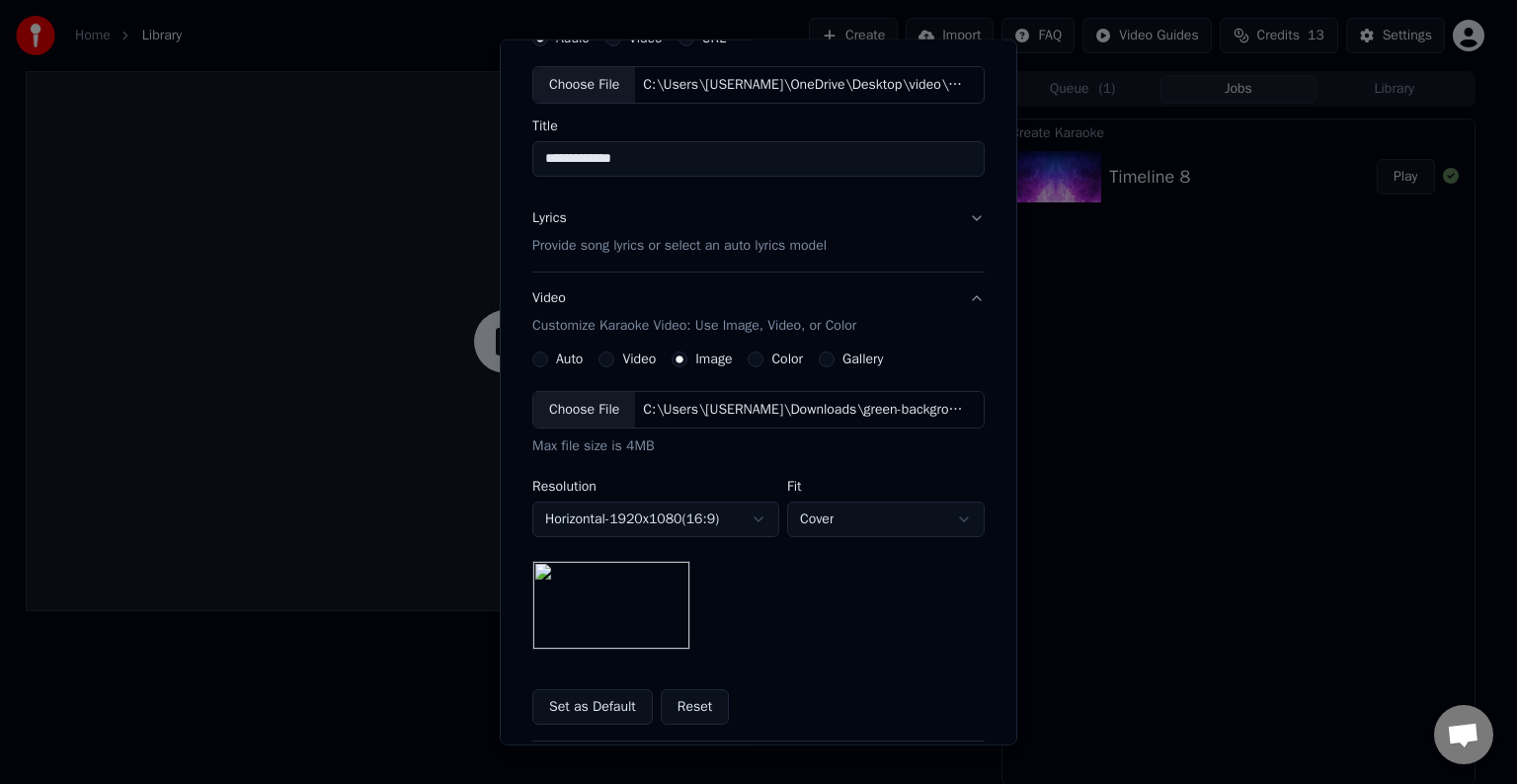 scroll, scrollTop: 0, scrollLeft: 0, axis: both 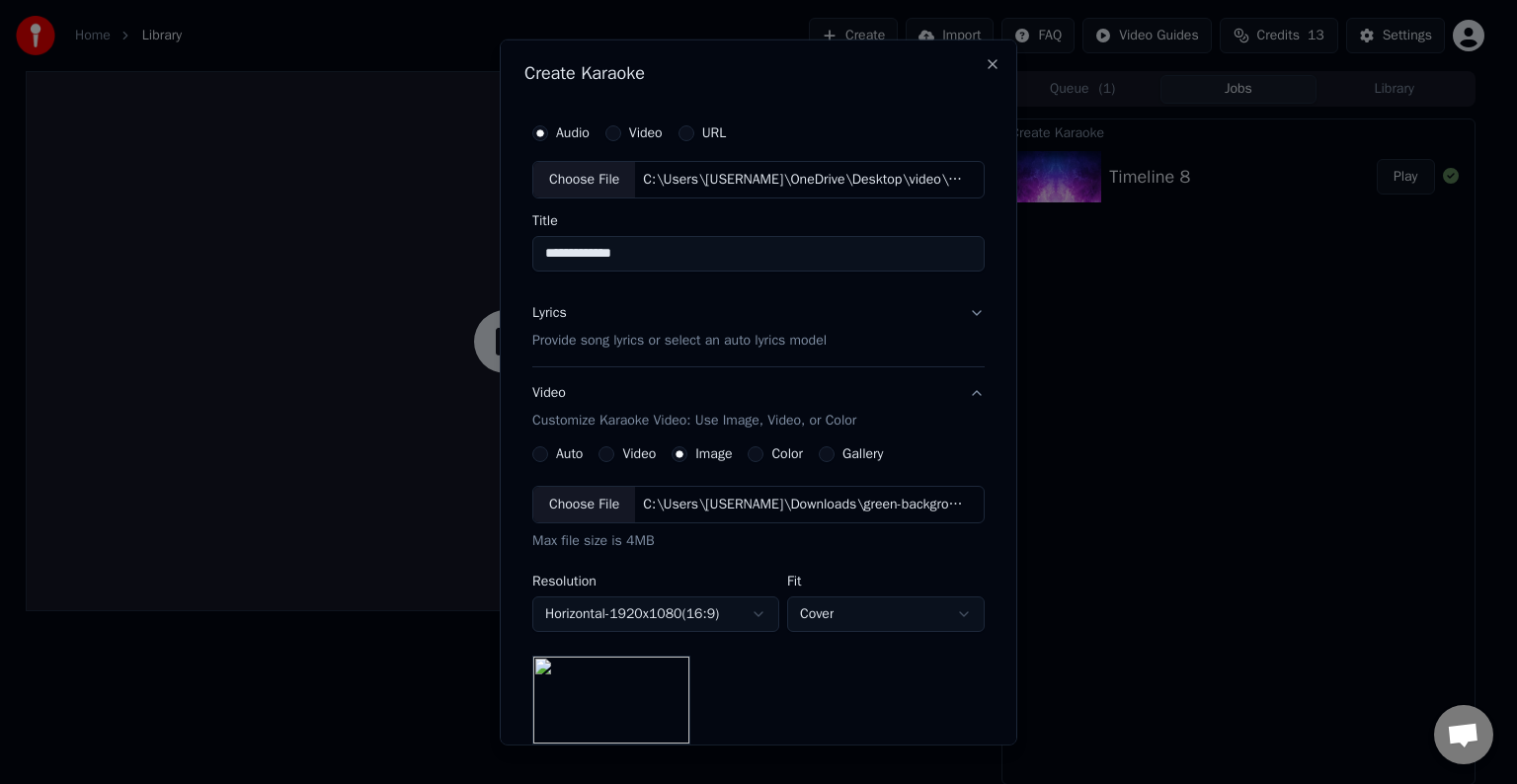 click on "Provide song lyrics or select an auto lyrics model" at bounding box center [679, 341] 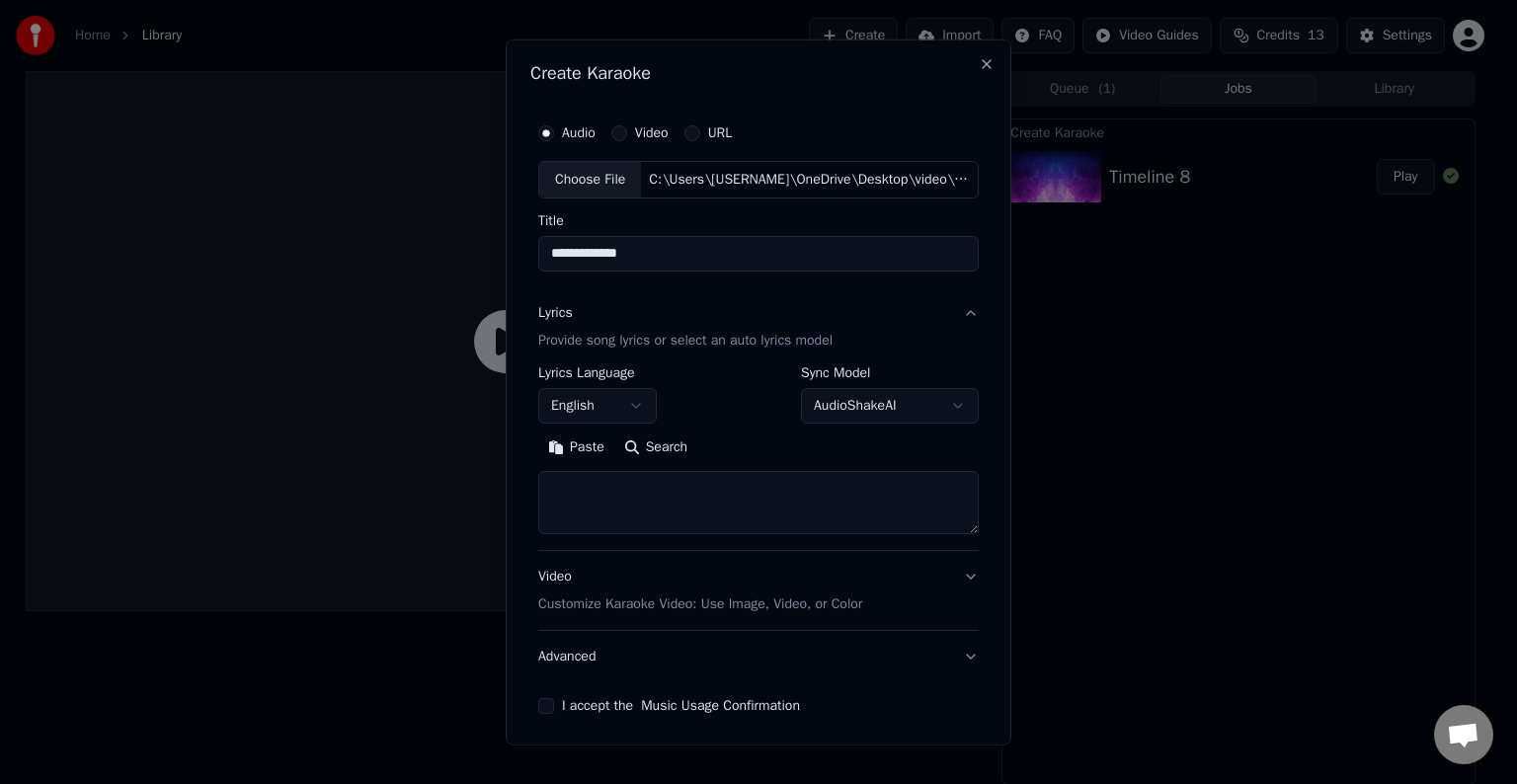 click at bounding box center (758, 503) 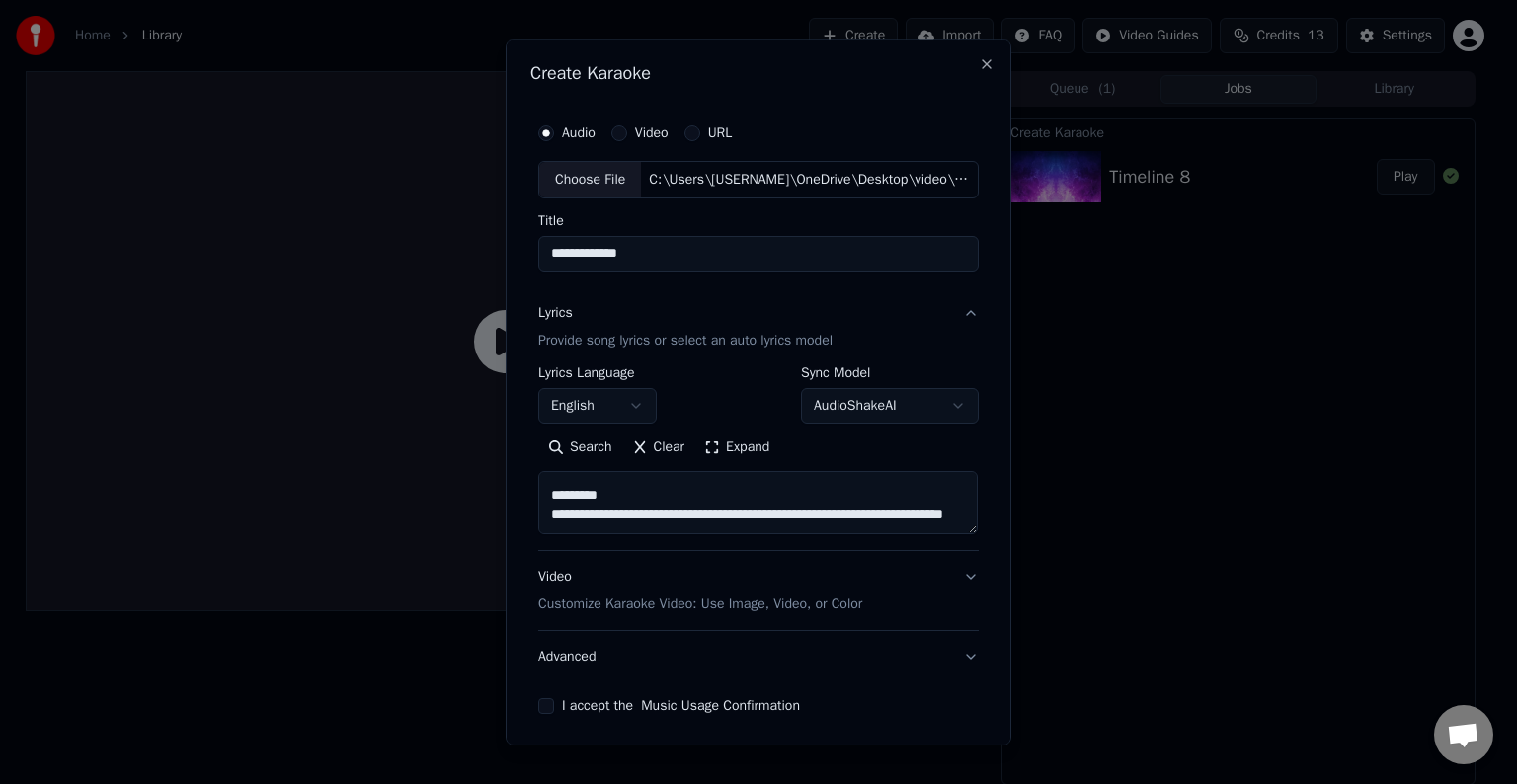 scroll, scrollTop: 230, scrollLeft: 0, axis: vertical 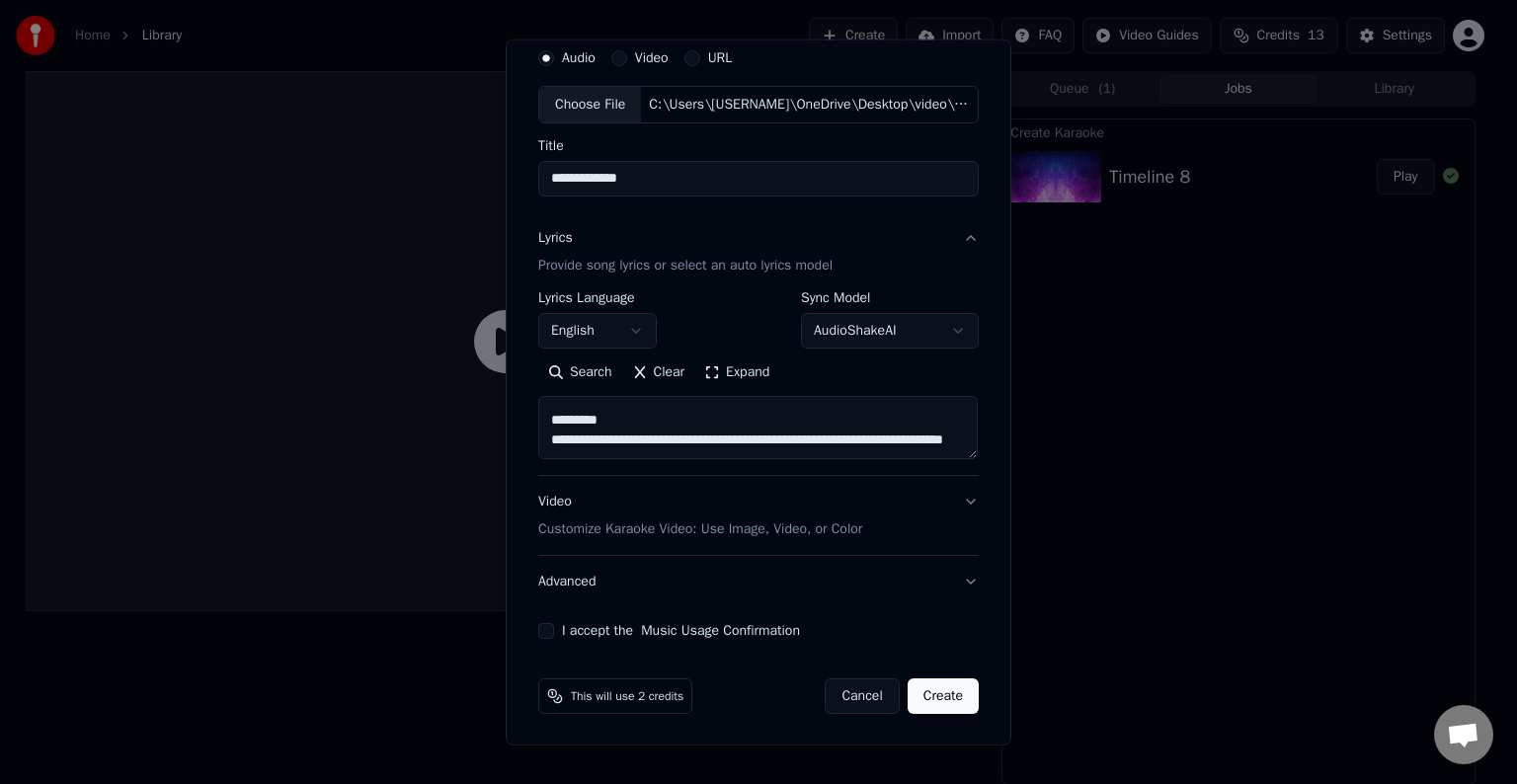 type on "**********" 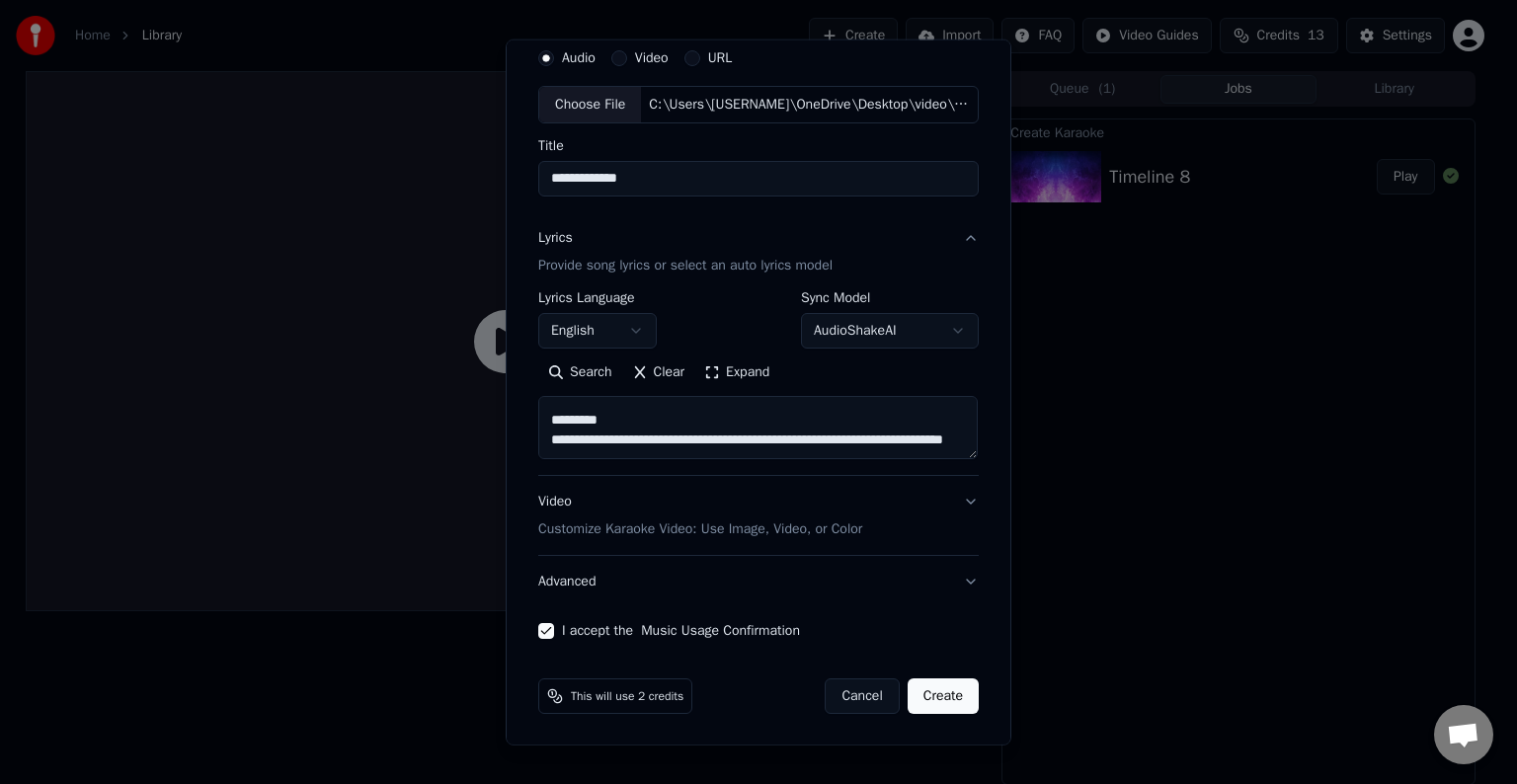 click on "Customize Karaoke Video: Use Image, Video, or Color" at bounding box center (700, 529) 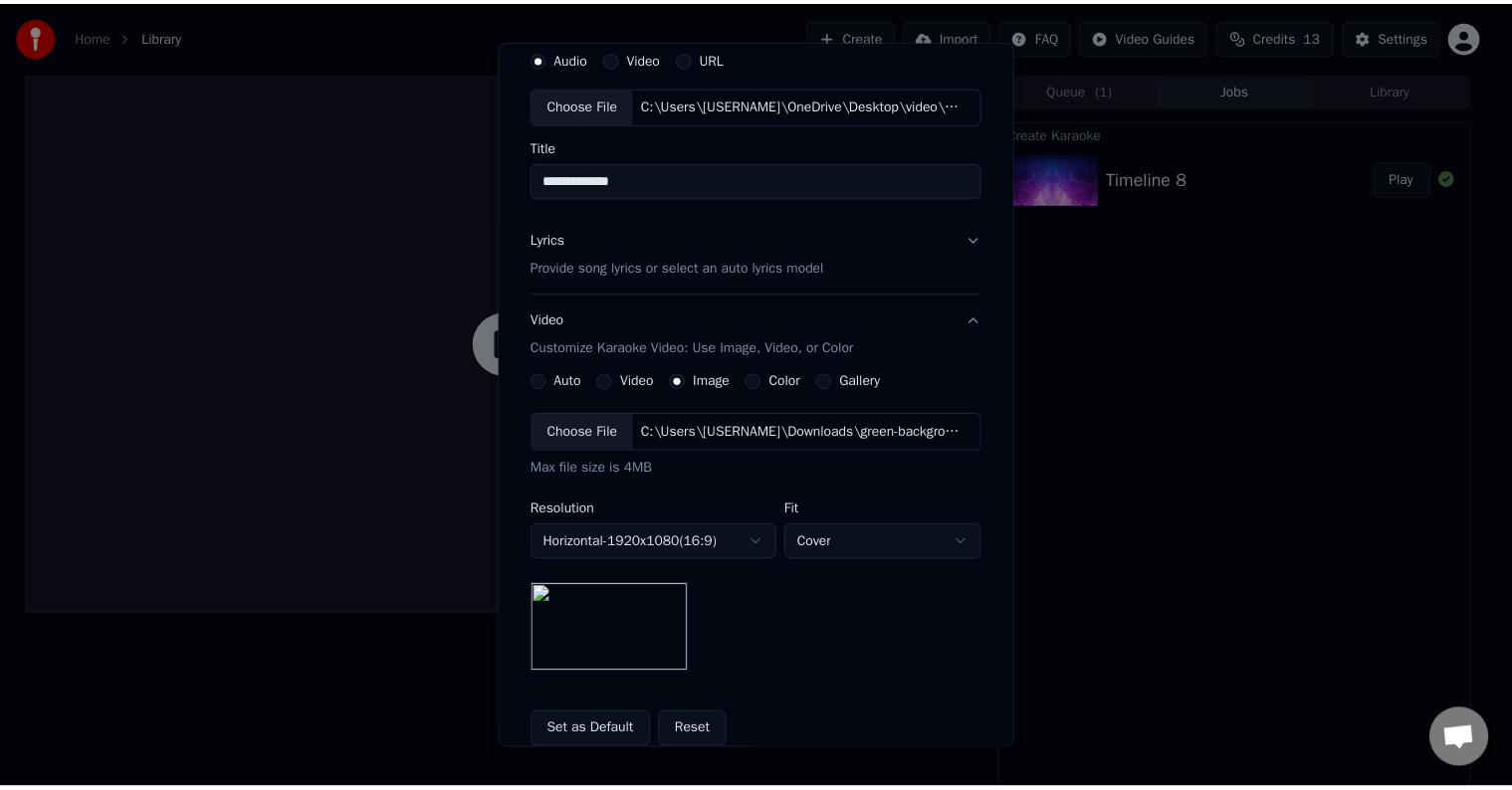scroll, scrollTop: 283, scrollLeft: 0, axis: vertical 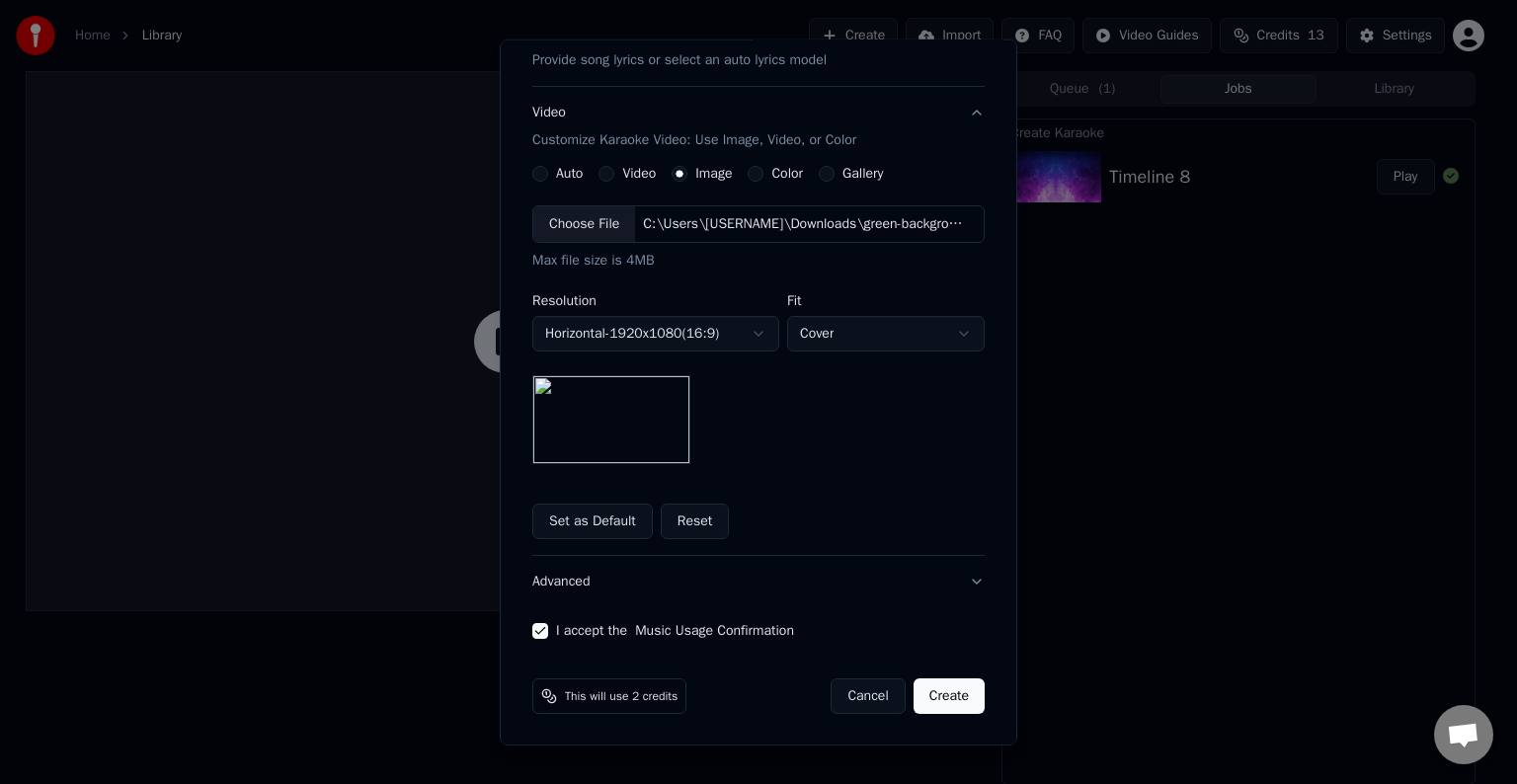 click on "Create" at bounding box center [949, 696] 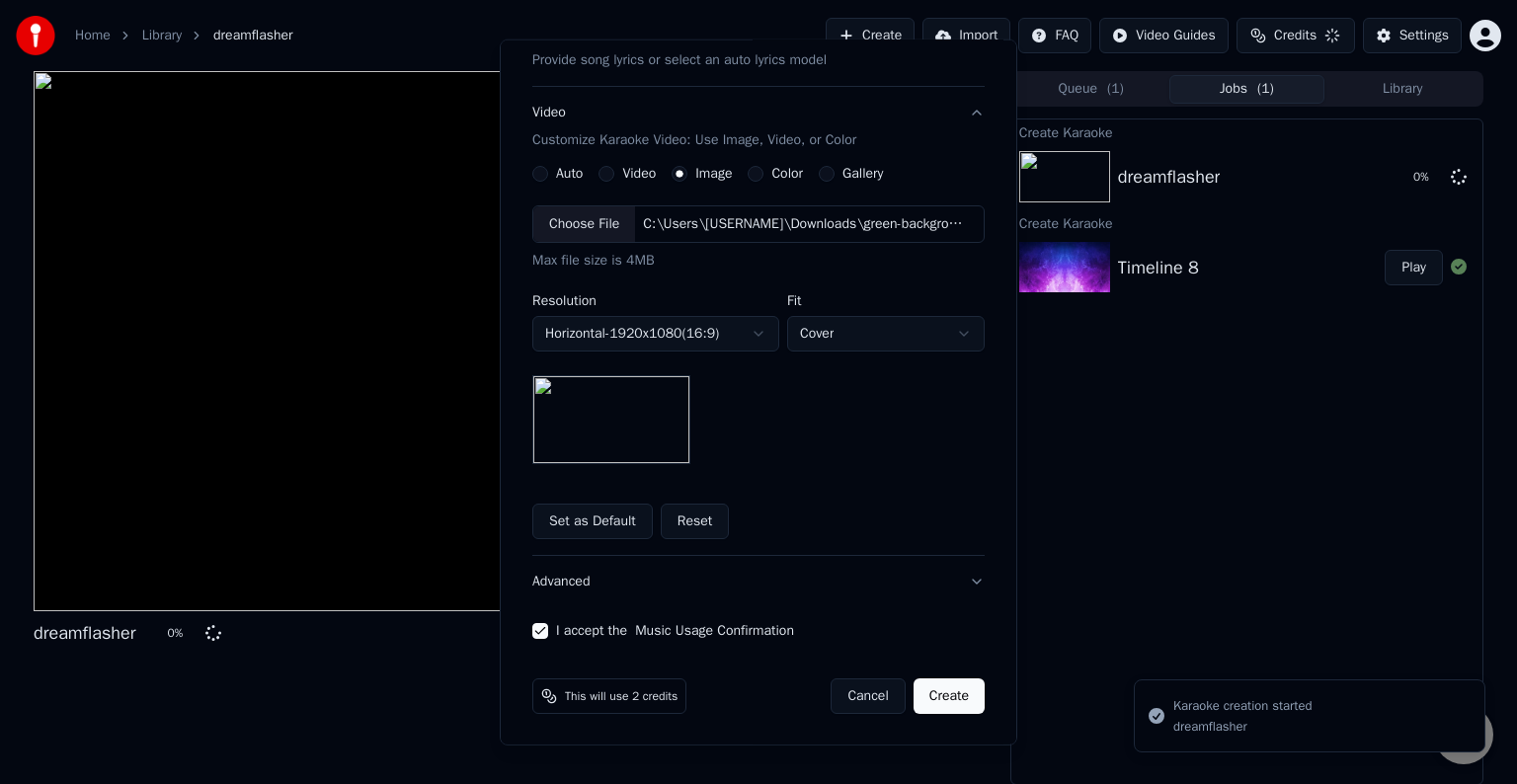 type 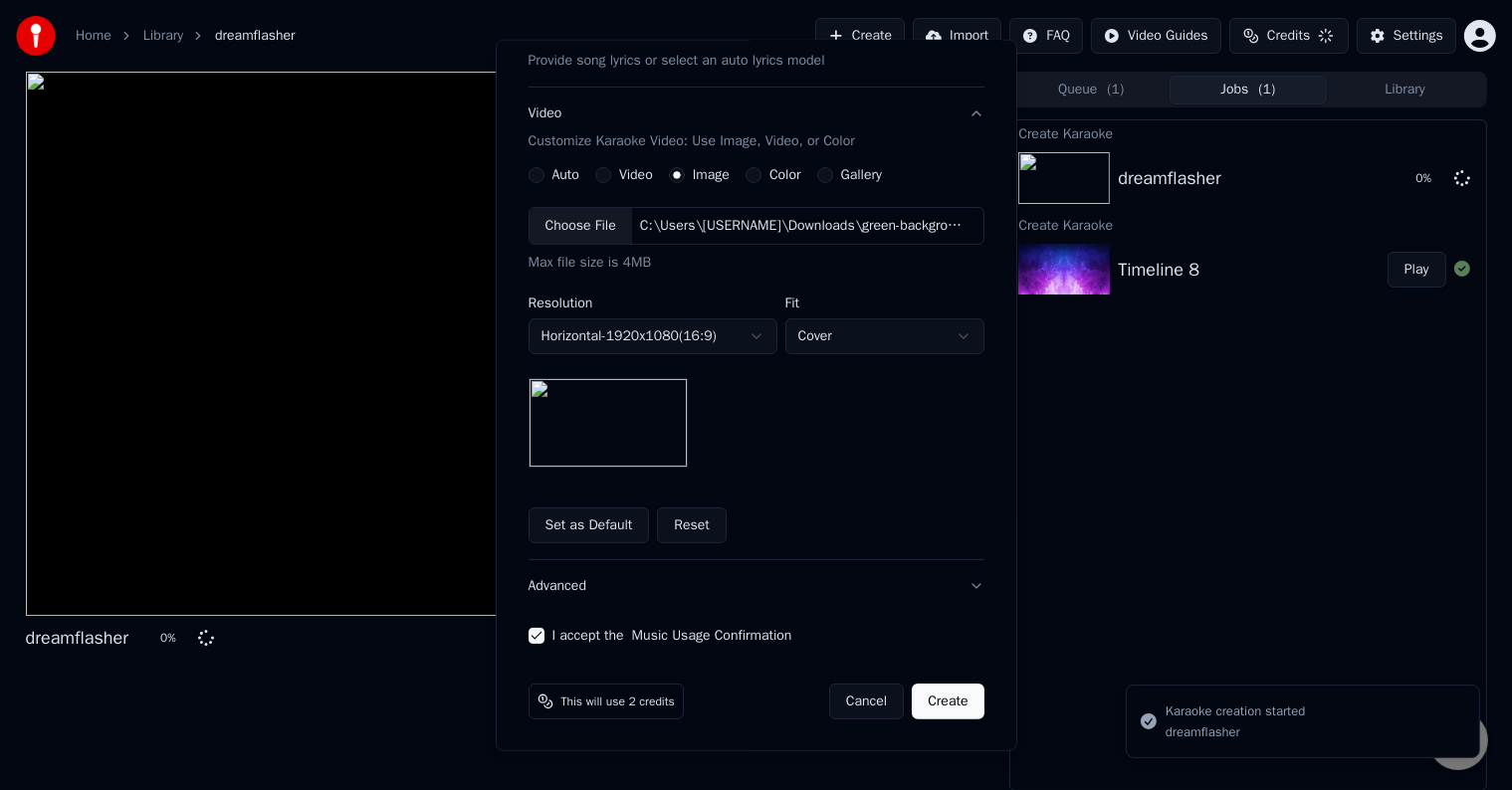 scroll, scrollTop: 22, scrollLeft: 0, axis: vertical 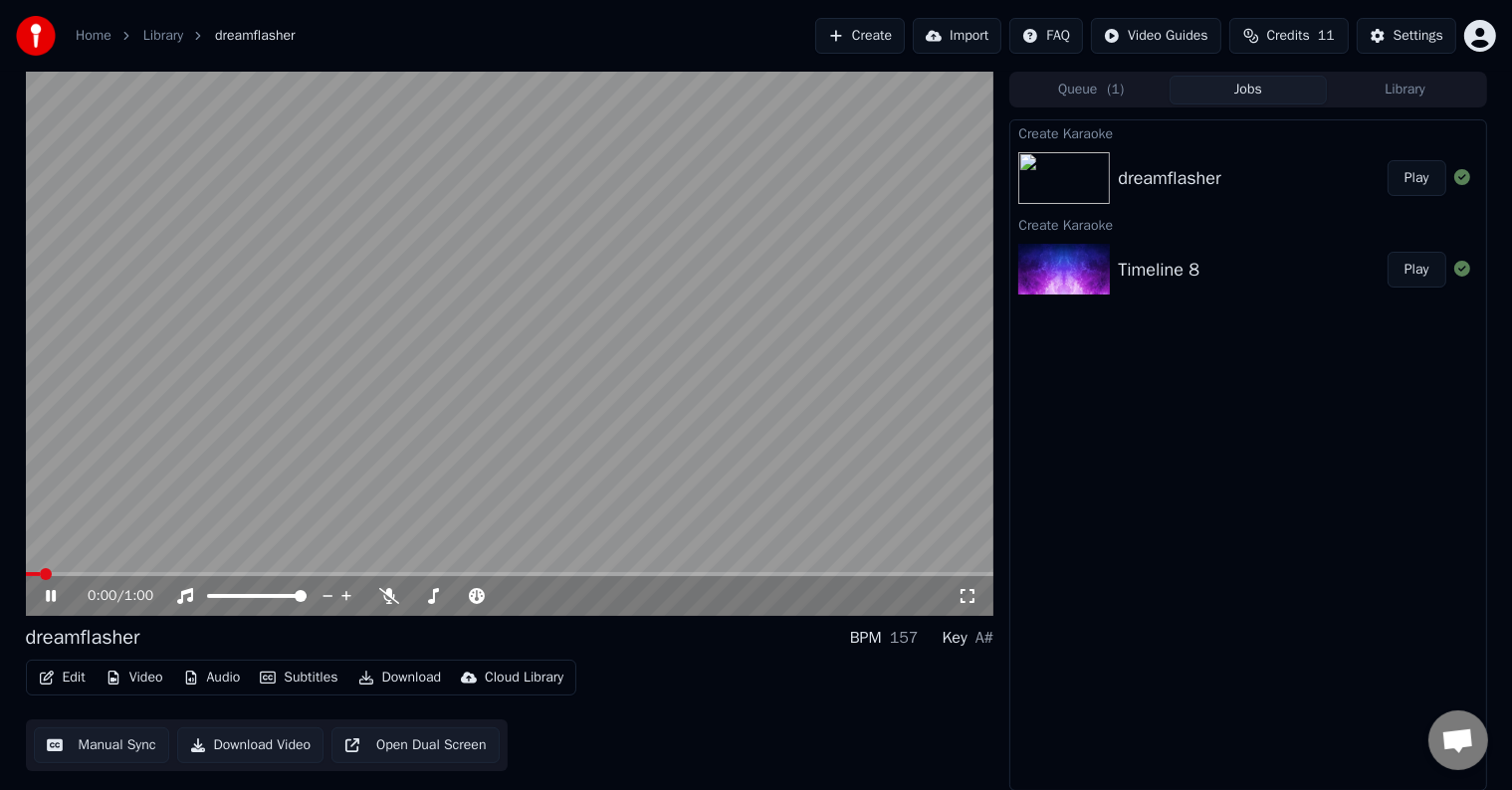 click at bounding box center [510, 343] 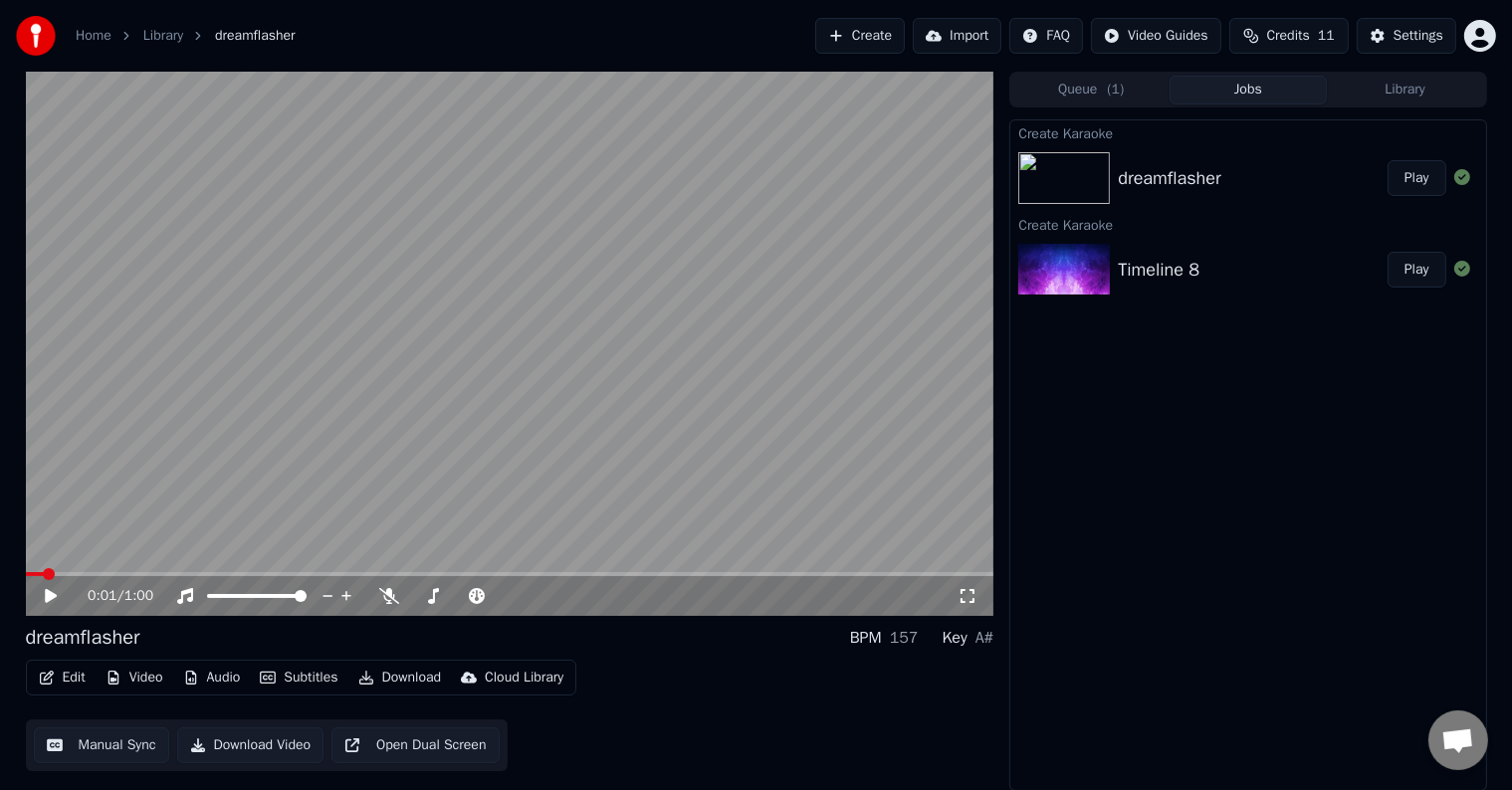 click at bounding box center (510, 574) 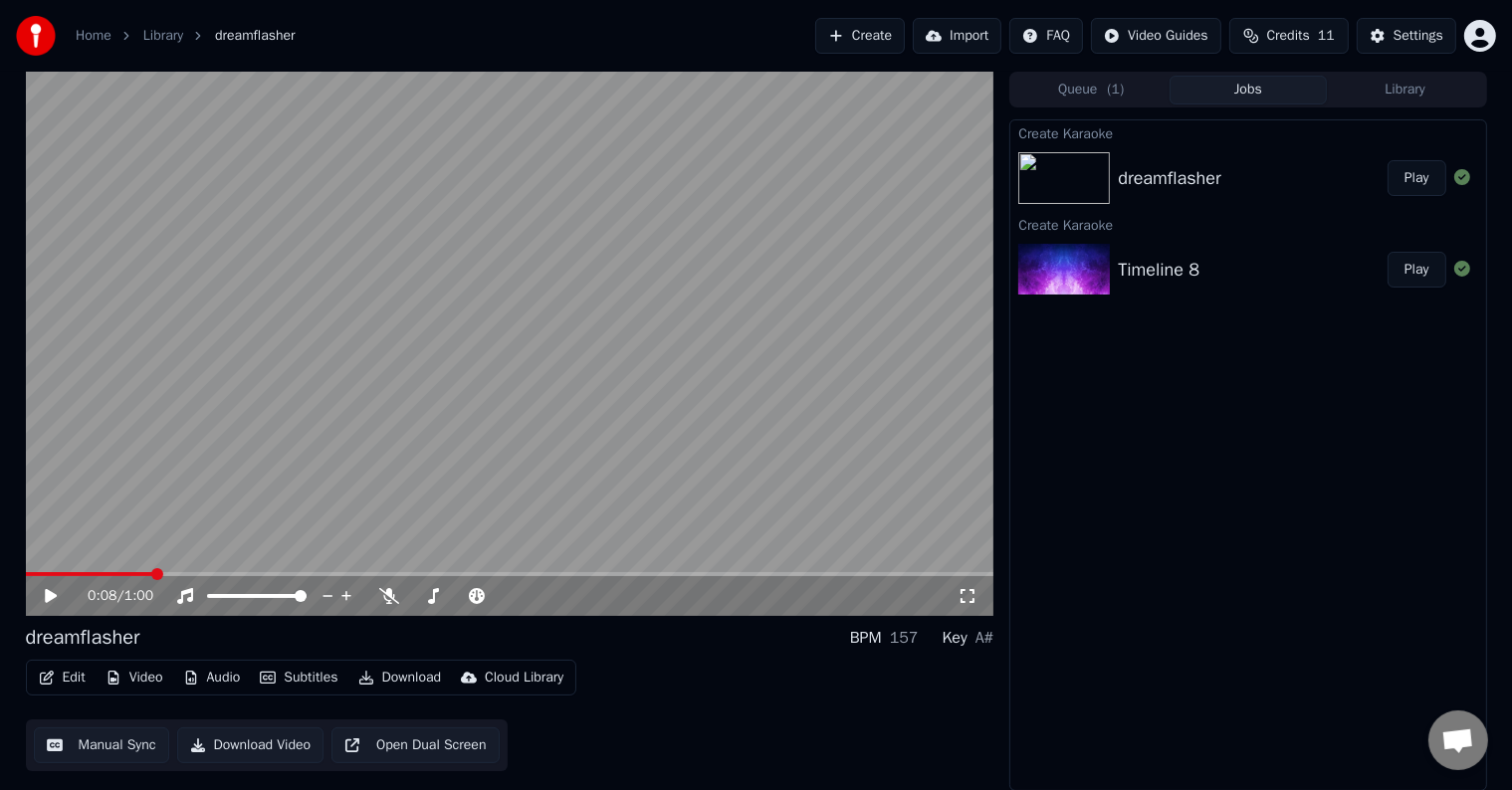 click 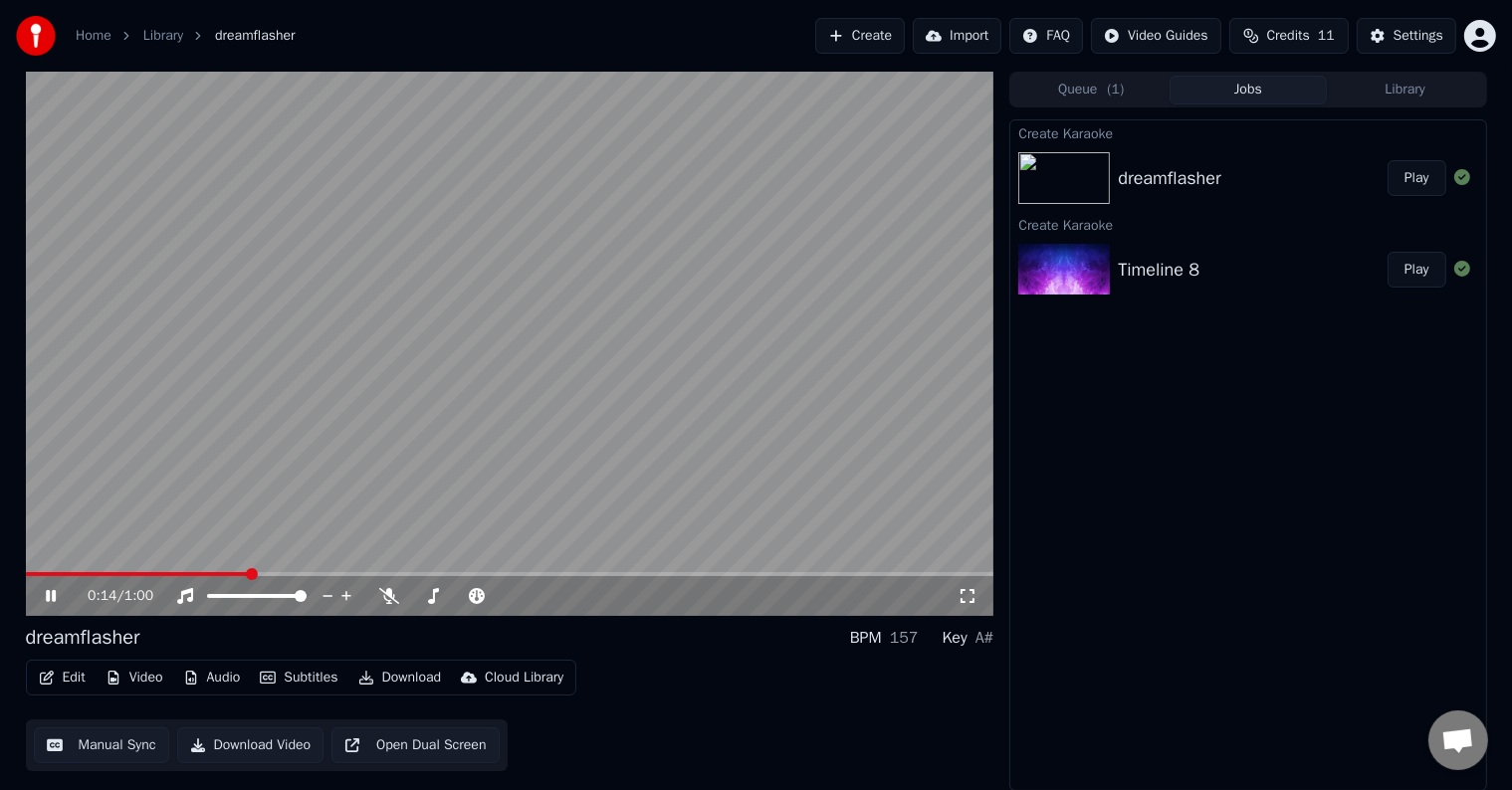 click at bounding box center [510, 574] 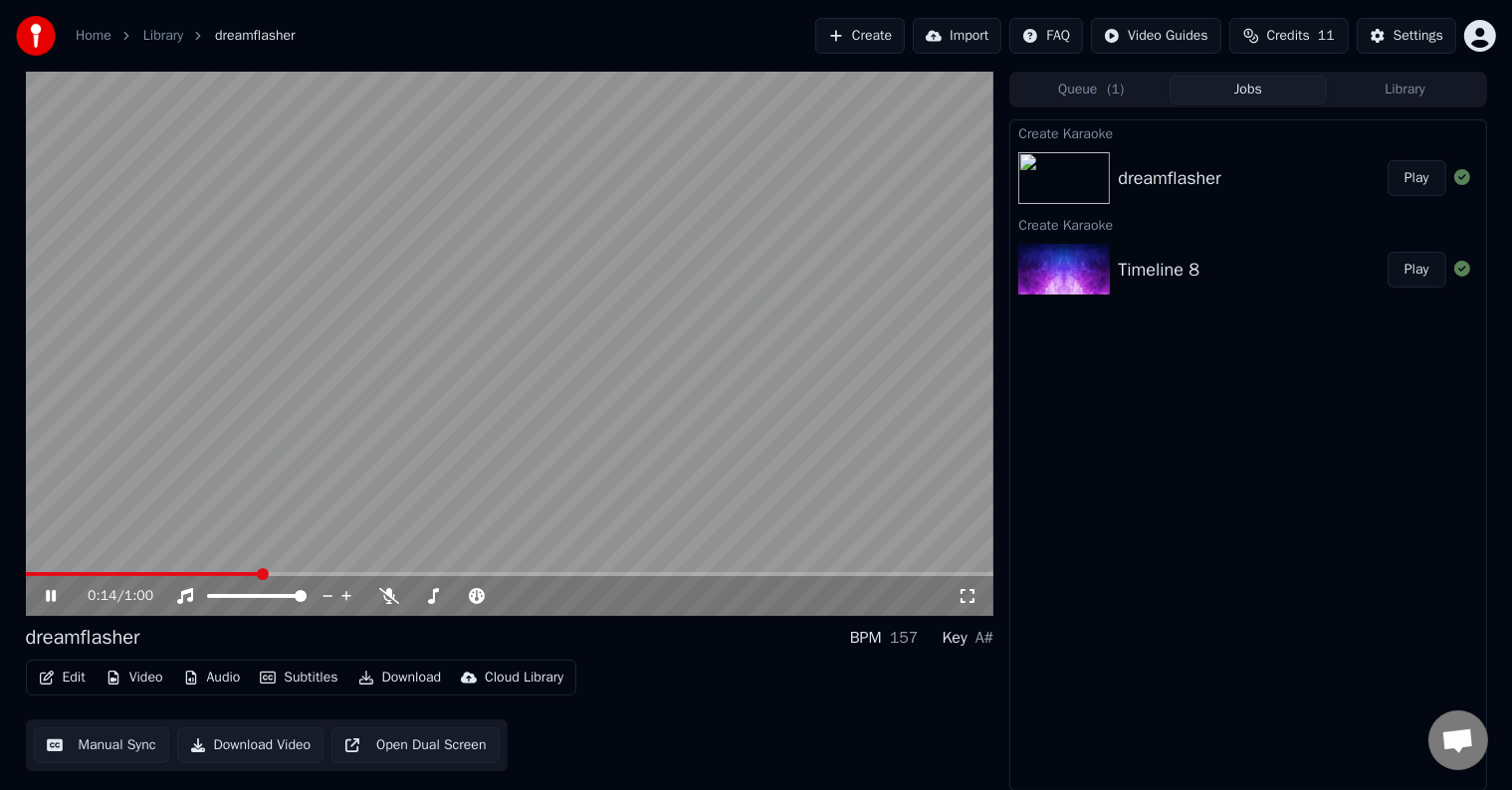 click at bounding box center (510, 574) 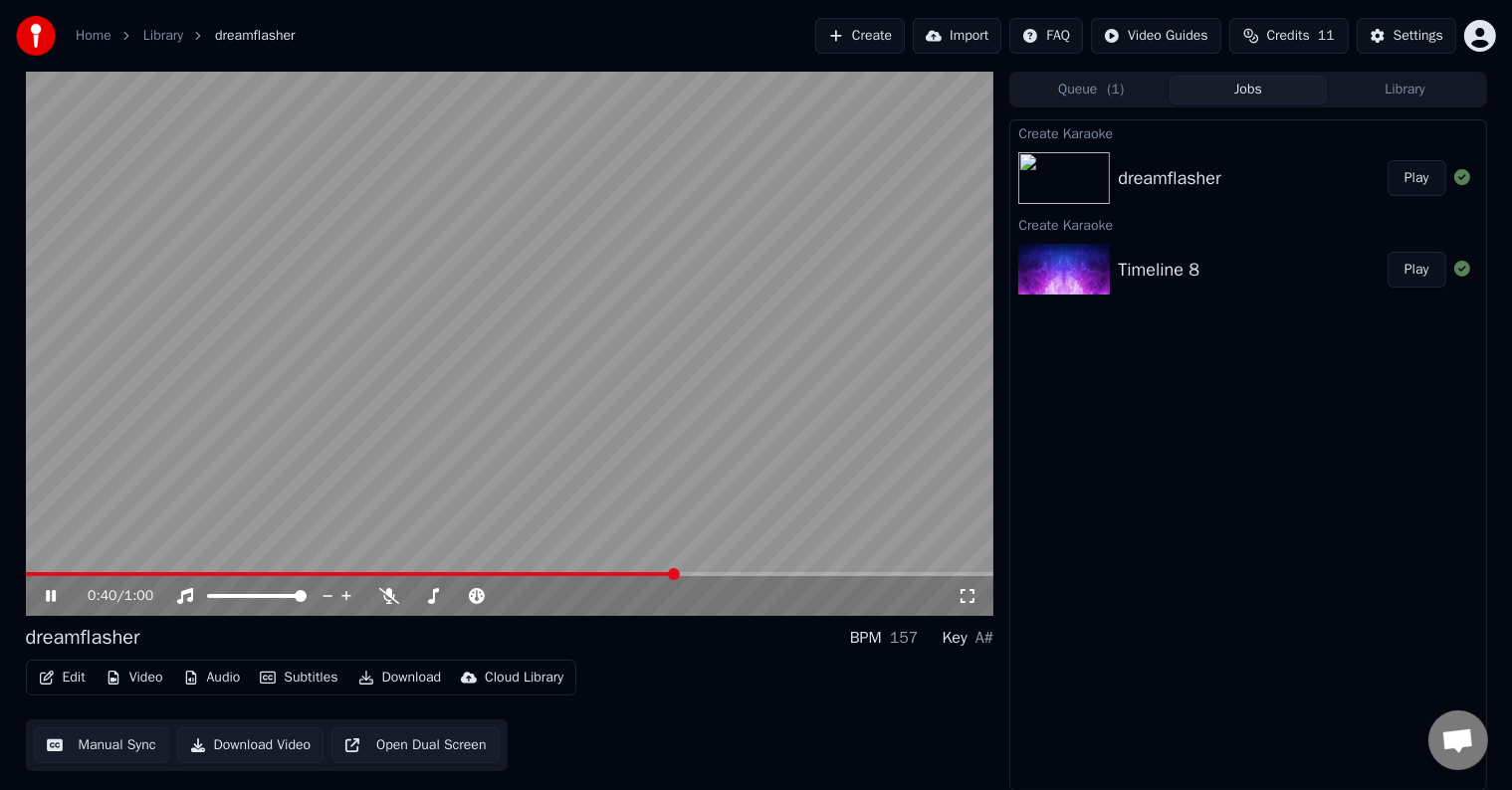 click 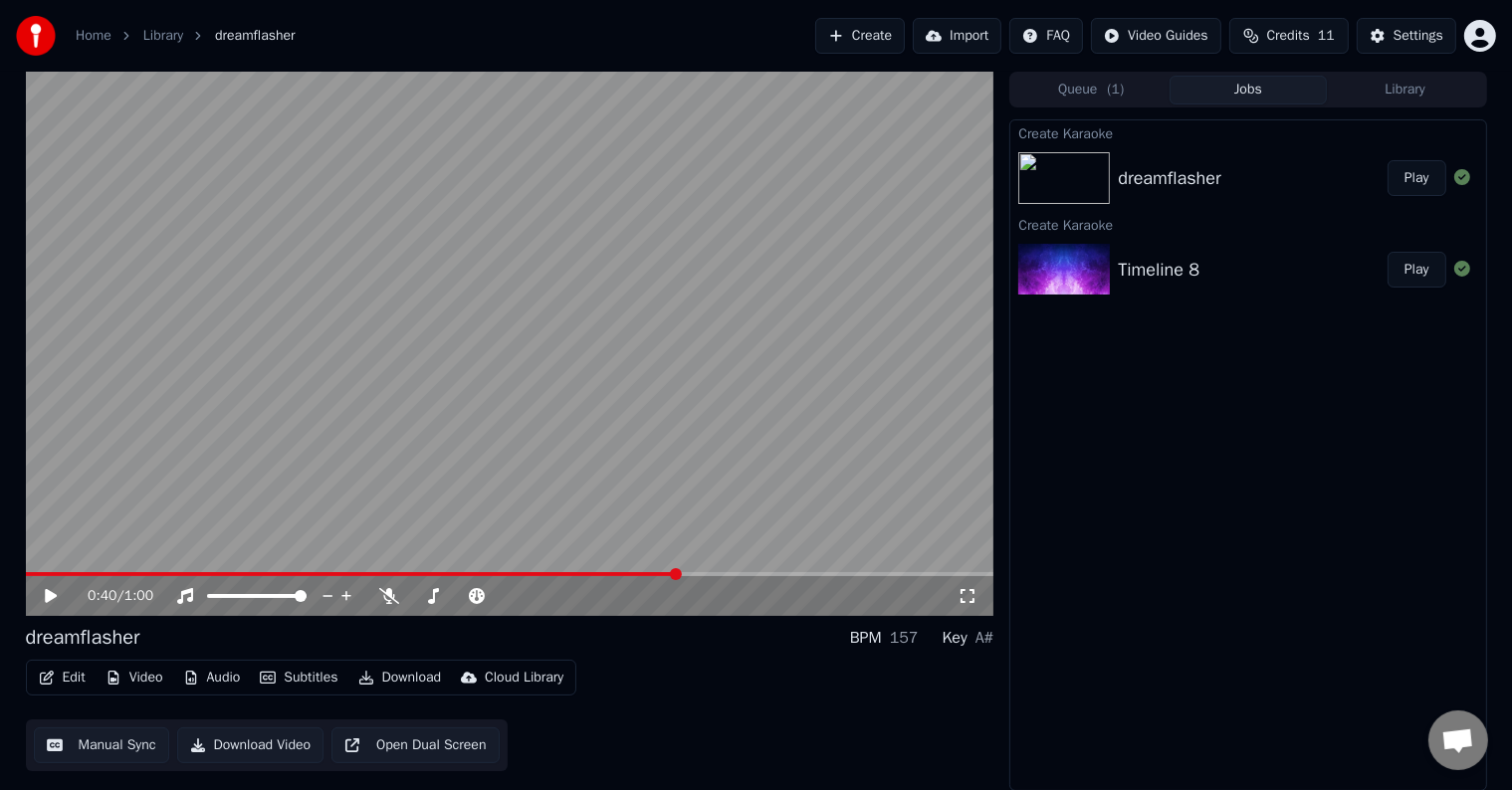 click 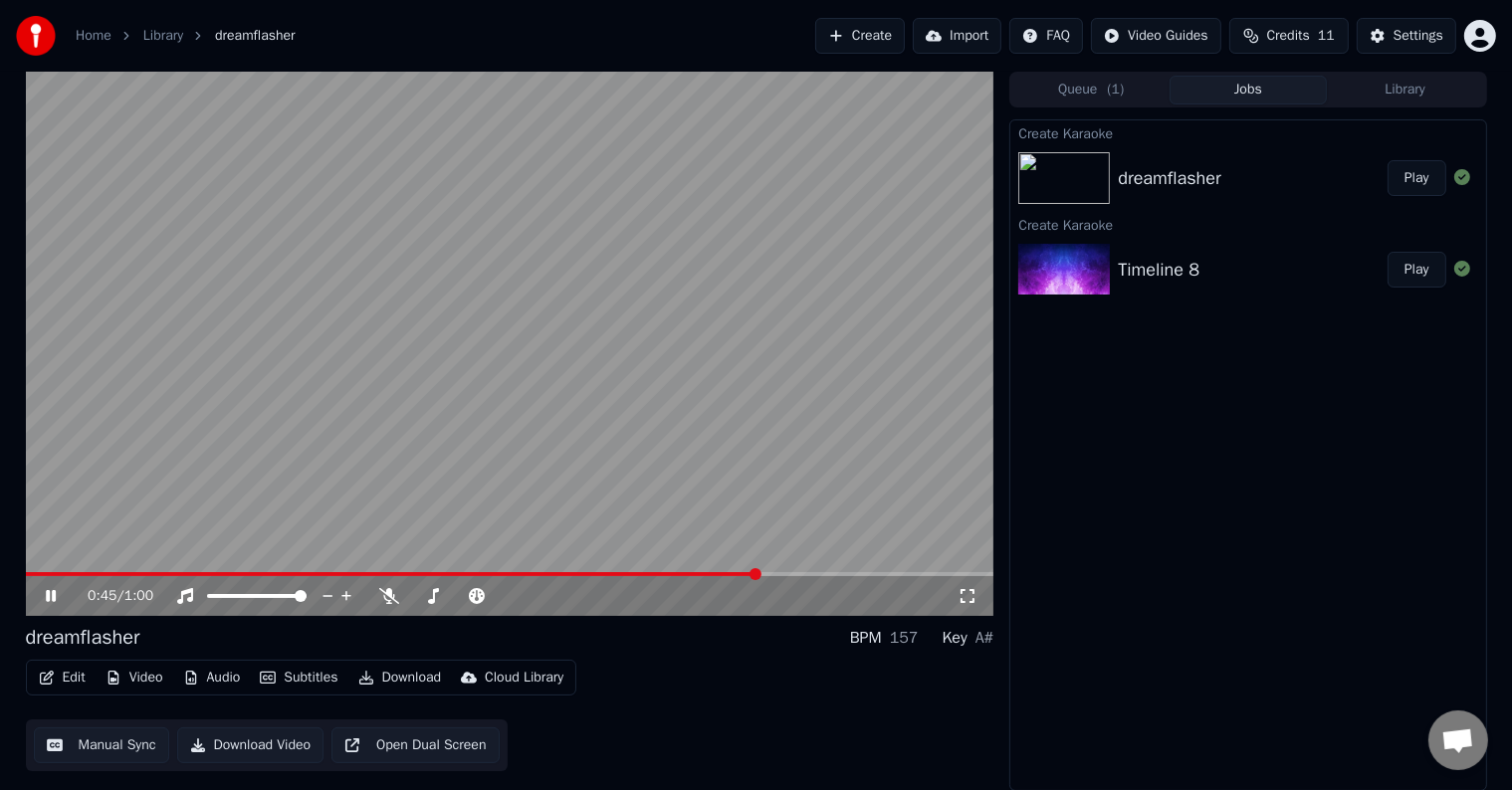 click 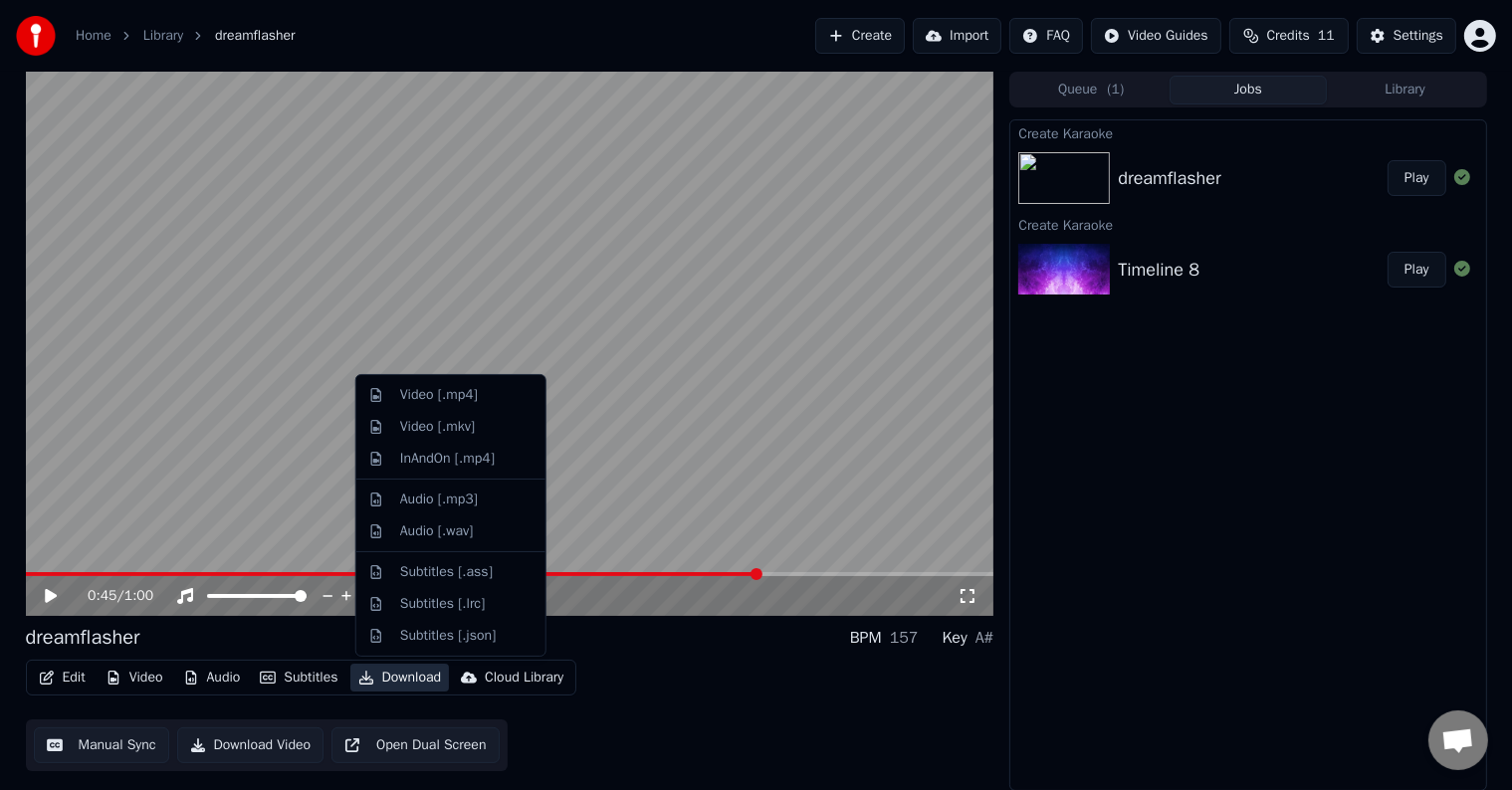 click on "Download" at bounding box center [400, 678] 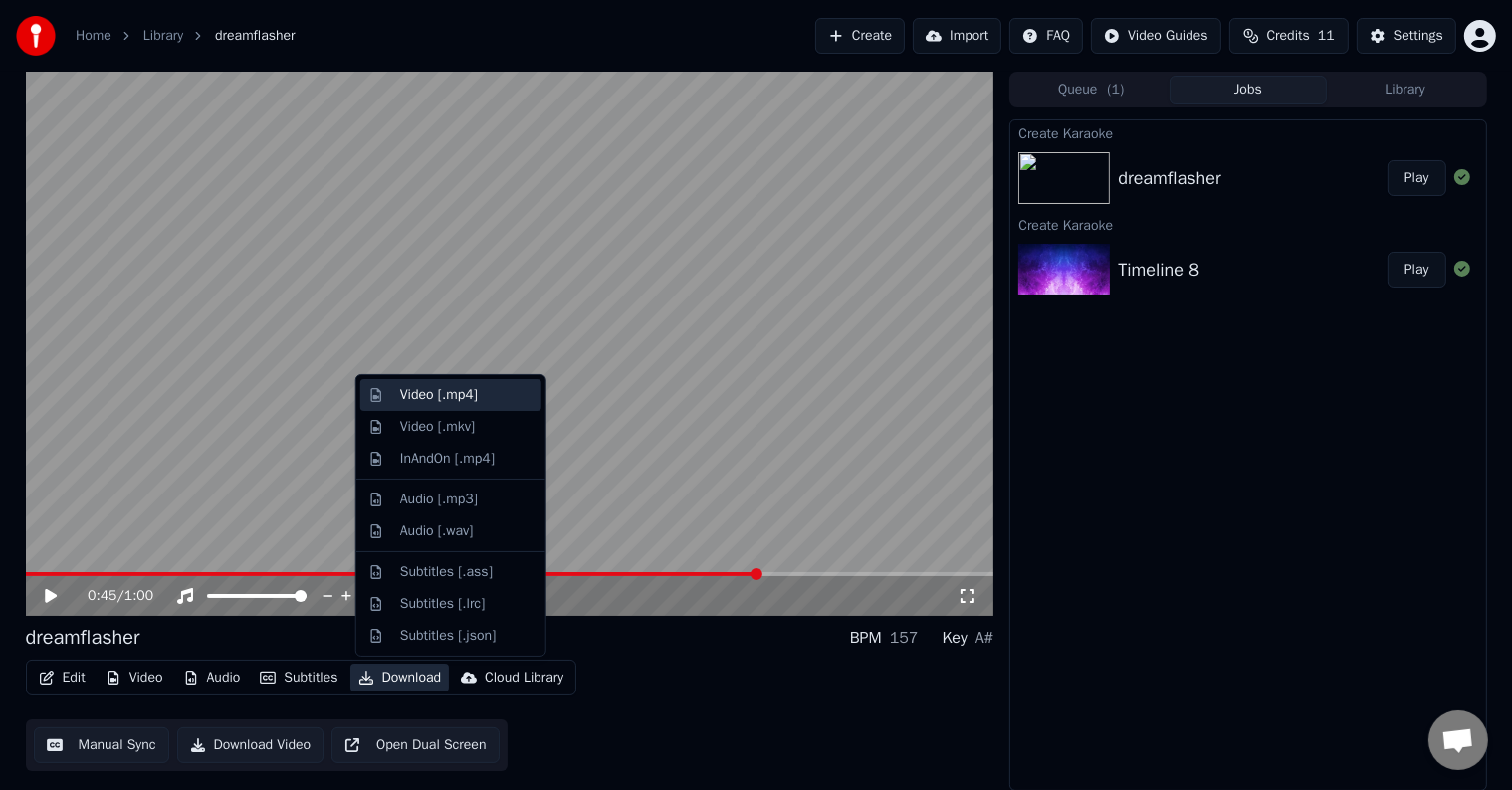 click on "Video [.mp4]" at bounding box center (439, 395) 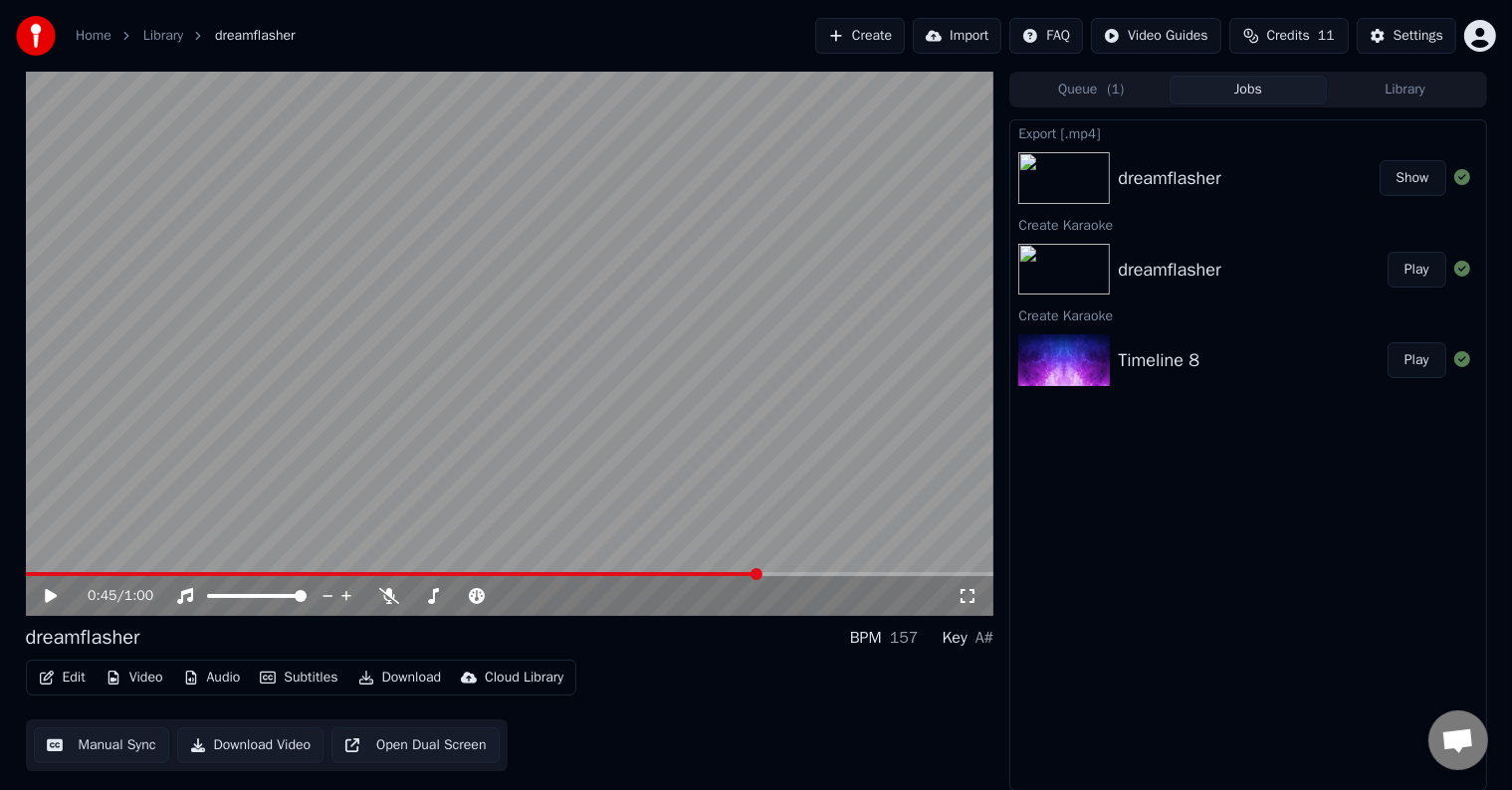 click at bounding box center [510, 343] 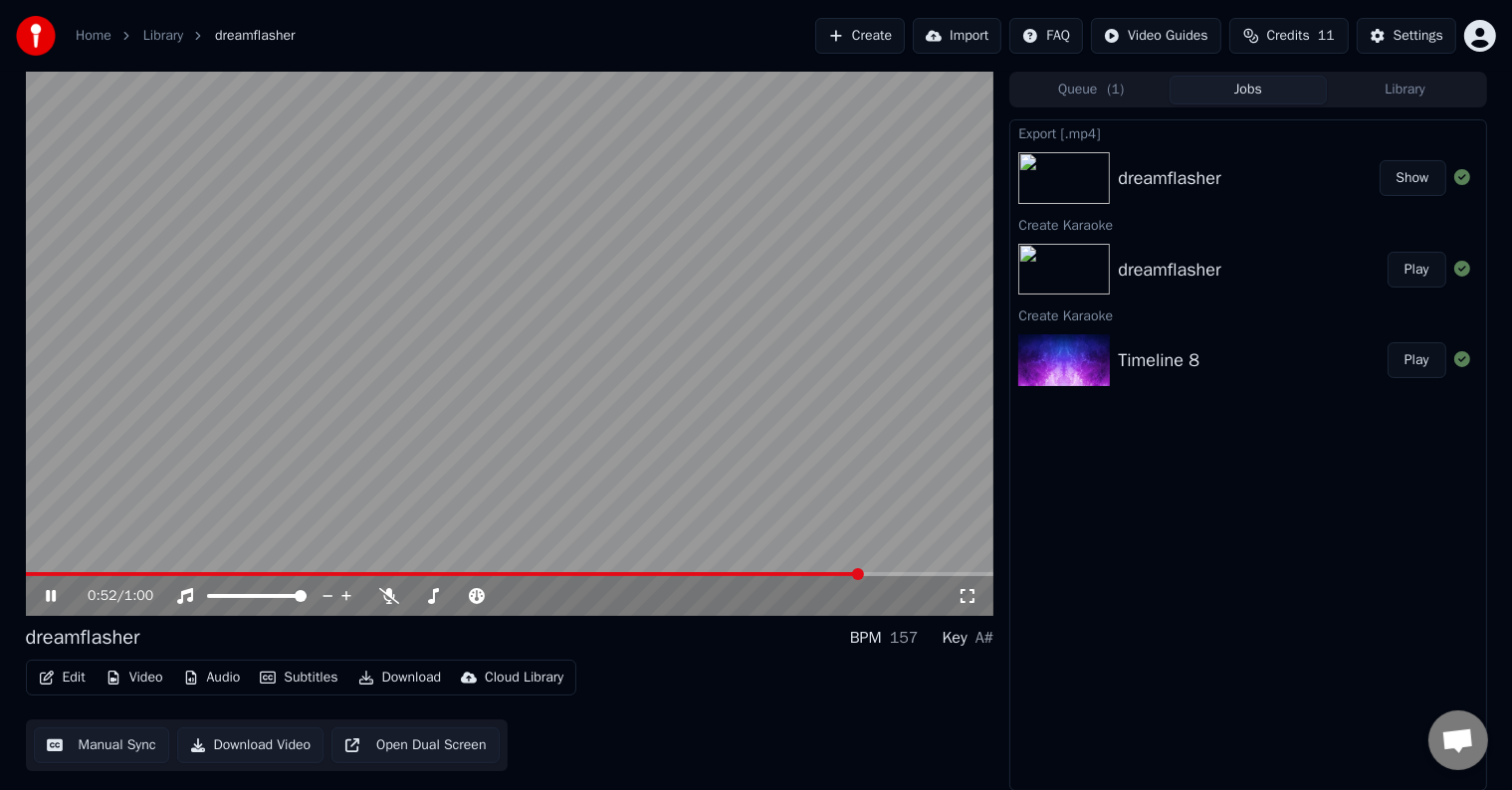 click at bounding box center [510, 343] 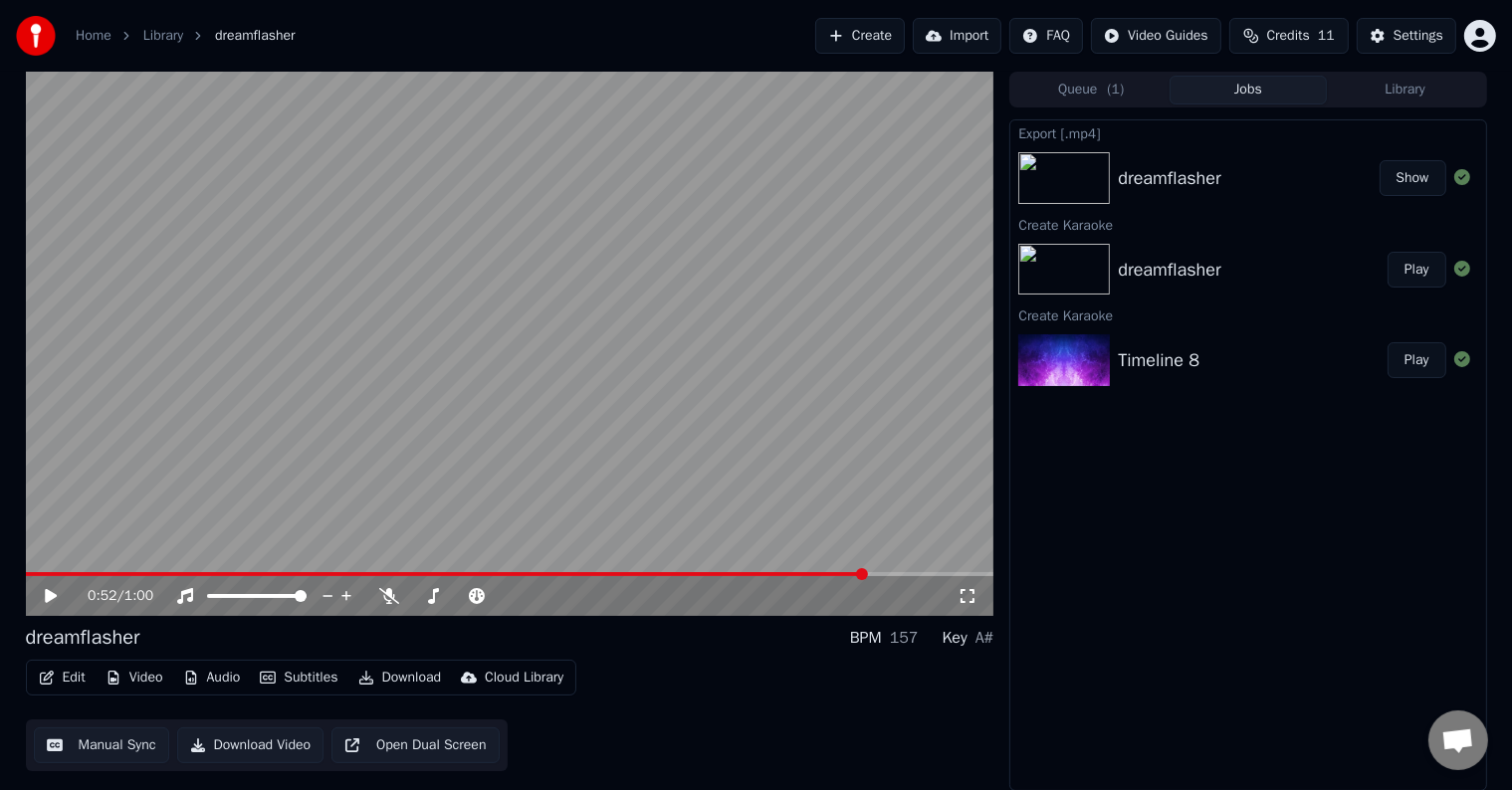 click on "Home" at bounding box center (94, 36) 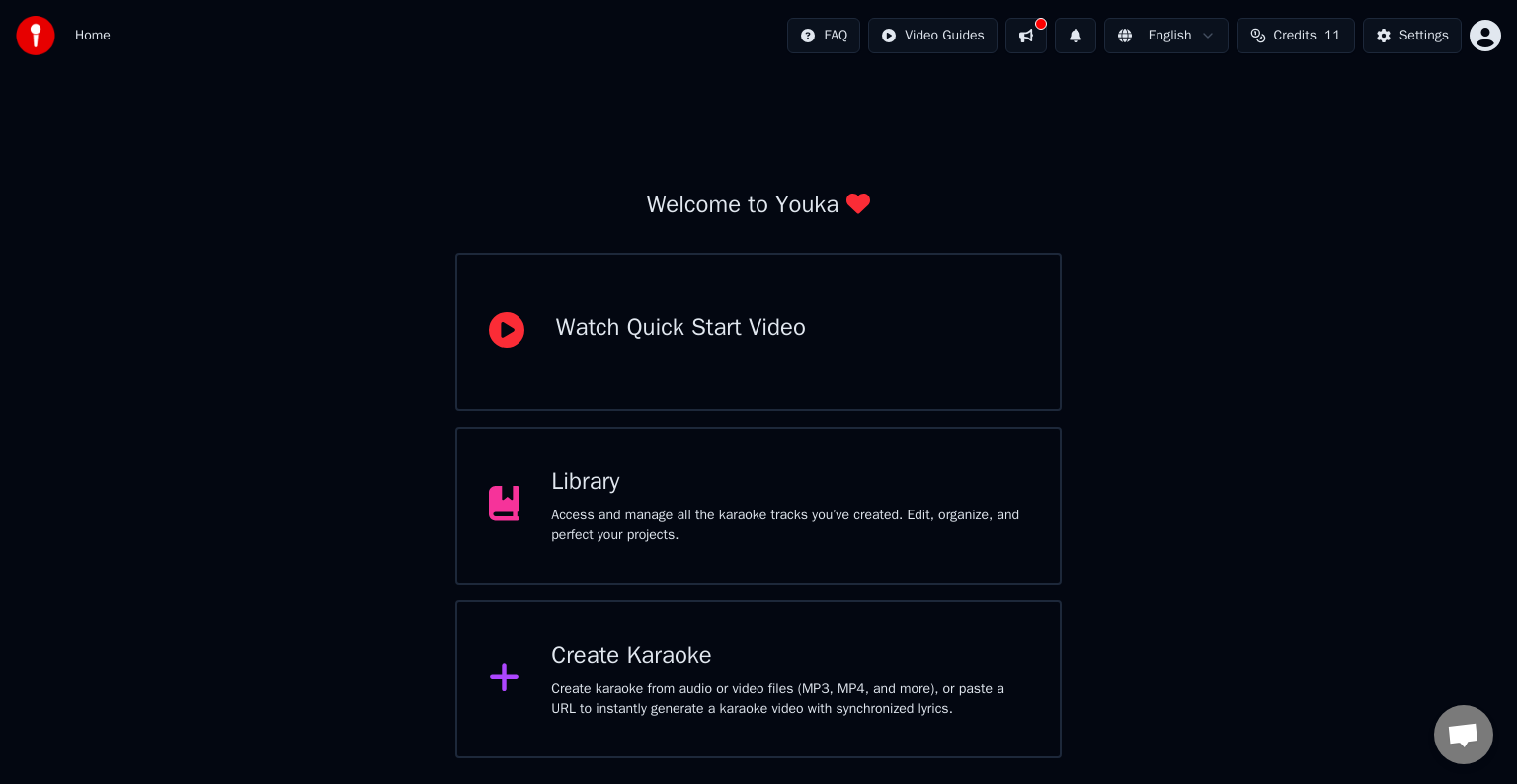 click on "Create karaoke from audio or video files (MP3, MP4, and more), or paste a URL to instantly generate a karaoke video with synchronized lyrics." at bounding box center (789, 699) 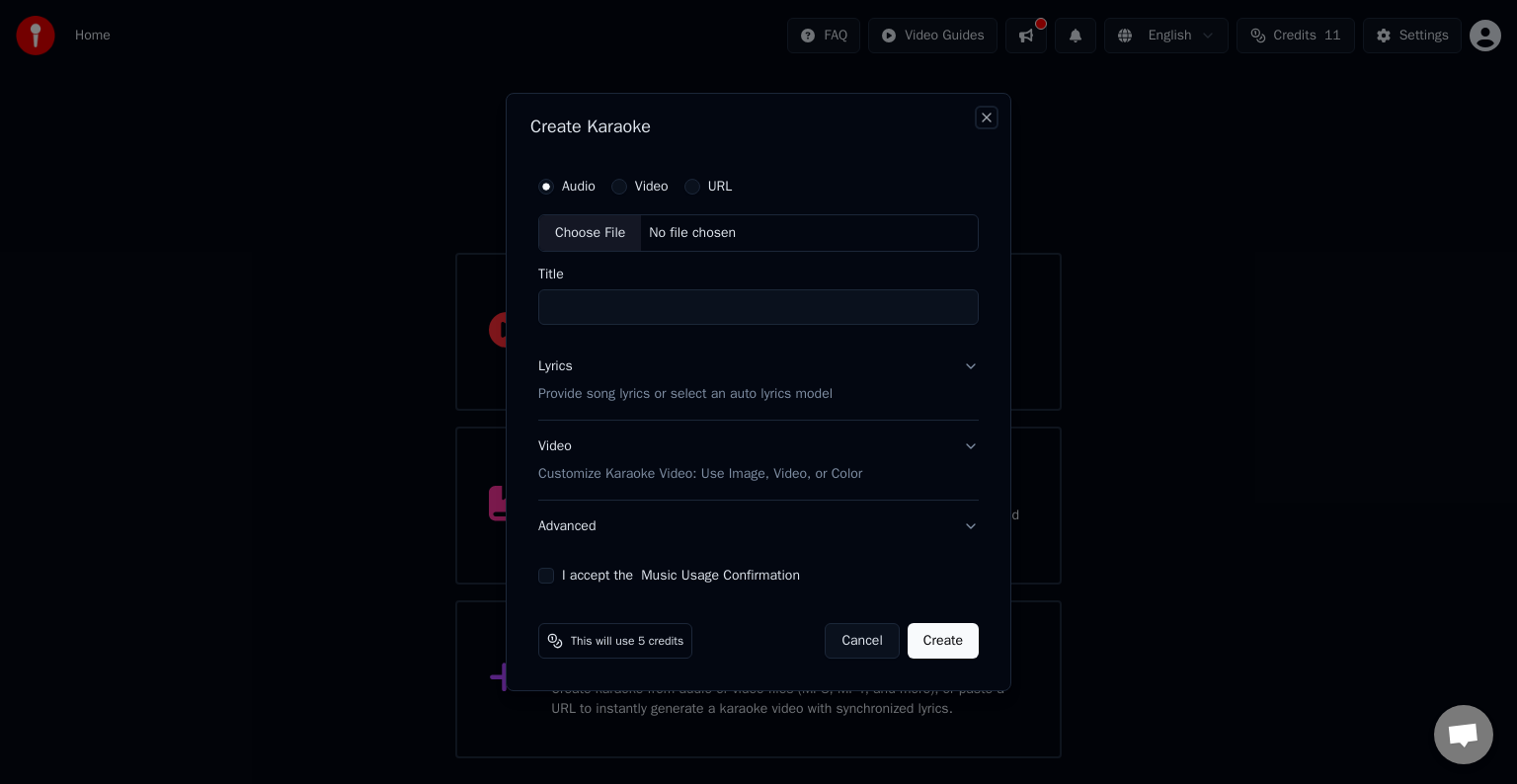 click on "Close" at bounding box center (987, 118) 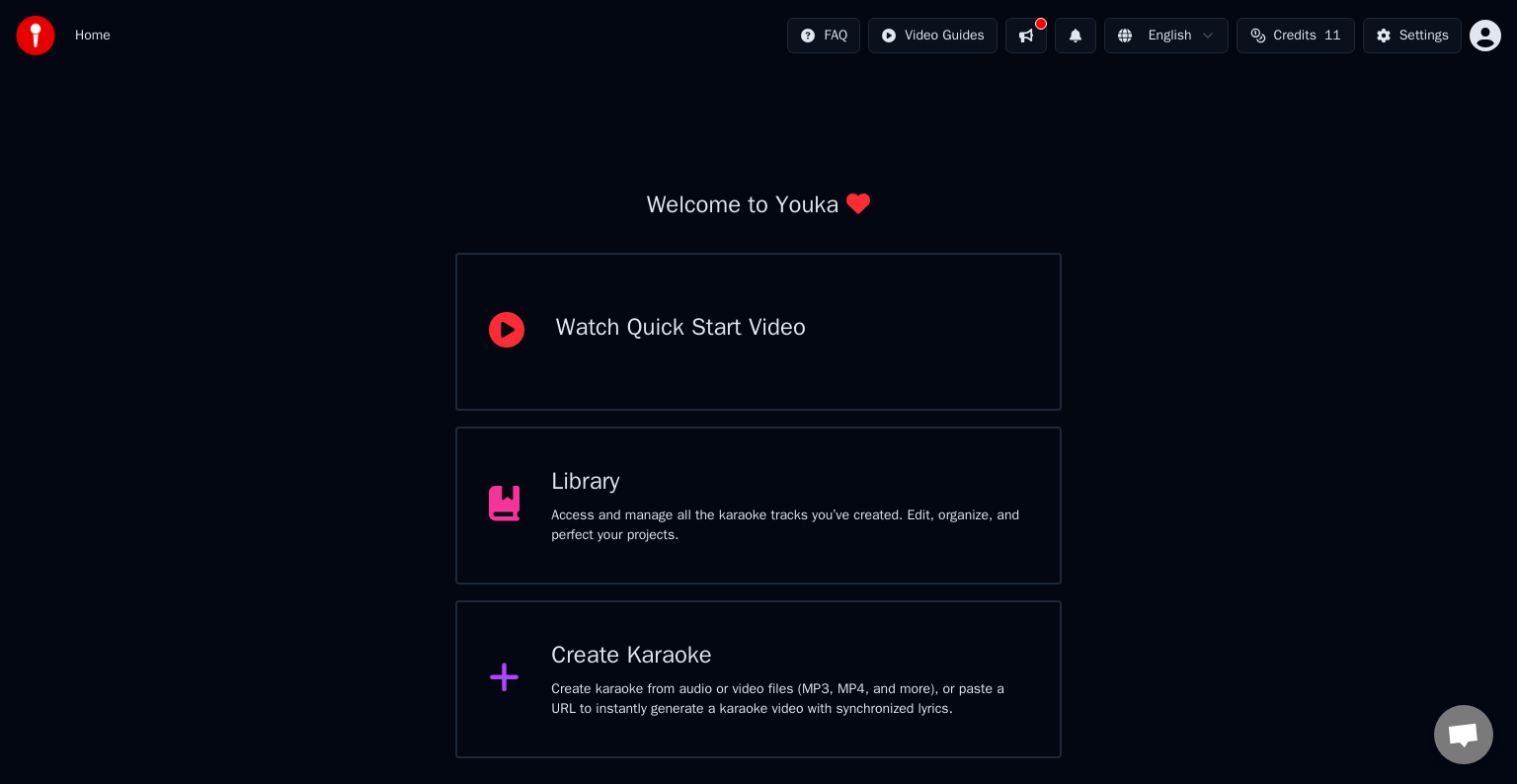 click on "Access and manage all the karaoke tracks you’ve created. Edit, organize, and perfect your projects." at bounding box center [789, 525] 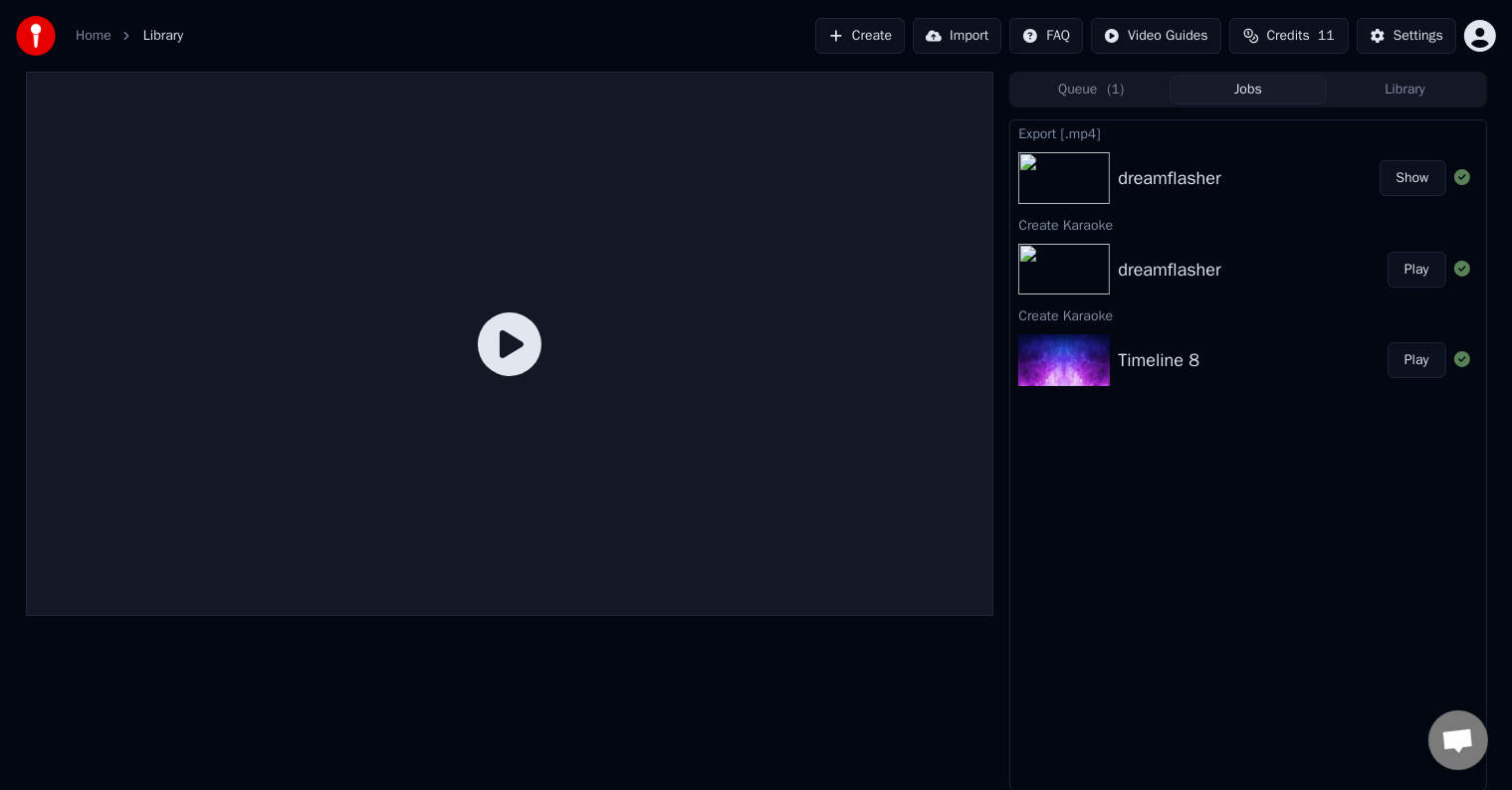 click on "dreamflasher" at bounding box center (1170, 270) 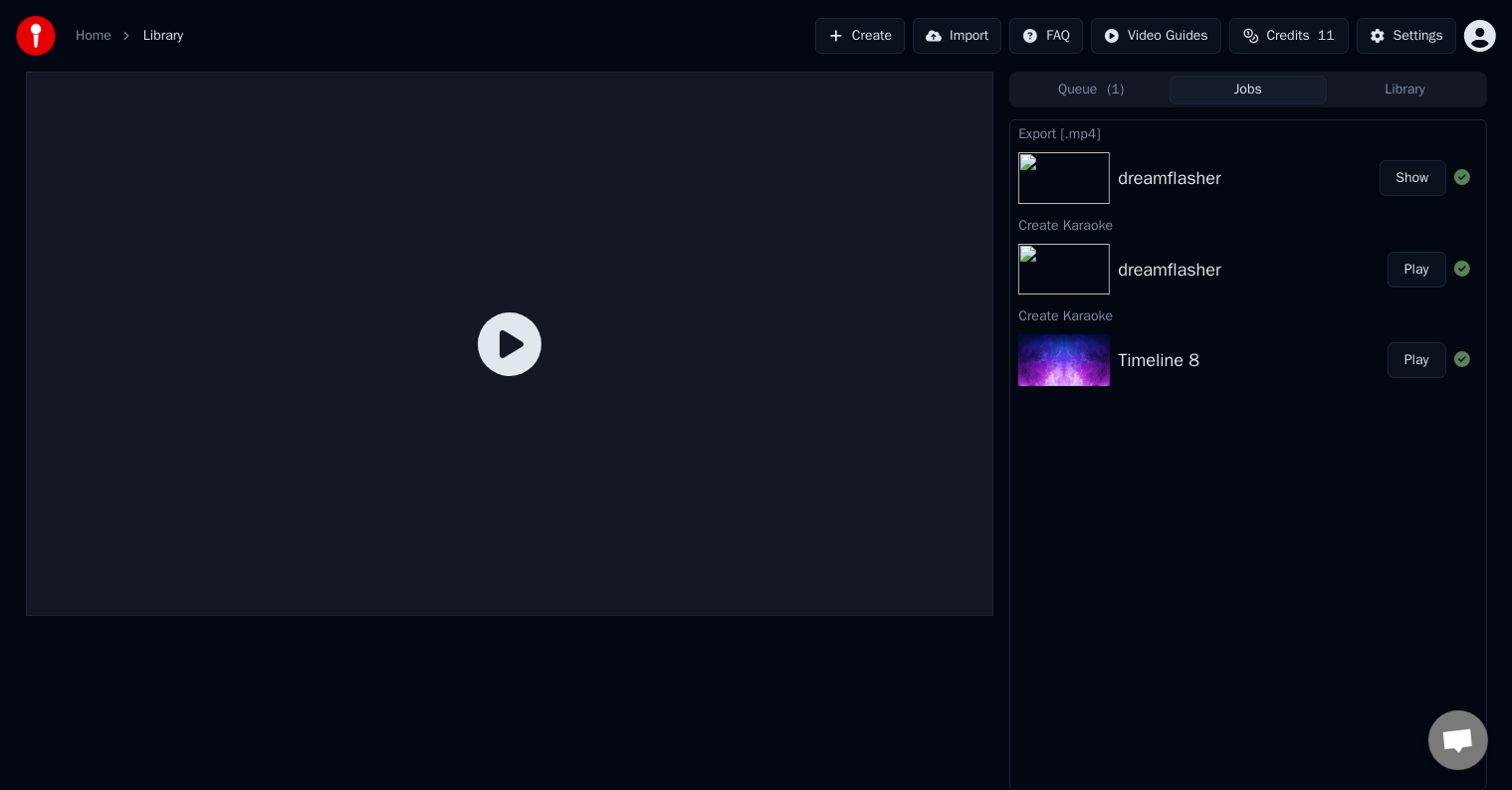click on "Play" at bounding box center (1416, 270) 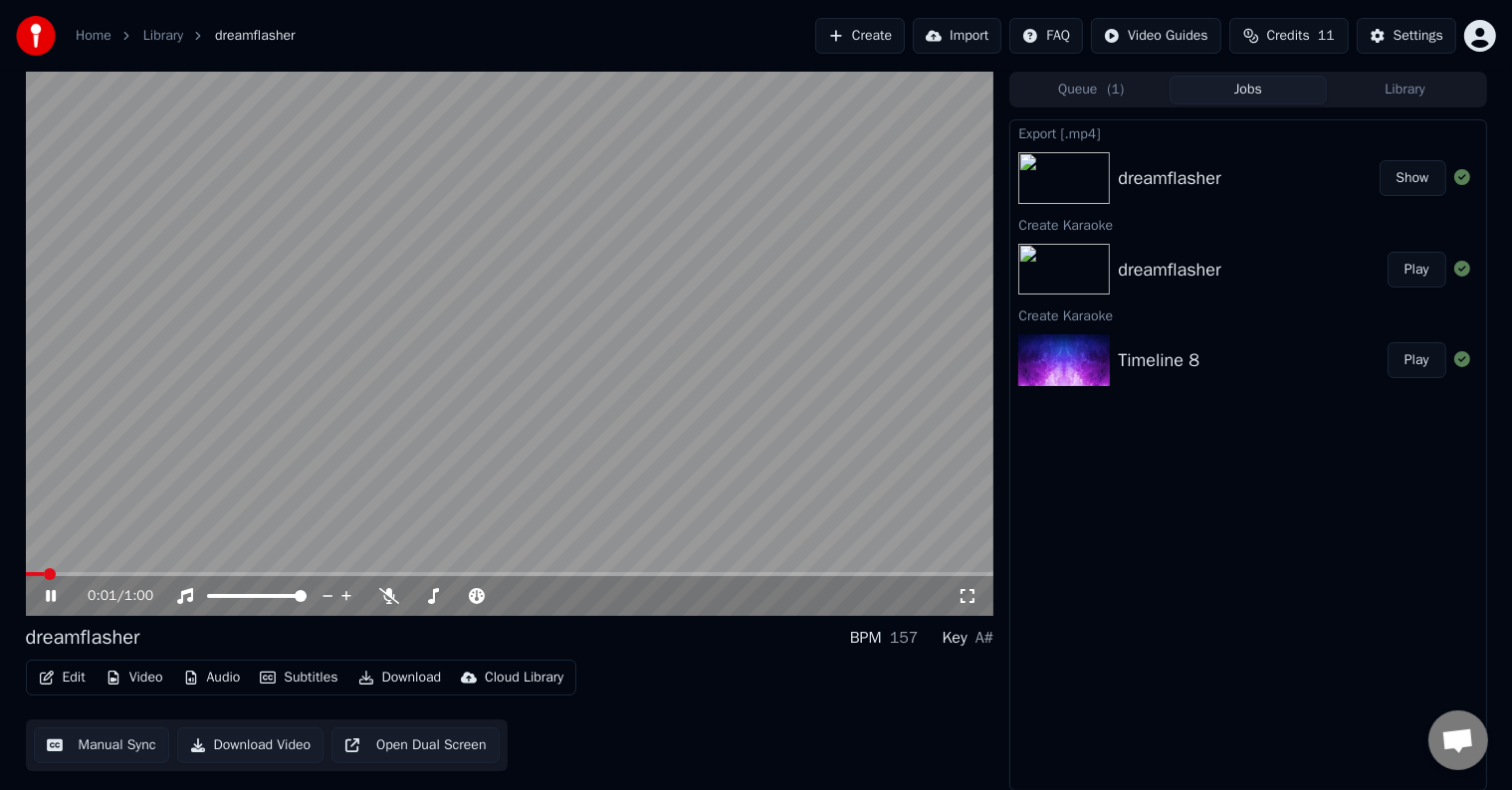 click 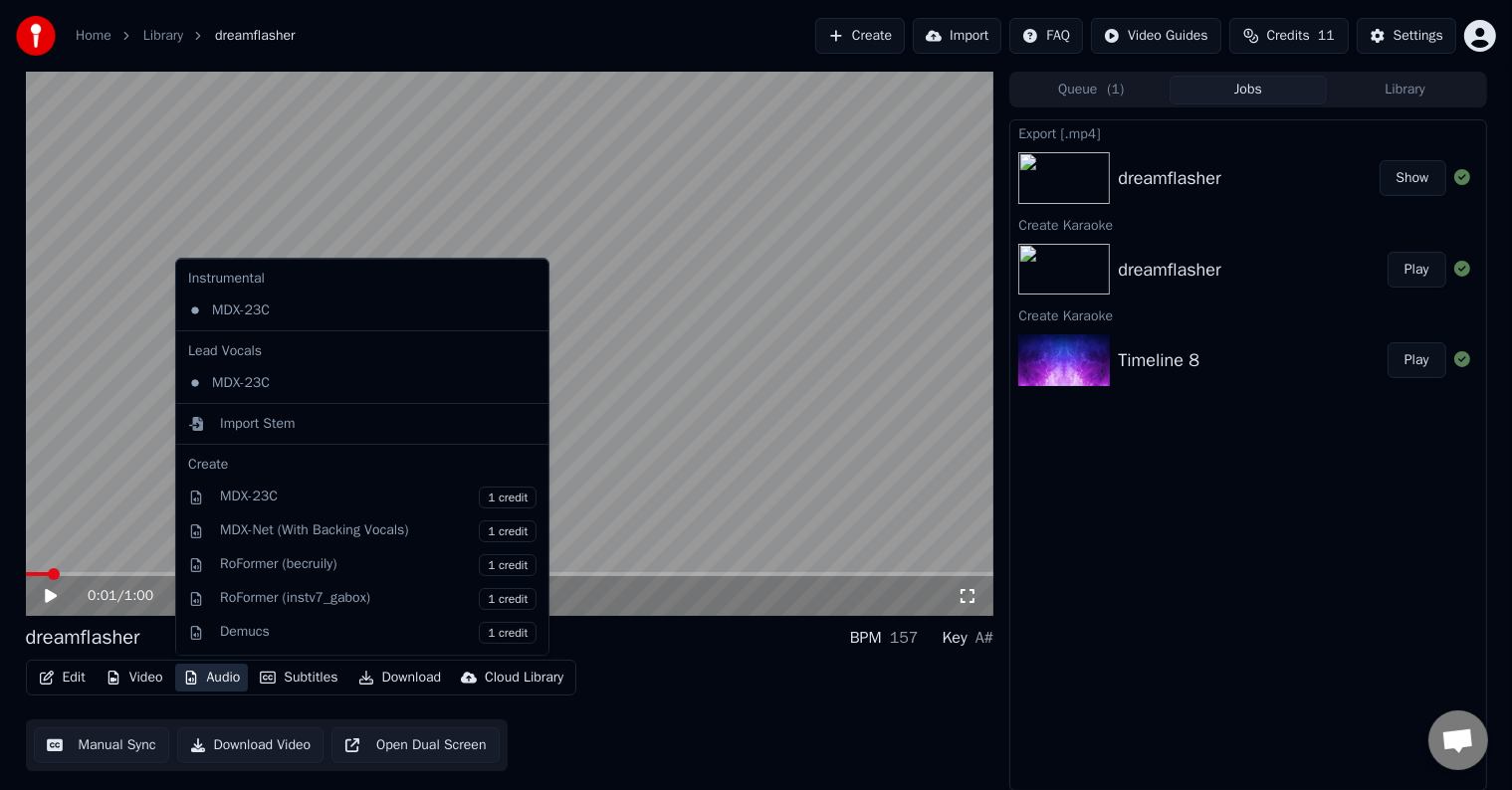 click on "Audio" at bounding box center [212, 678] 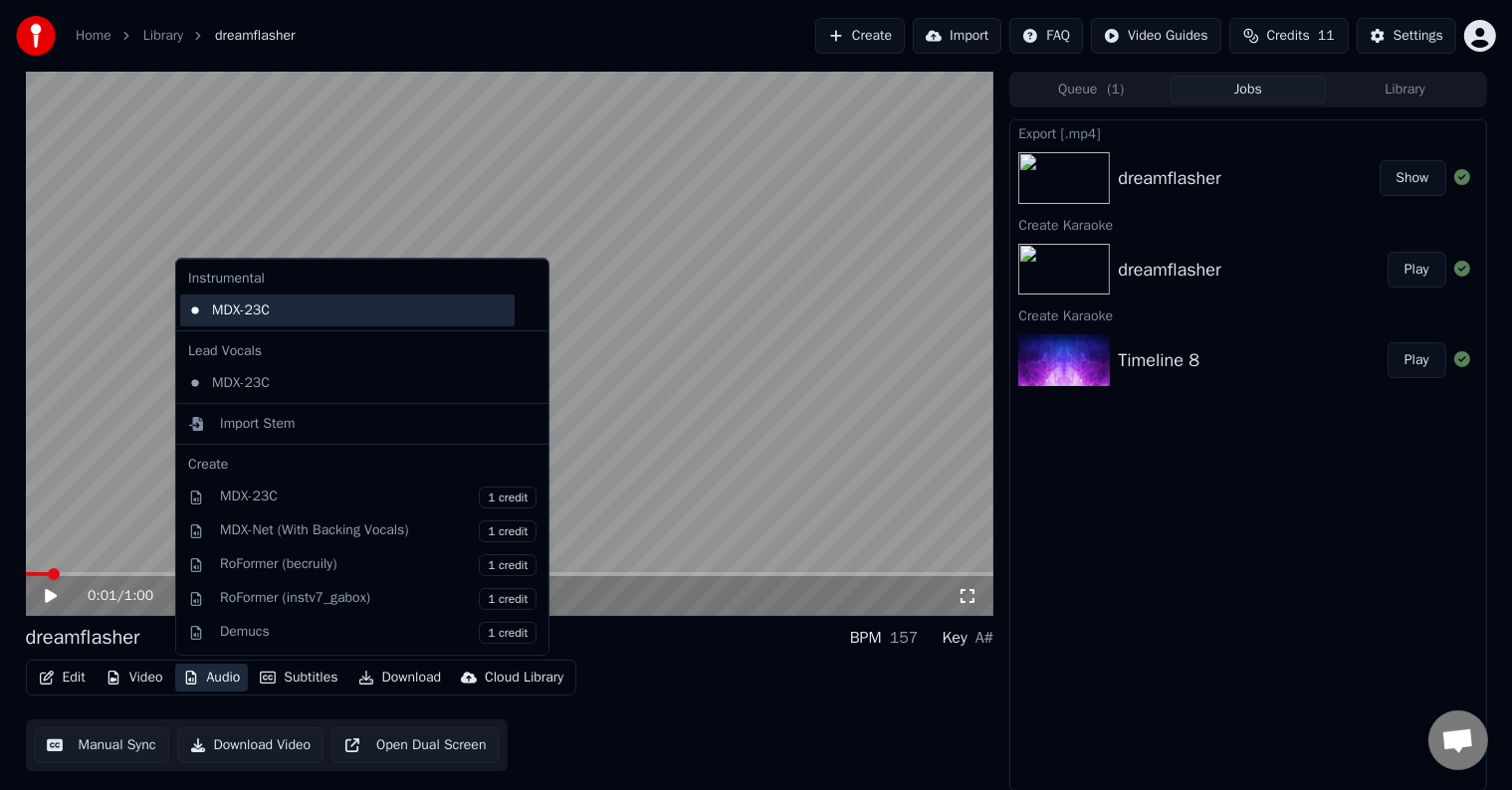 click on "MDX-23C" at bounding box center [347, 310] 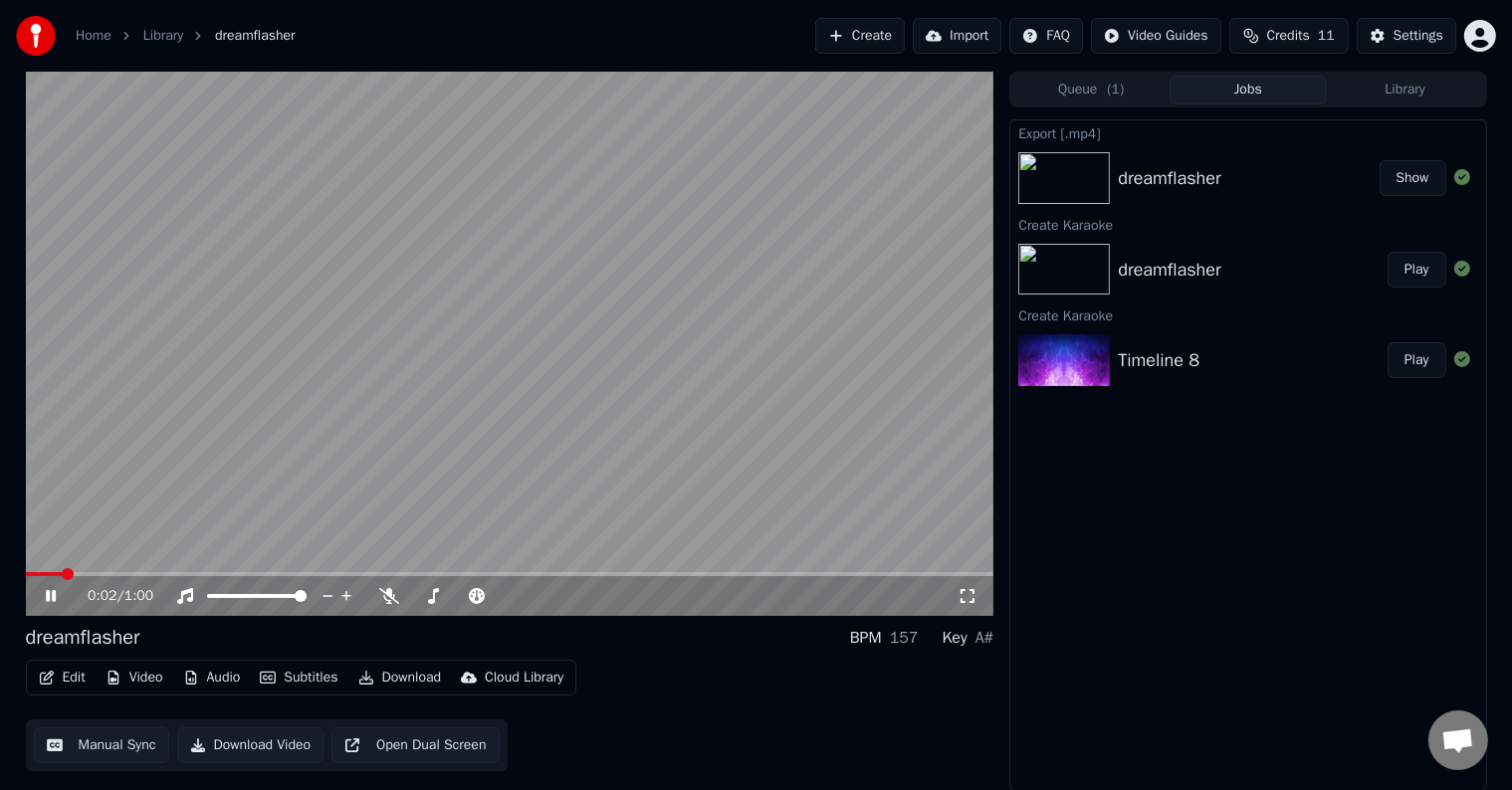 click at bounding box center (510, 343) 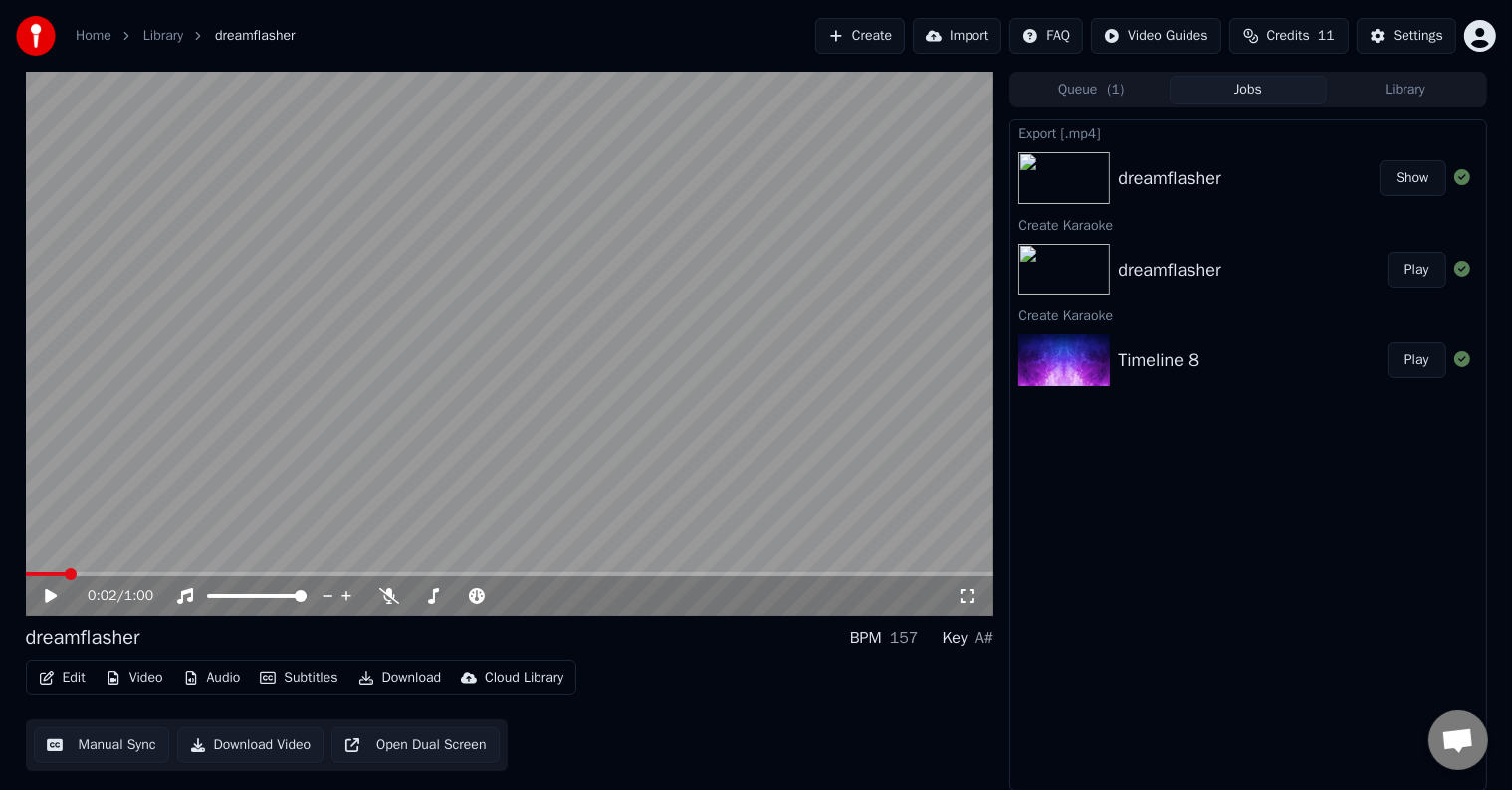 click on "0:02  /  1:00" at bounding box center (510, 596) 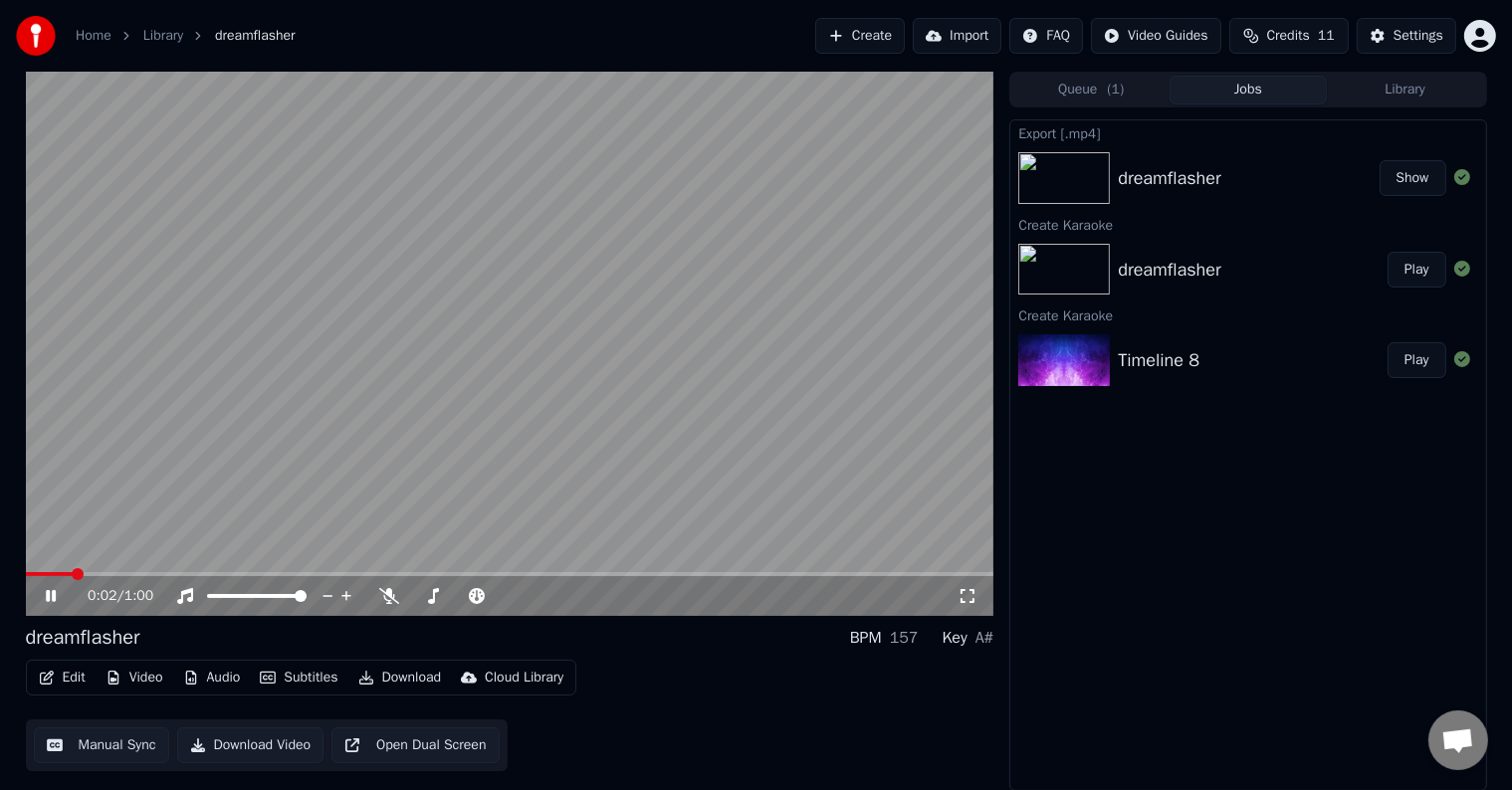 click at bounding box center (510, 343) 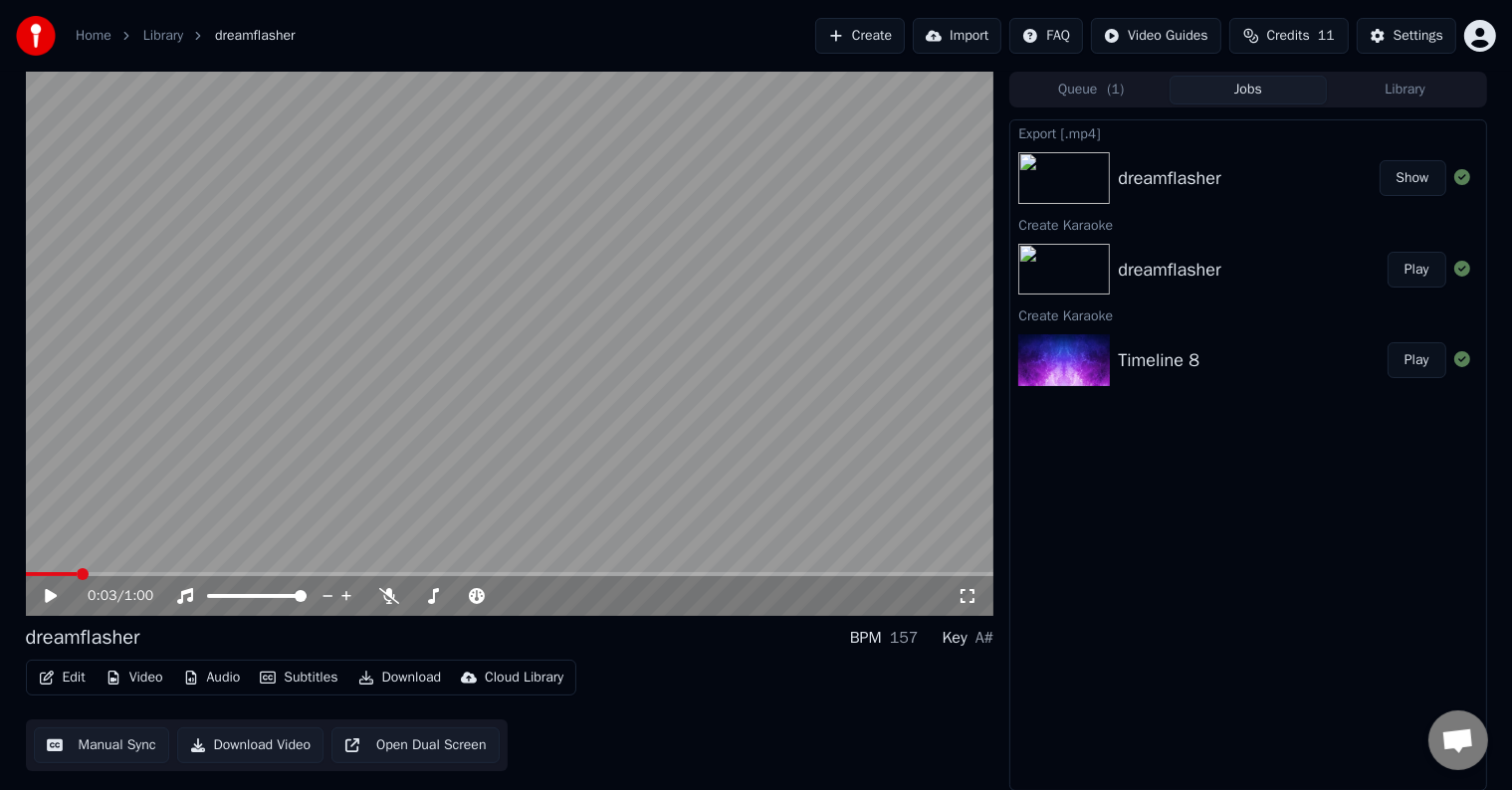 click at bounding box center [510, 574] 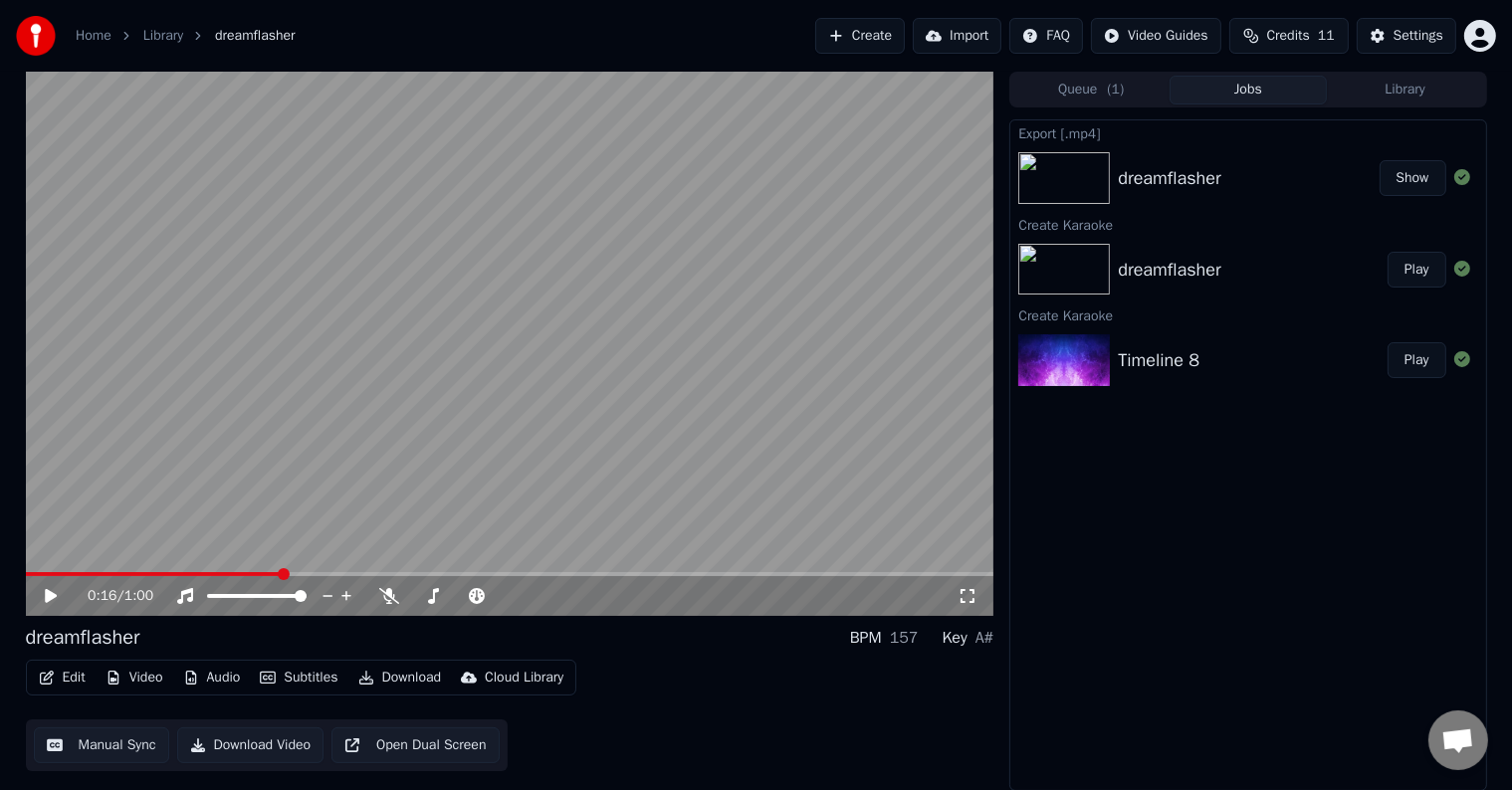 click 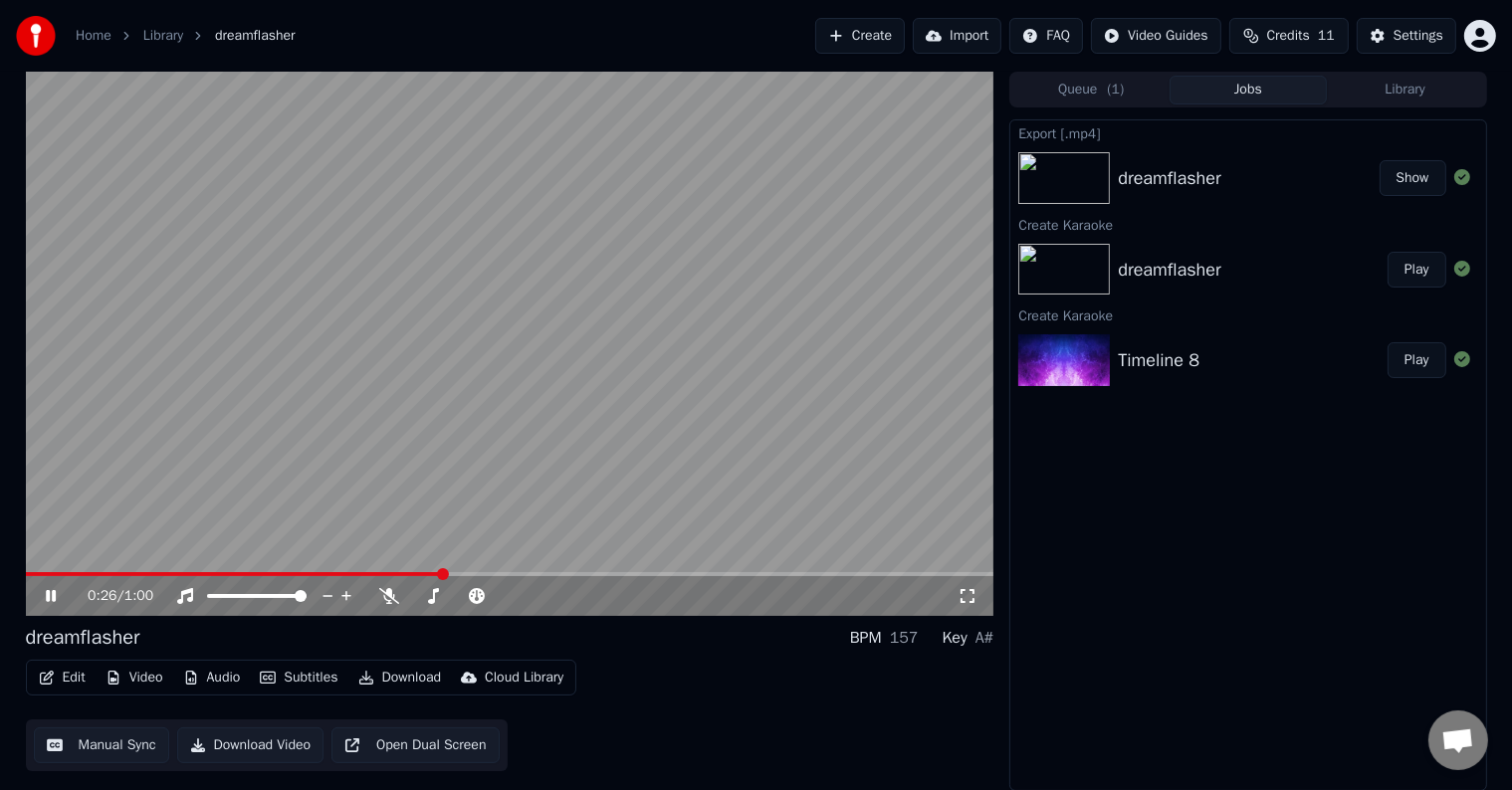 click 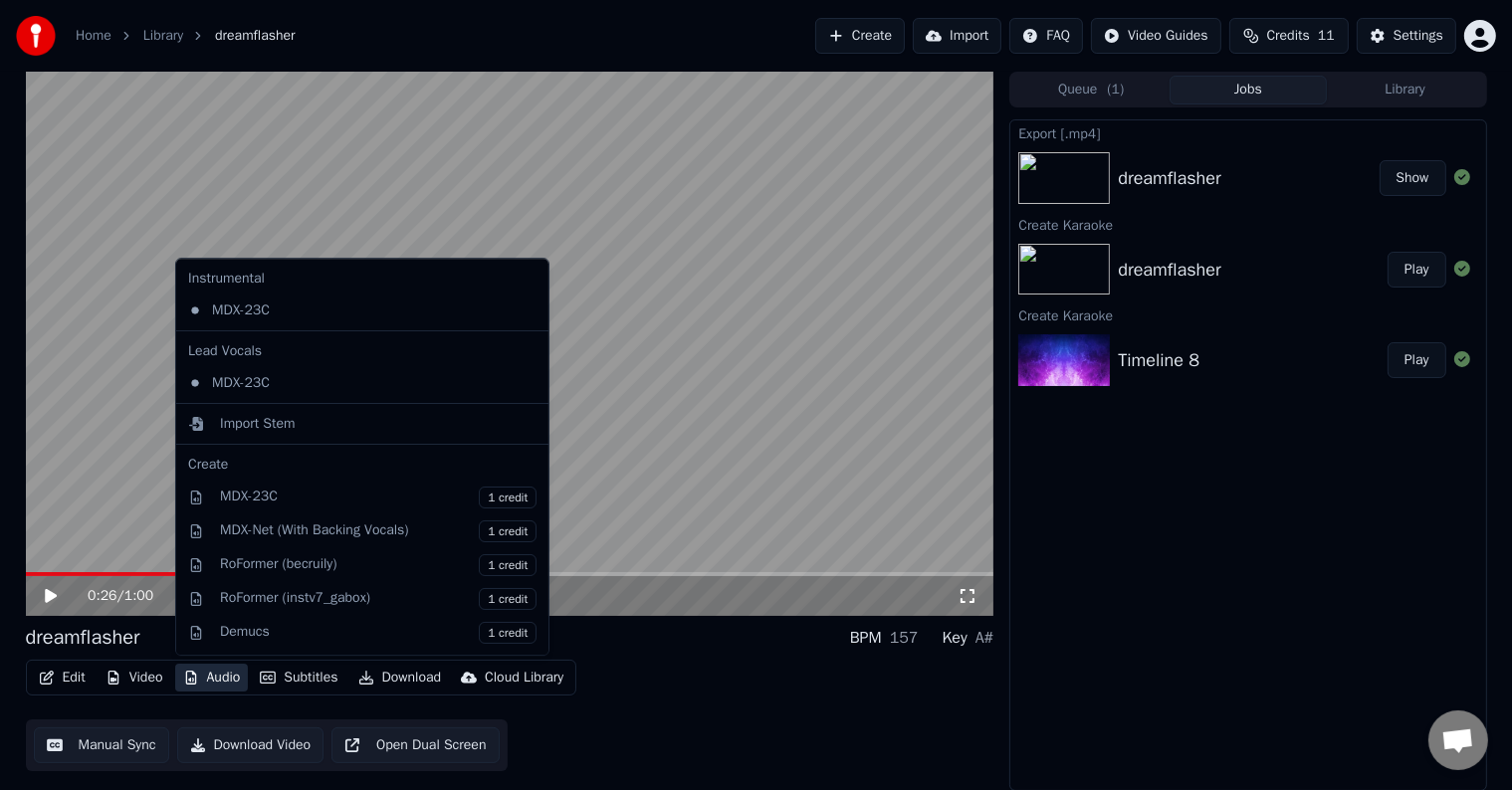 click on "Audio" at bounding box center [212, 678] 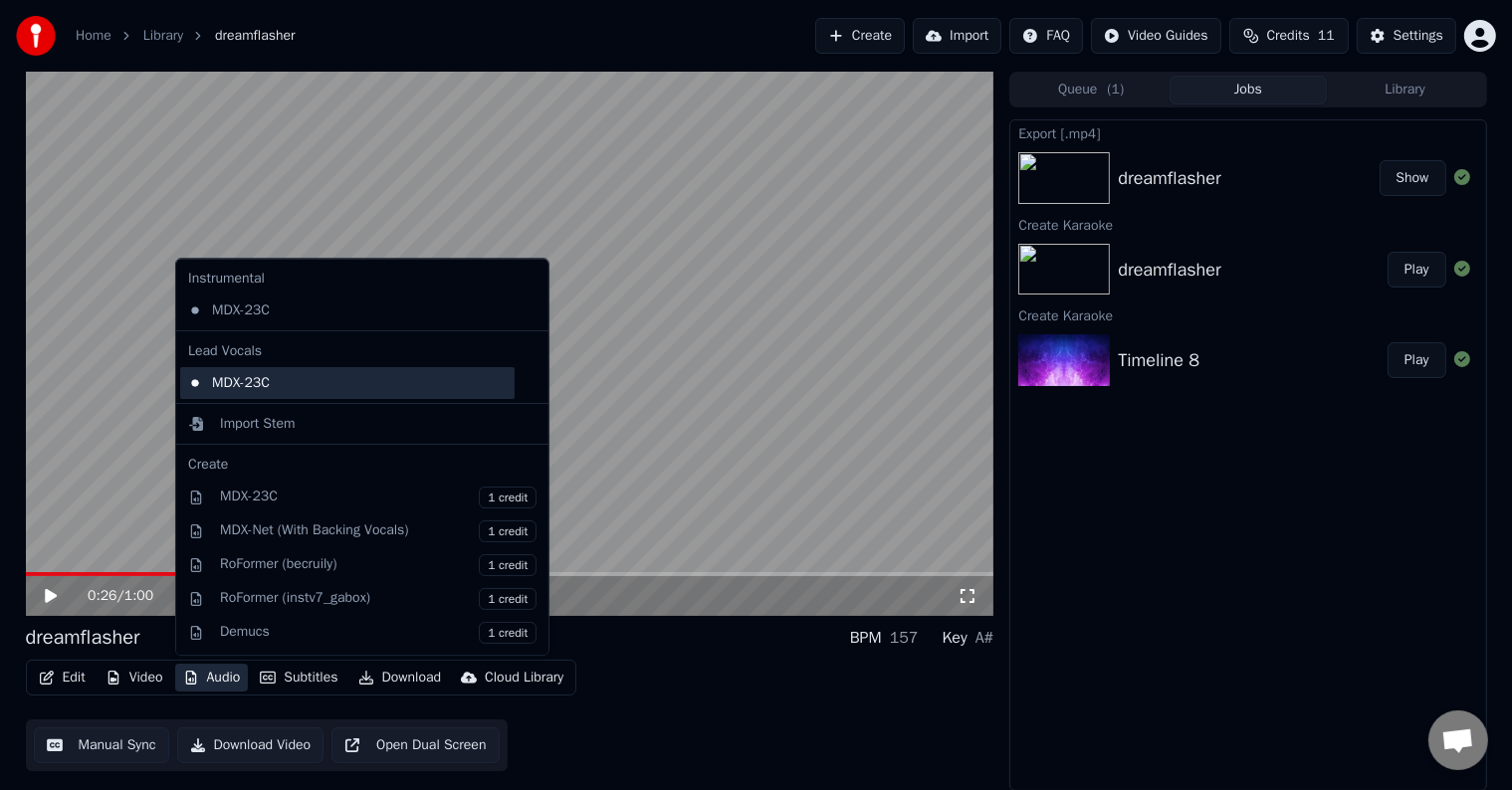 click on "MDX-23C" at bounding box center (347, 383) 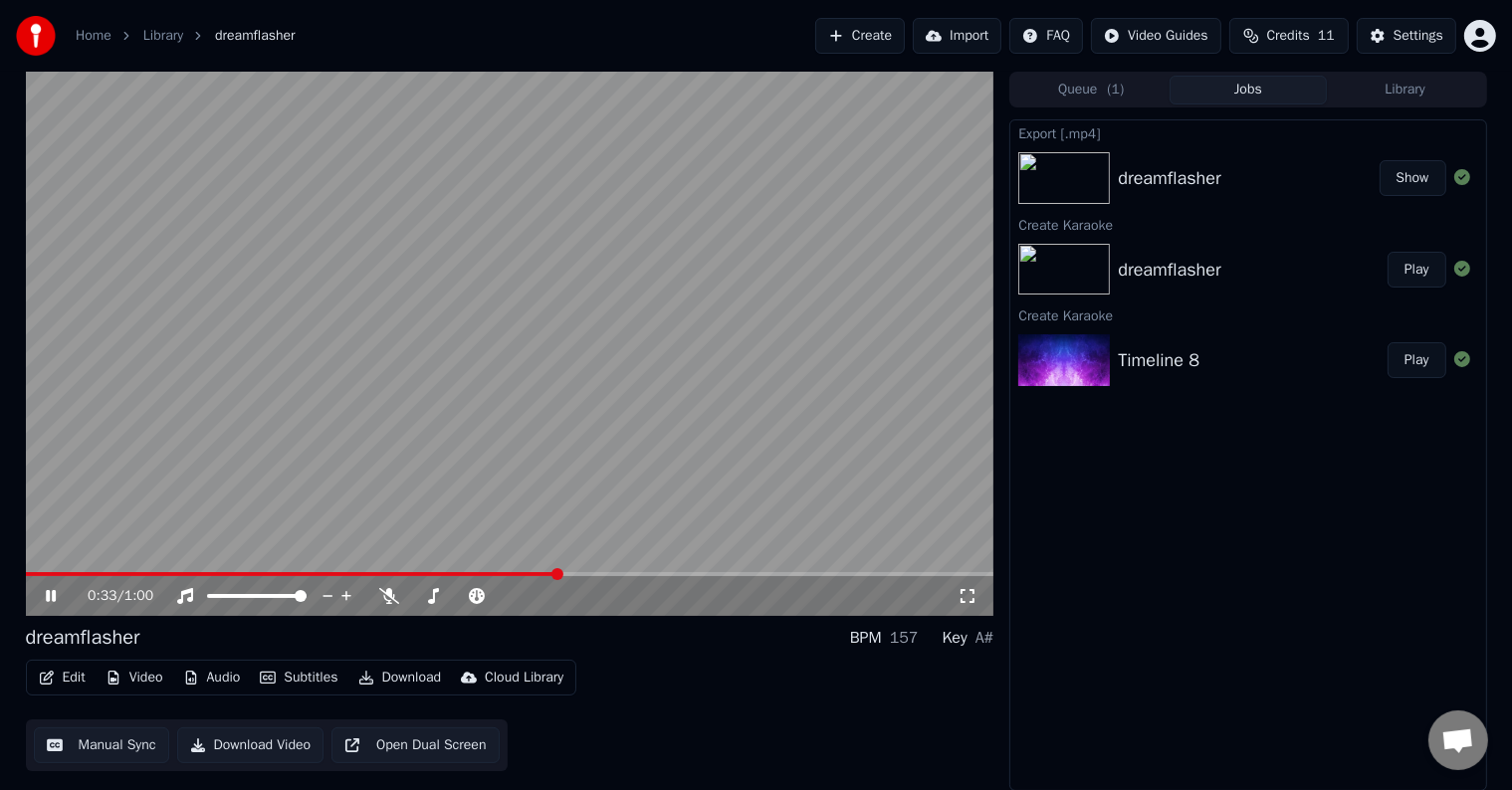 click 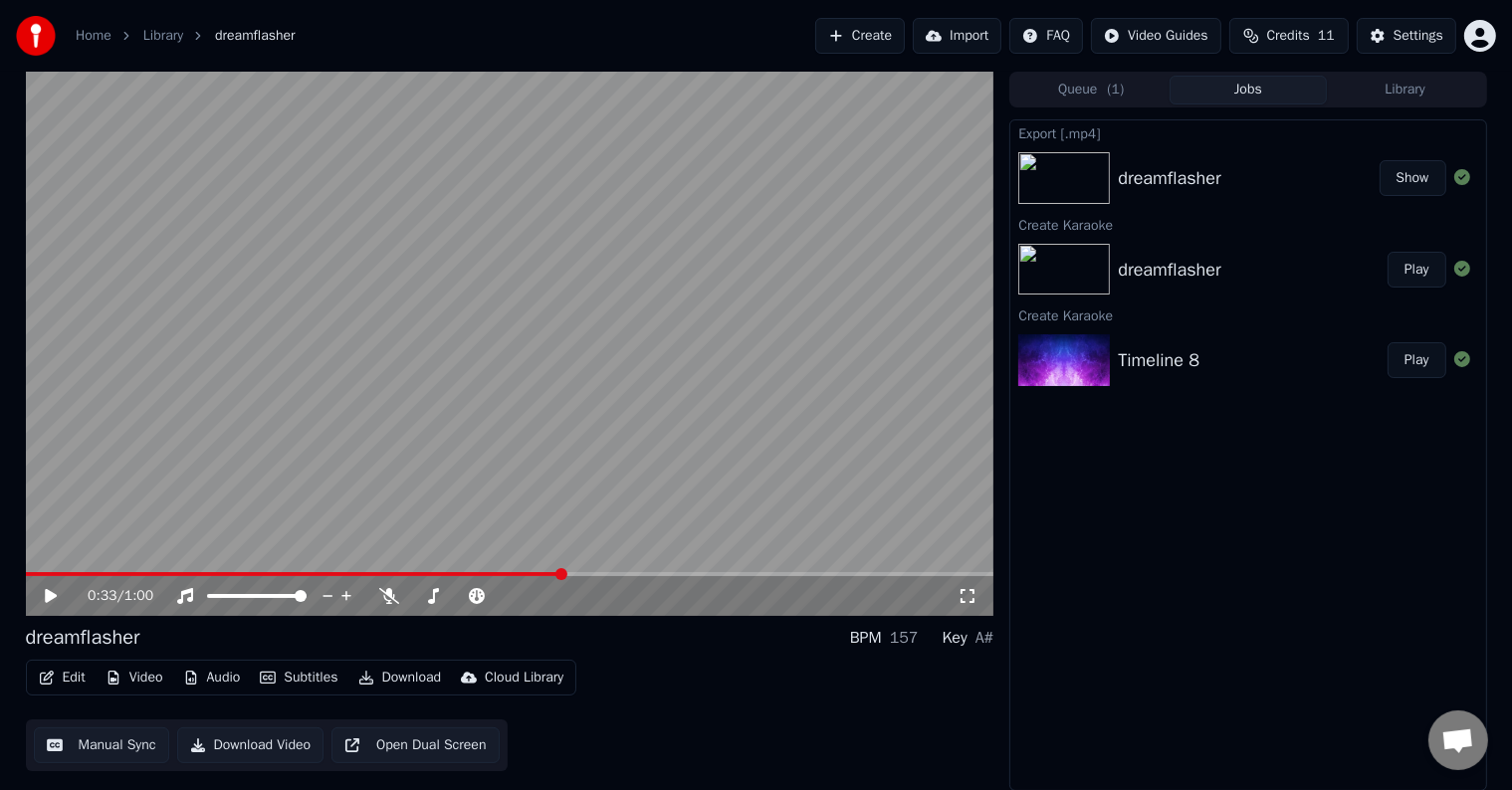 click on "Audio" at bounding box center [212, 678] 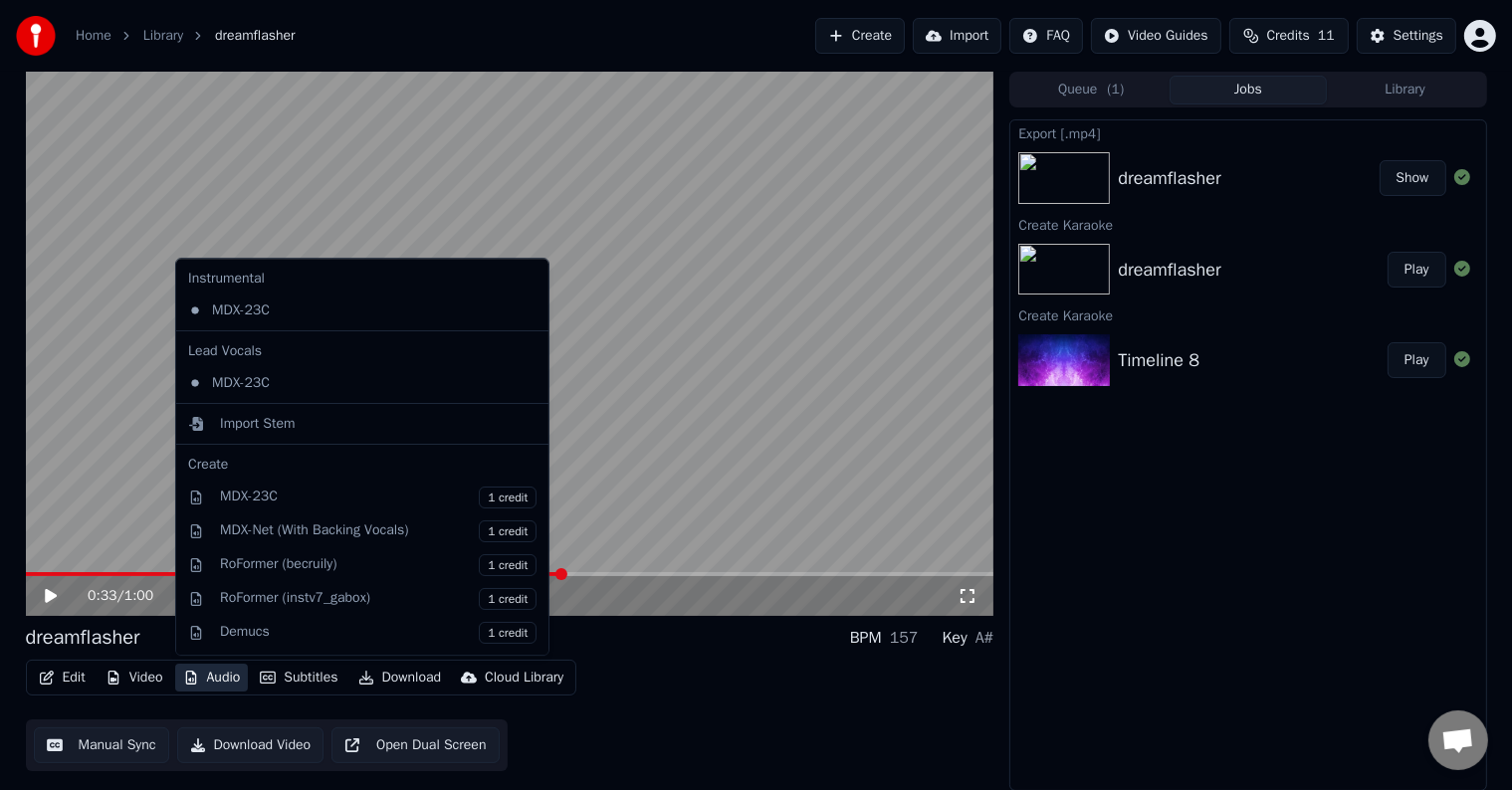 scroll, scrollTop: 0, scrollLeft: 0, axis: both 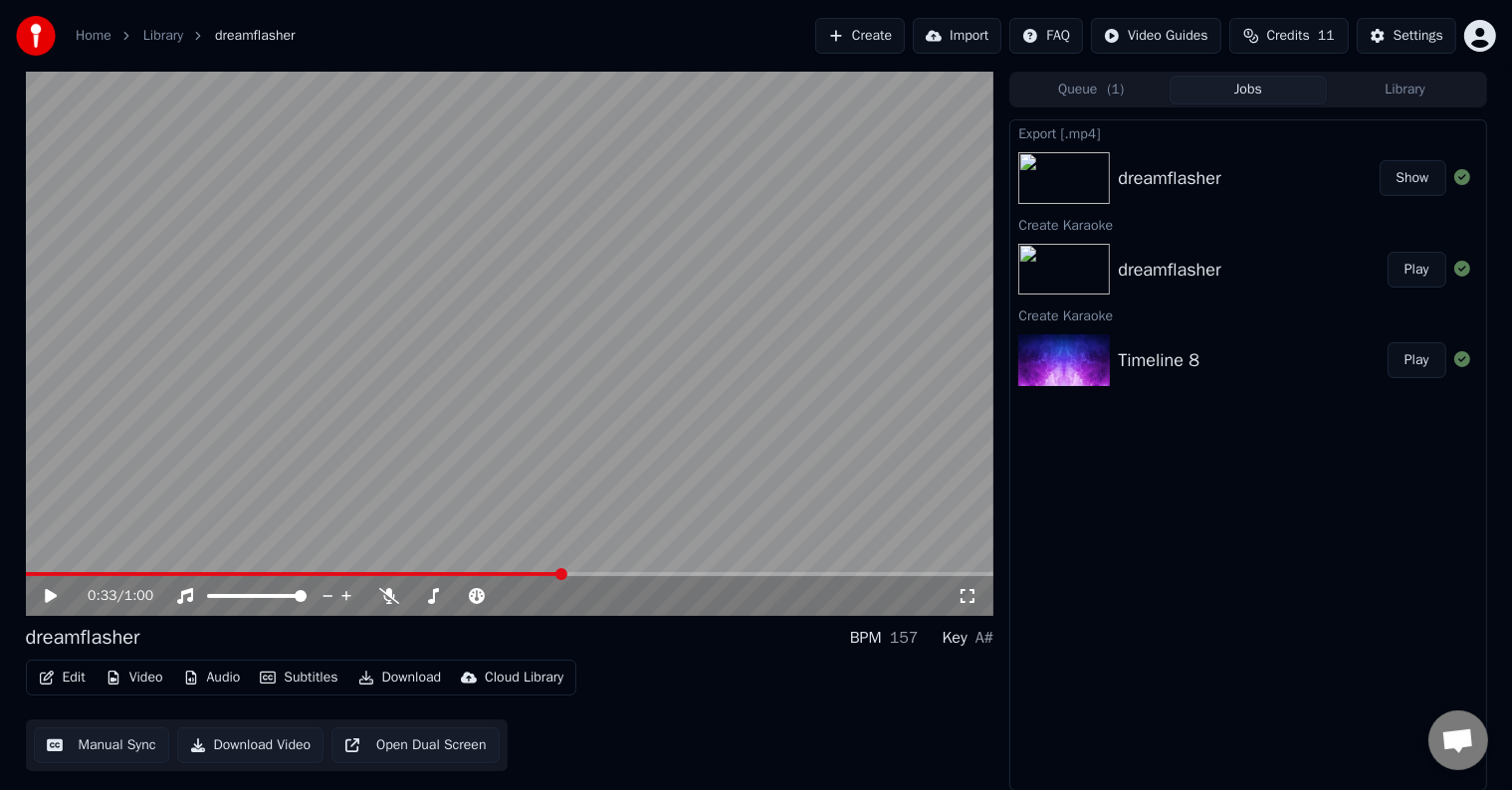 click on "Download Video" at bounding box center (251, 745) 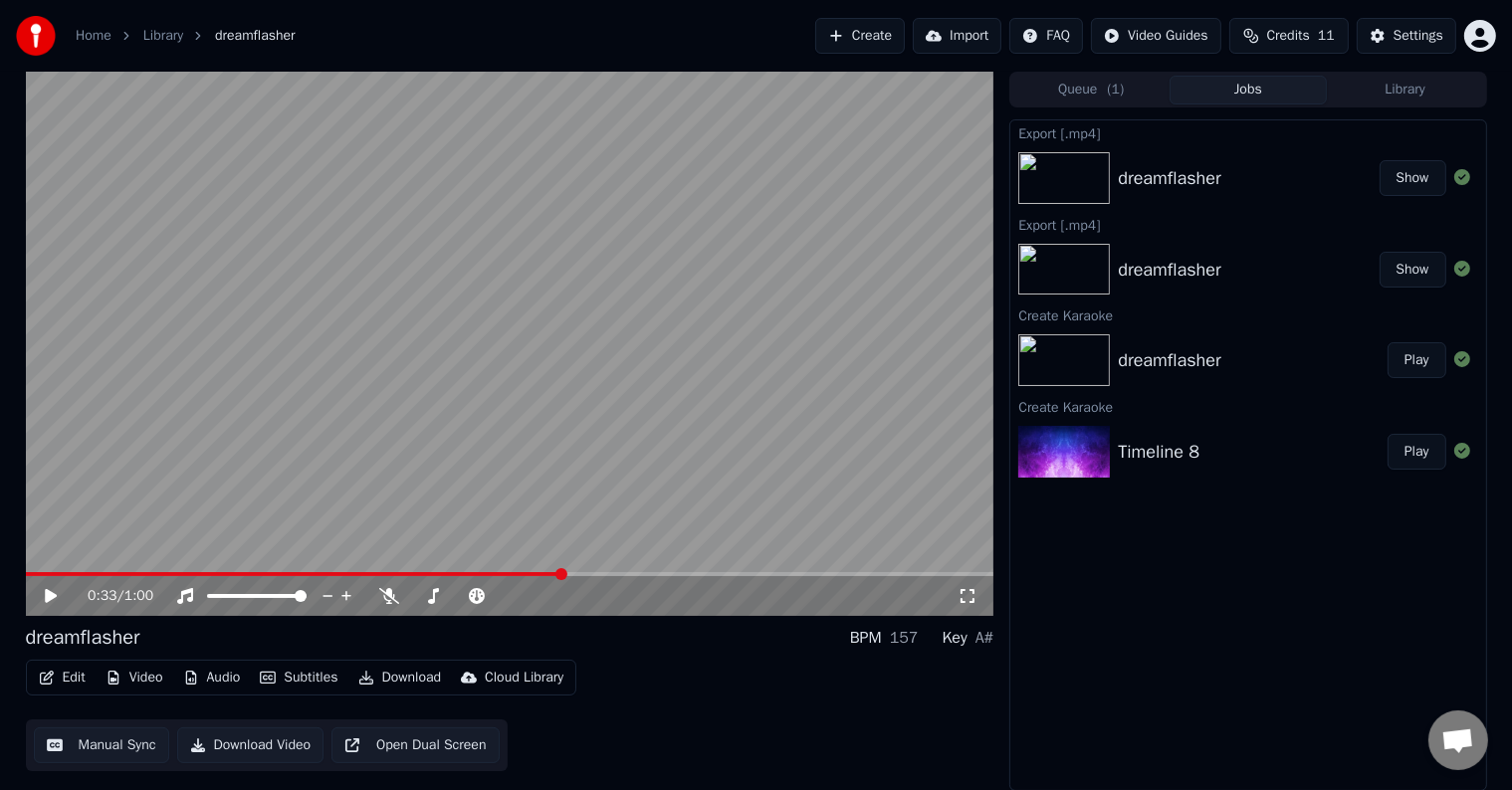 click on "Show" at bounding box center (1412, 178) 